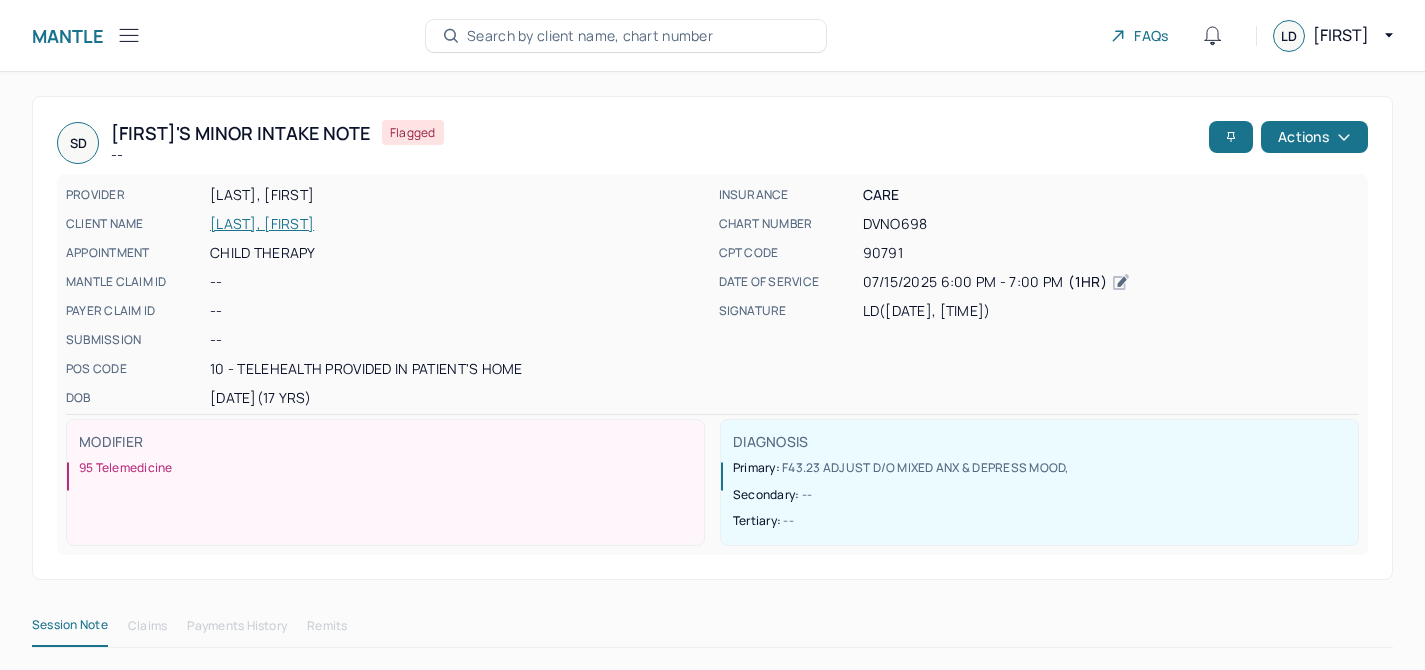 scroll, scrollTop: 97, scrollLeft: 0, axis: vertical 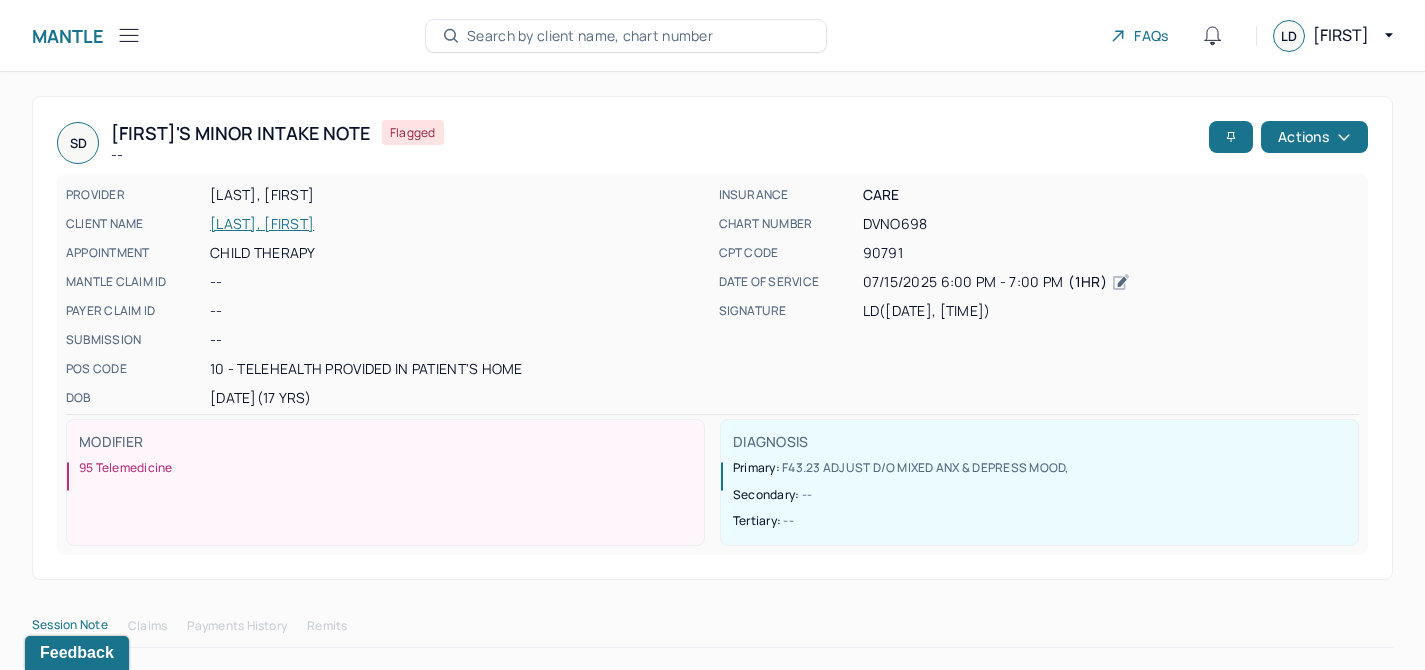 click on "Flagged" at bounding box center (413, 132) 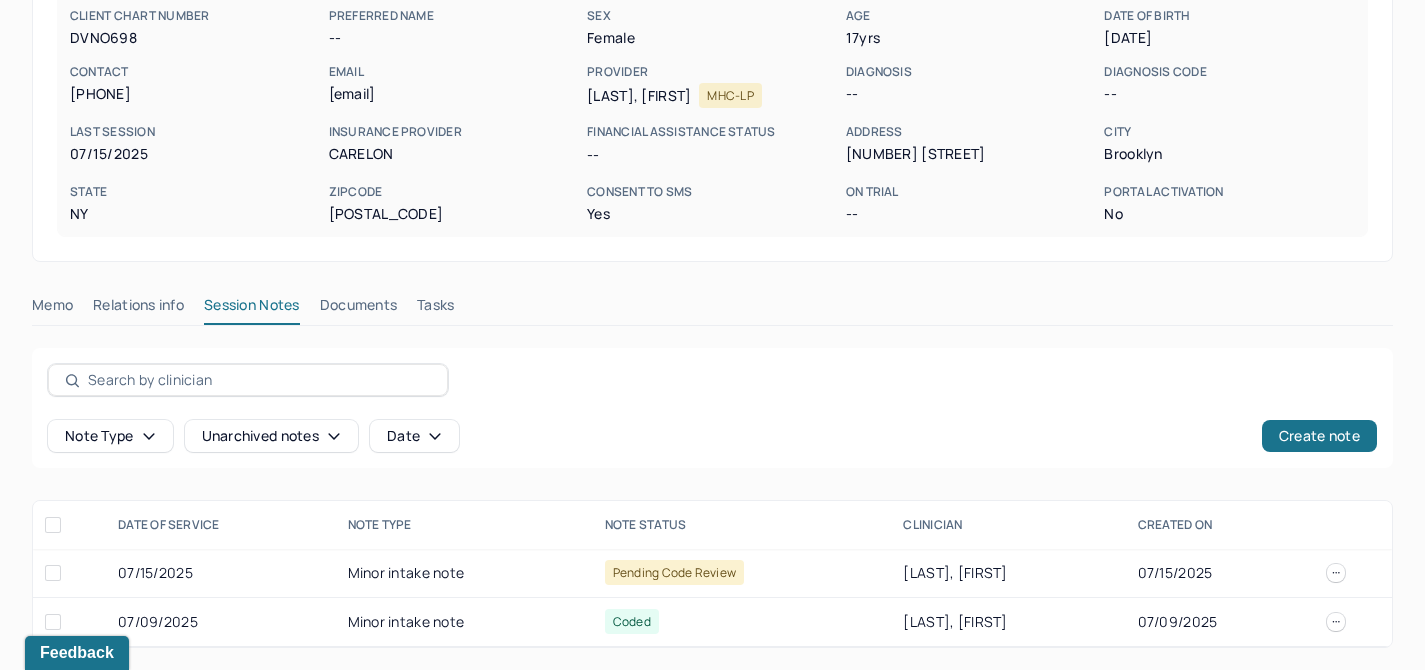 scroll, scrollTop: 0, scrollLeft: 0, axis: both 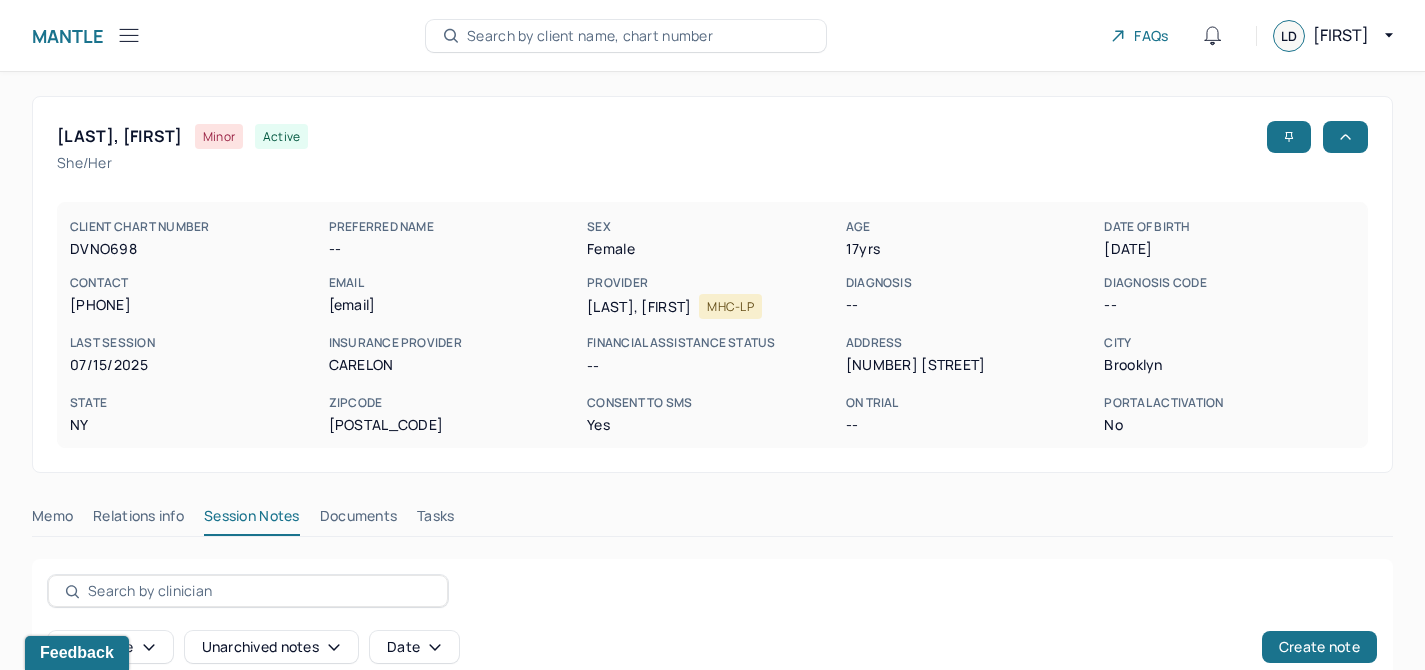 click 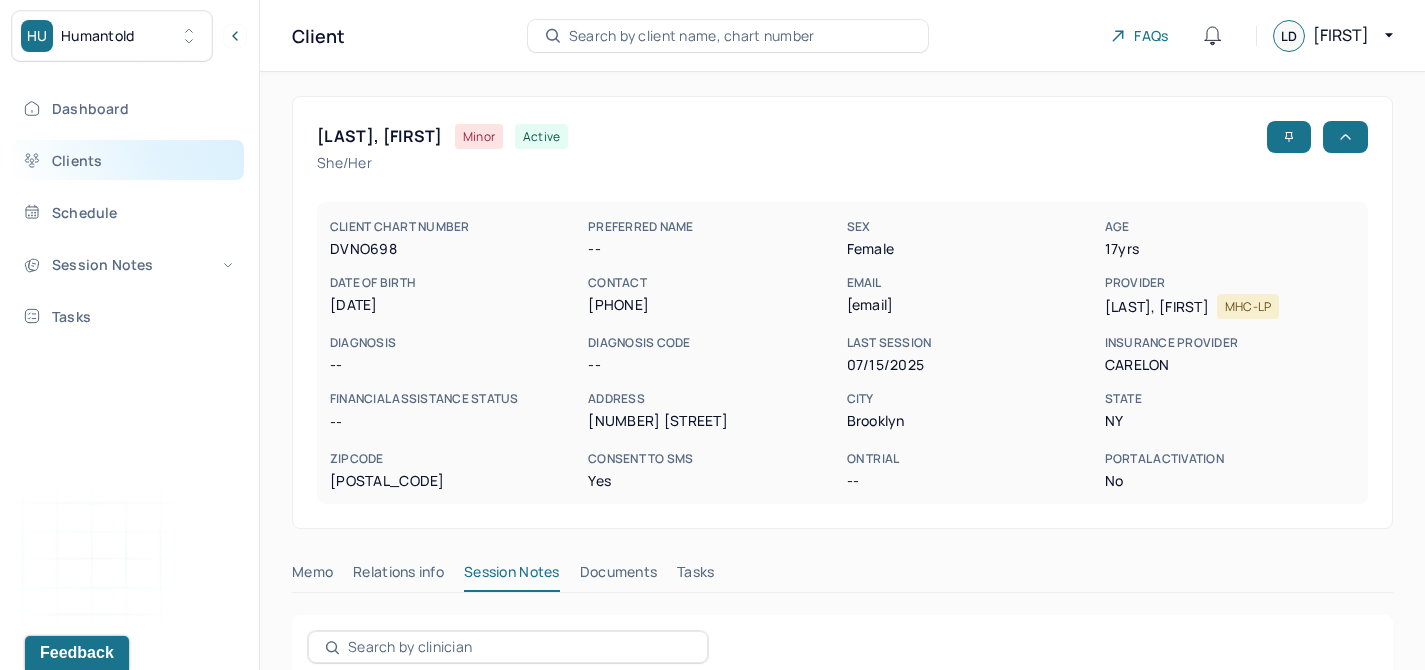 click on "Clients" at bounding box center [128, 160] 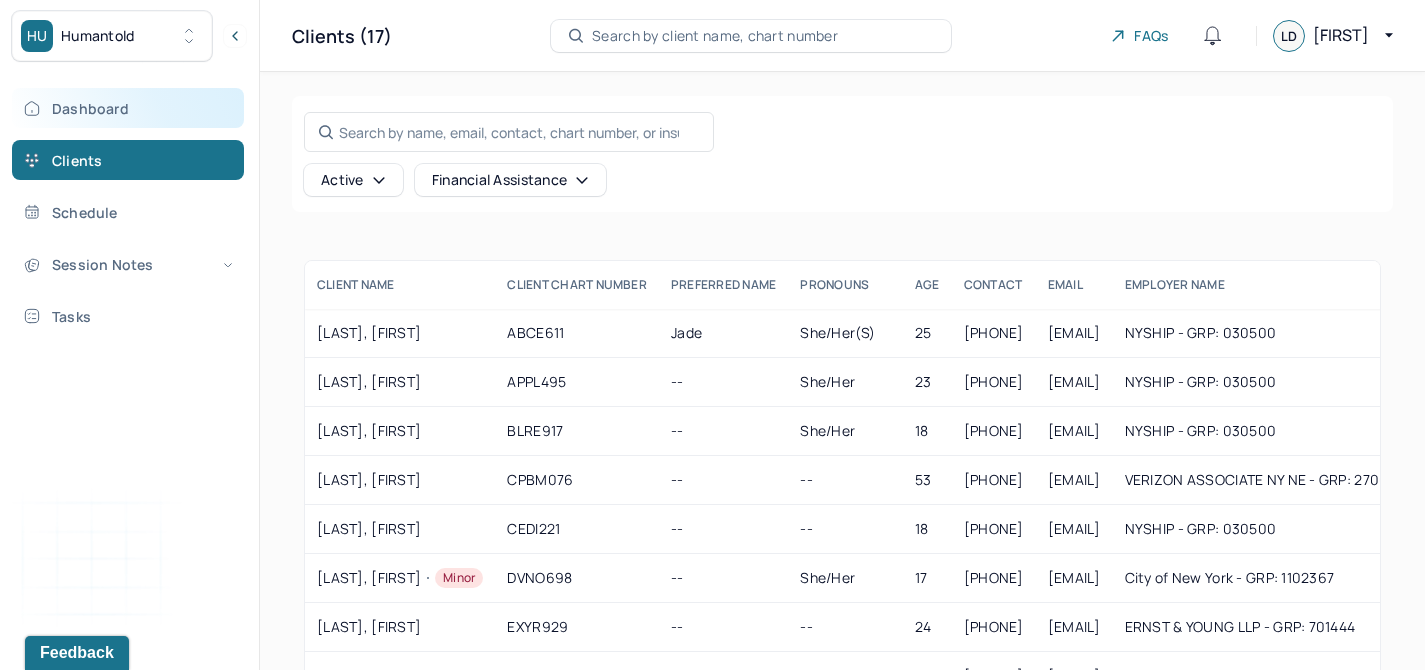 click on "Dashboard" at bounding box center (128, 108) 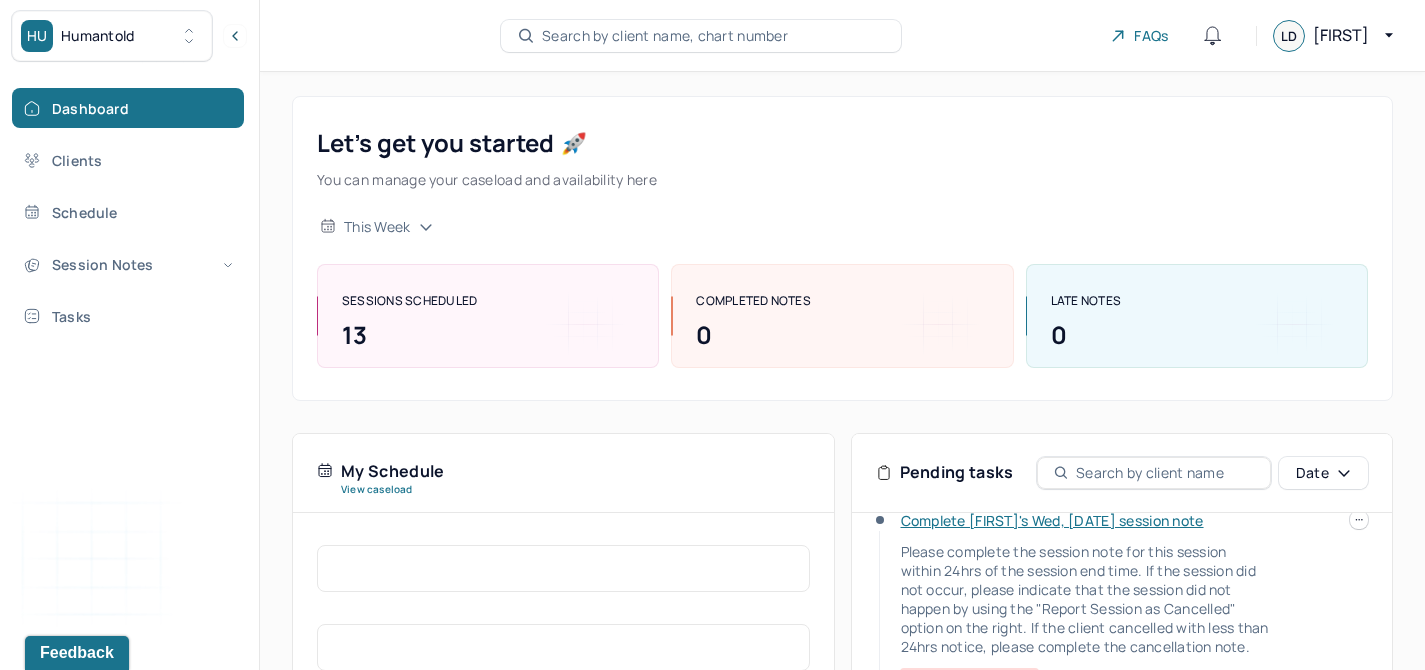 scroll, scrollTop: 0, scrollLeft: 0, axis: both 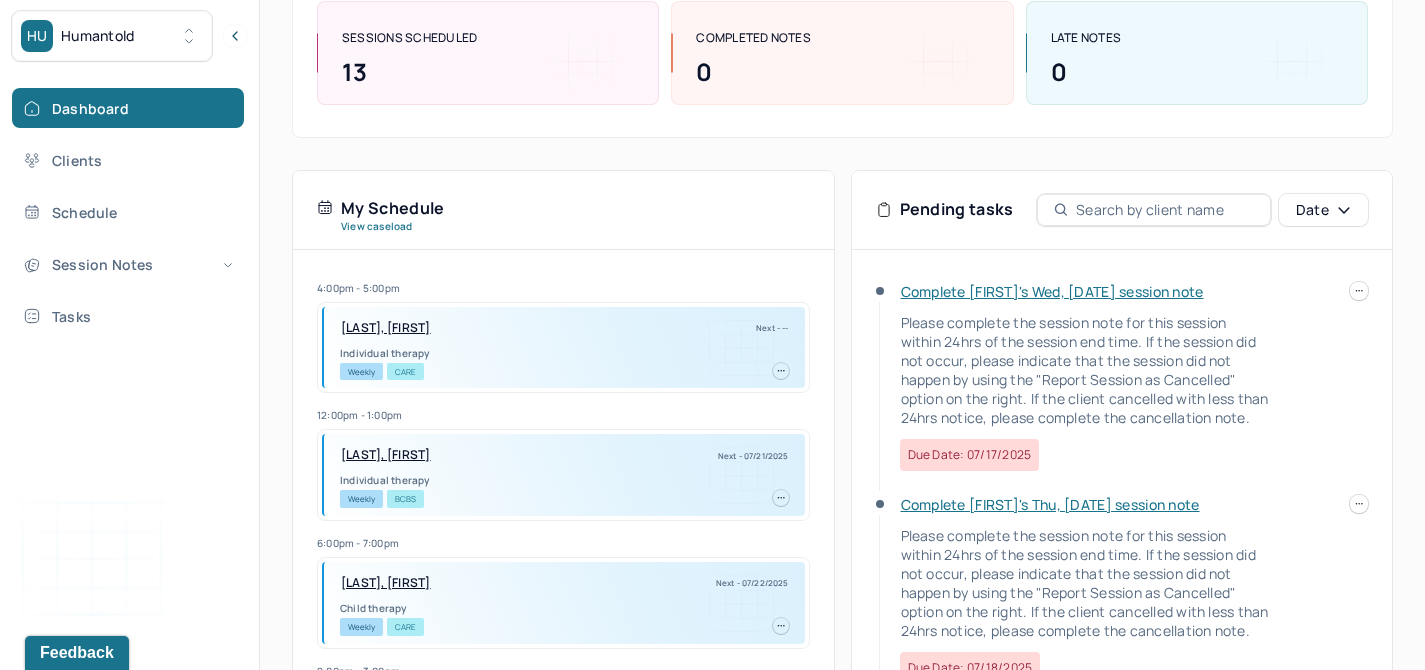 click on "HU Humantold       Dashboard Clients Schedule Session Notes Tasks LD [FIRST]   Deuschle provider   Logout   Search by client name, chart number     FAQs     LD [FIRST] Let’s get you started 🚀 You can manage your caseload and availability here   this week   SESSIONS SCHEDULED 13 COMPLETED NOTES 0 LATE NOTES 0 My Schedule View caseload 4:00pm - 5:00pm   [LAST], [FIRST]   Next - -- Individual therapy Weekly CARE     12:00pm - 1:00pm   [LAST], [FIRST]   Next - [DATE] Individual therapy Weekly BCBS     6:00pm - 7:00pm   [LAST], [FIRST]   Next - [DATE] Child therapy Weekly CARE     2:00pm - 3:00pm   [LAST], [FIRST]   Next - [DATE] Individual therapy Weekly BCBS     3:00pm - 4:00pm   [LAST], [FIRST]   Next - [DATE] Individual therapy Weekly Pending Task CARE     9:00am - 10:00am   [LAST], [FIRST]   Next - [DATE] Individual therapy Weekly Pending Task AET     5:00pm - 6:00pm   [LAST], [FIRST]   Next - [DATE] Individual therapy Weekly Pending Task CARE 2:00pm - 3:00pm   [LAST], [FIRST]" at bounding box center (712, 320) 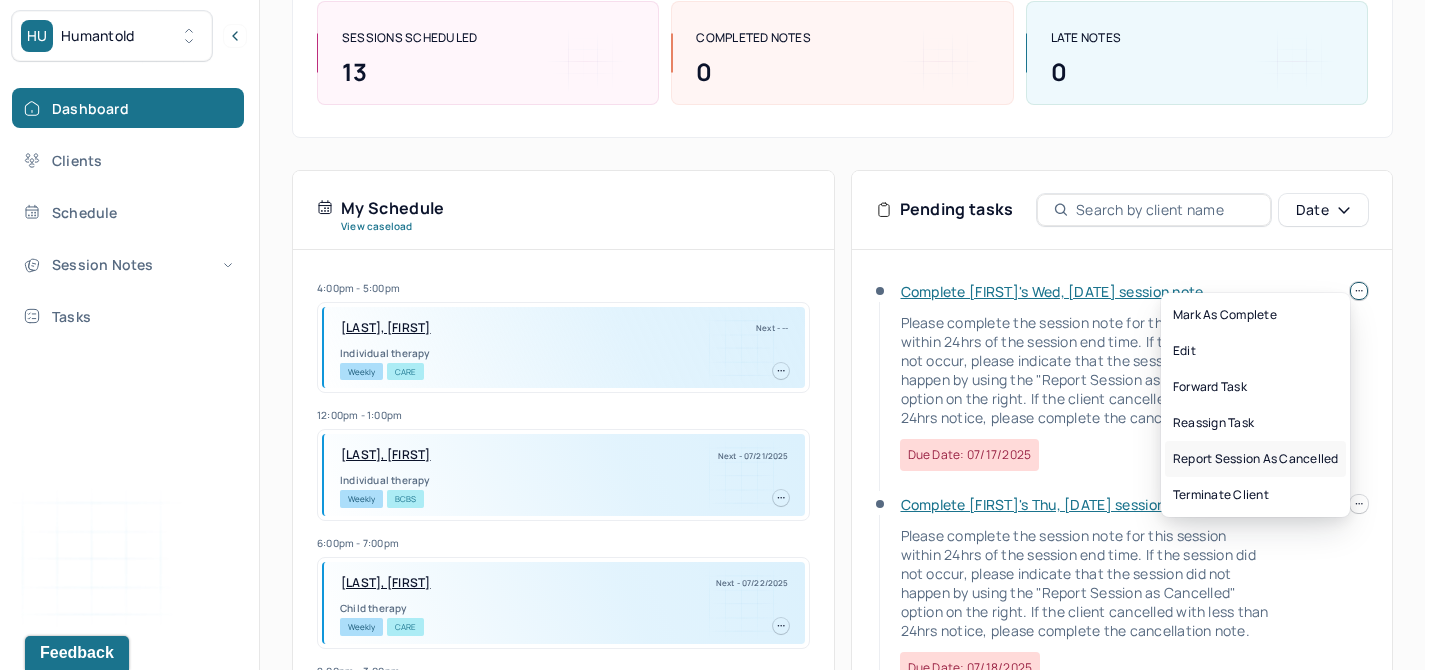 click on "Report session as cancelled" at bounding box center [1255, 459] 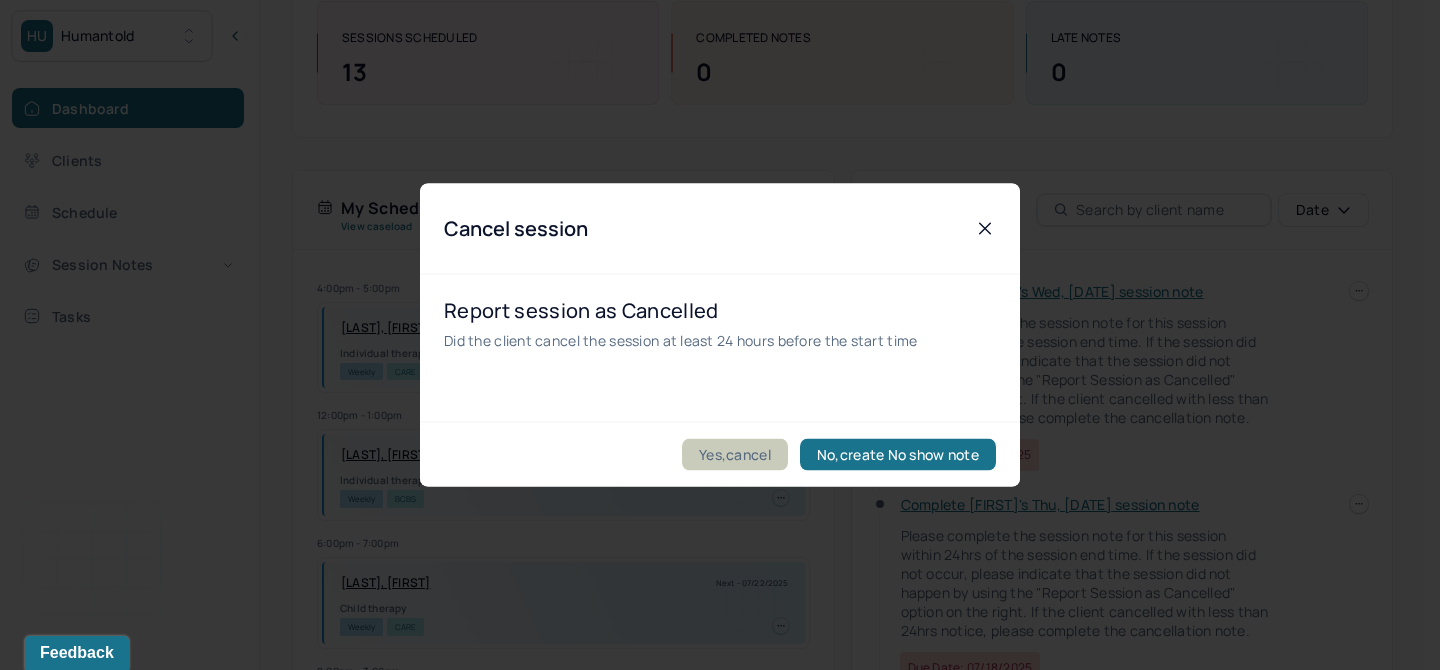 click on "Yes,cancel" at bounding box center (735, 455) 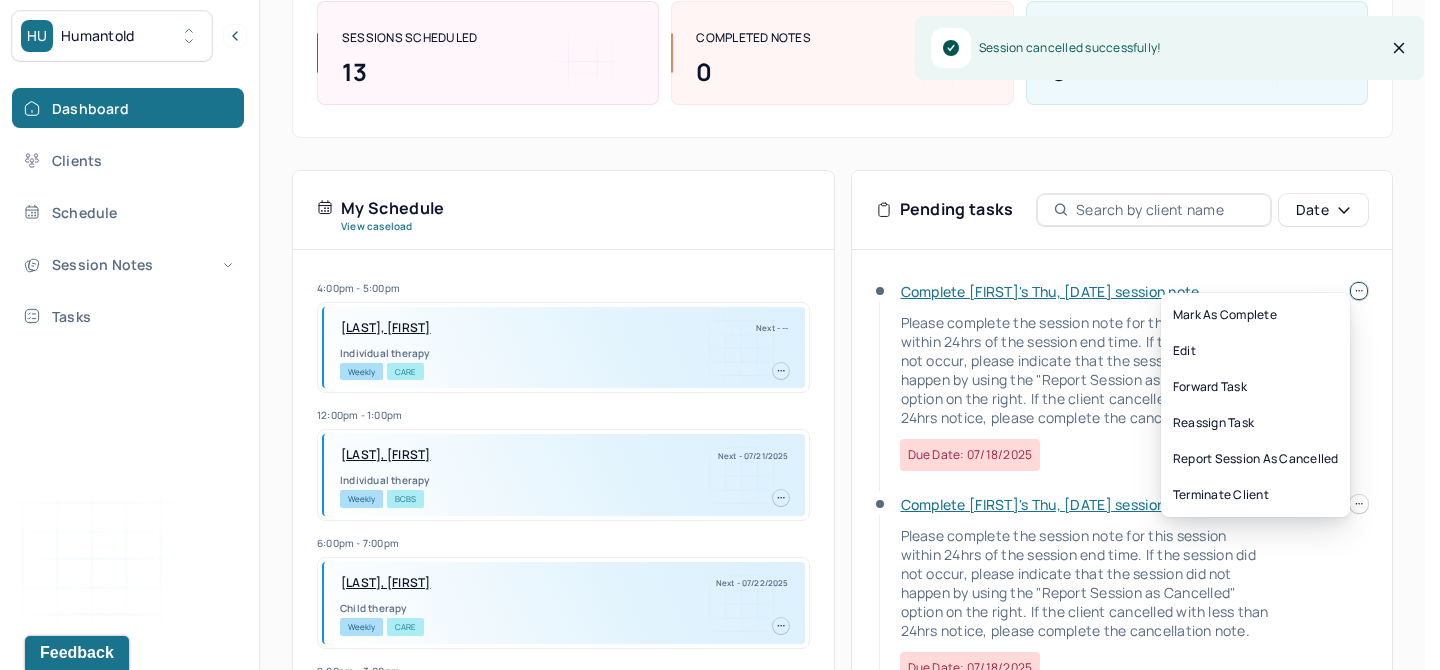 click 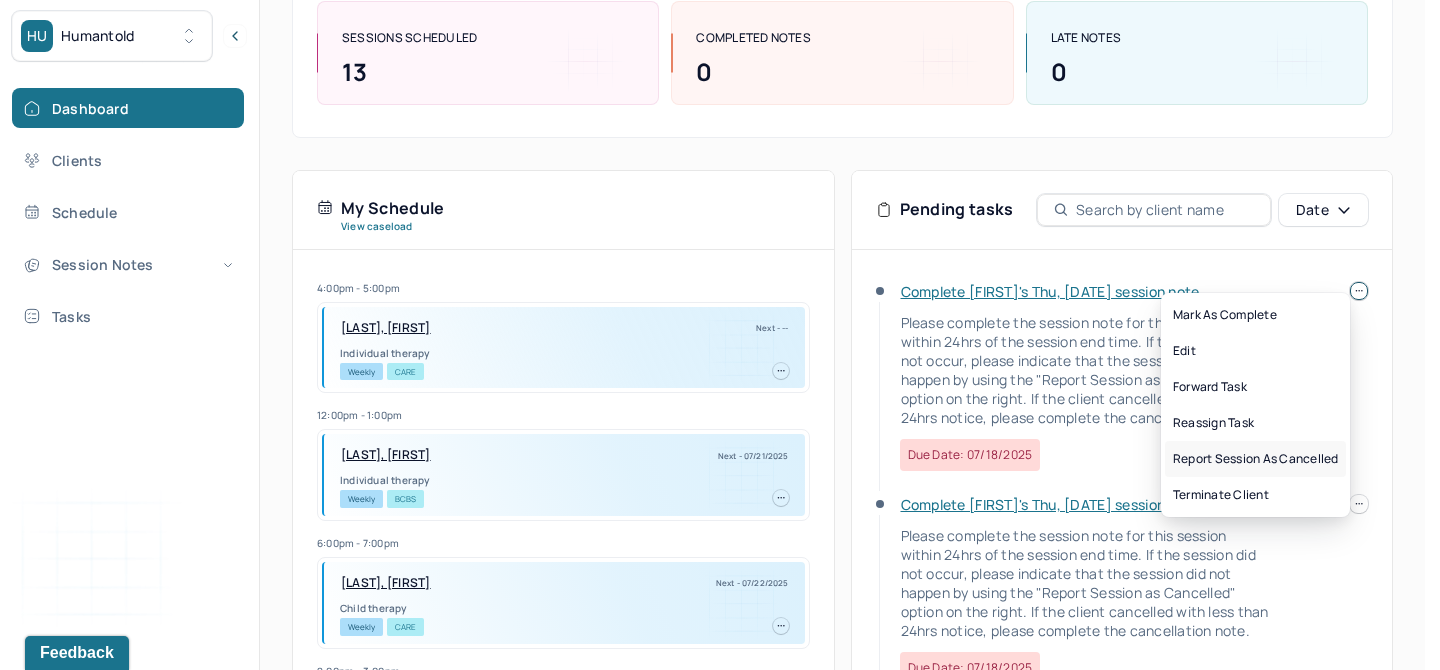 click on "Report session as cancelled" at bounding box center (1255, 459) 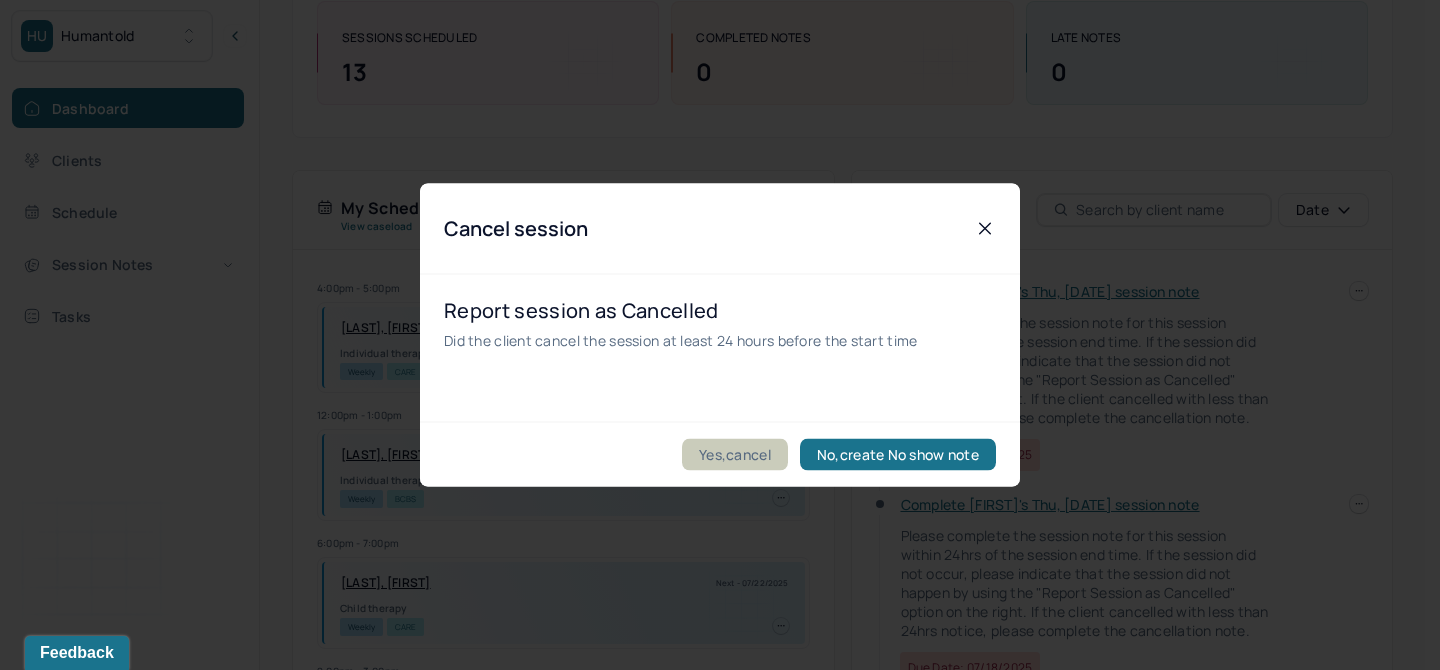 click on "Yes,cancel" at bounding box center (735, 455) 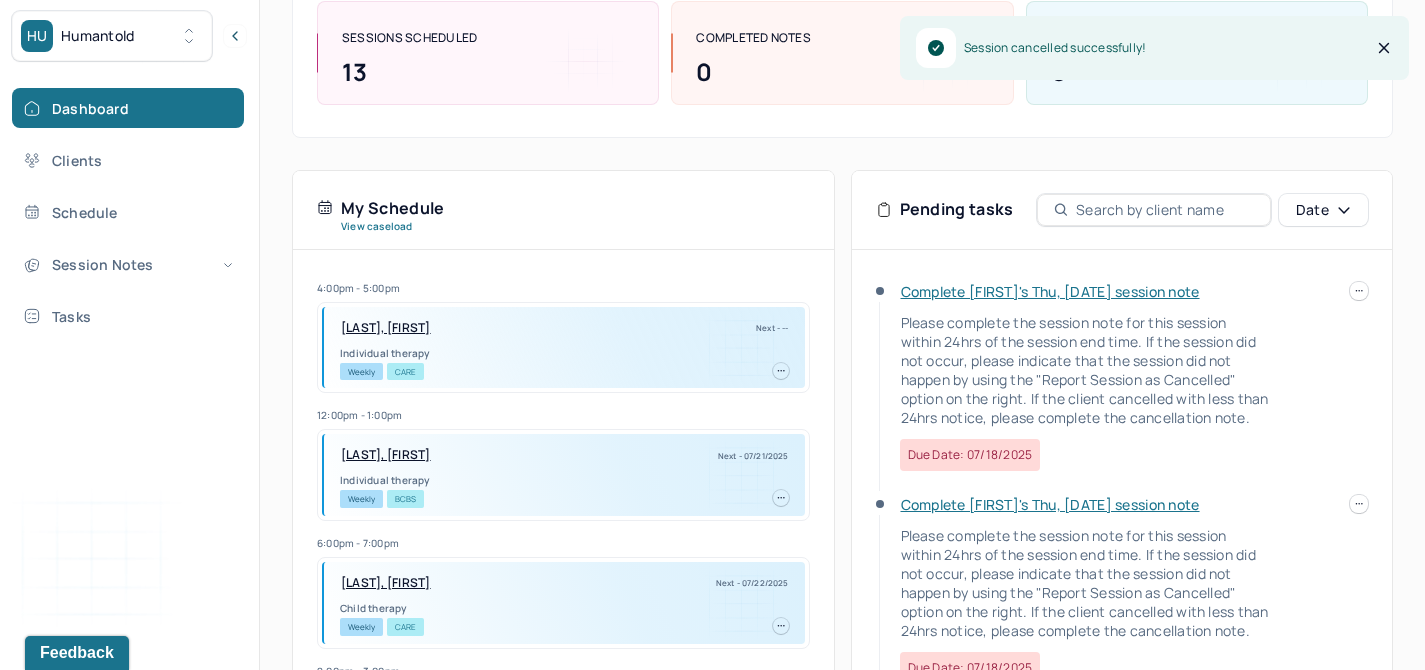 click on "HU Humantold       Dashboard Clients Schedule Session Notes Tasks LD [FIRST]   Deuschle provider   Logout   Search by client name, chart number     FAQs     LD [FIRST] Let’s get you started 🚀 You can manage your caseload and availability here   this week   SESSIONS SCHEDULED 13 COMPLETED NOTES 0 LATE NOTES 0 My Schedule View caseload 4:00pm - 5:00pm   [LAST], [FIRST]   Next - -- Individual therapy Weekly CARE     12:00pm - 1:00pm   [LAST], [FIRST]   Next - [DATE] Individual therapy Weekly BCBS     6:00pm - 7:00pm   [LAST], [FIRST]   Next - [DATE] Child therapy Weekly CARE     2:00pm - 3:00pm   [LAST], [FIRST]   Next - [DATE] Individual therapy Weekly BCBS 3:00pm - 4:00pm   [LAST], [FIRST]   Next - [DATE] Individual therapy Weekly Pending Task CARE     9:00am - 10:00am   [LAST], [FIRST]   Next - [DATE] Individual therapy Weekly Pending Task AET     5:00pm - 6:00pm   [LAST], [FIRST]   Next - [DATE] Individual therapy Weekly Pending Task CARE 2:00pm - 3:00pm   [LAST], [FIRST]   UHC" at bounding box center (712, 320) 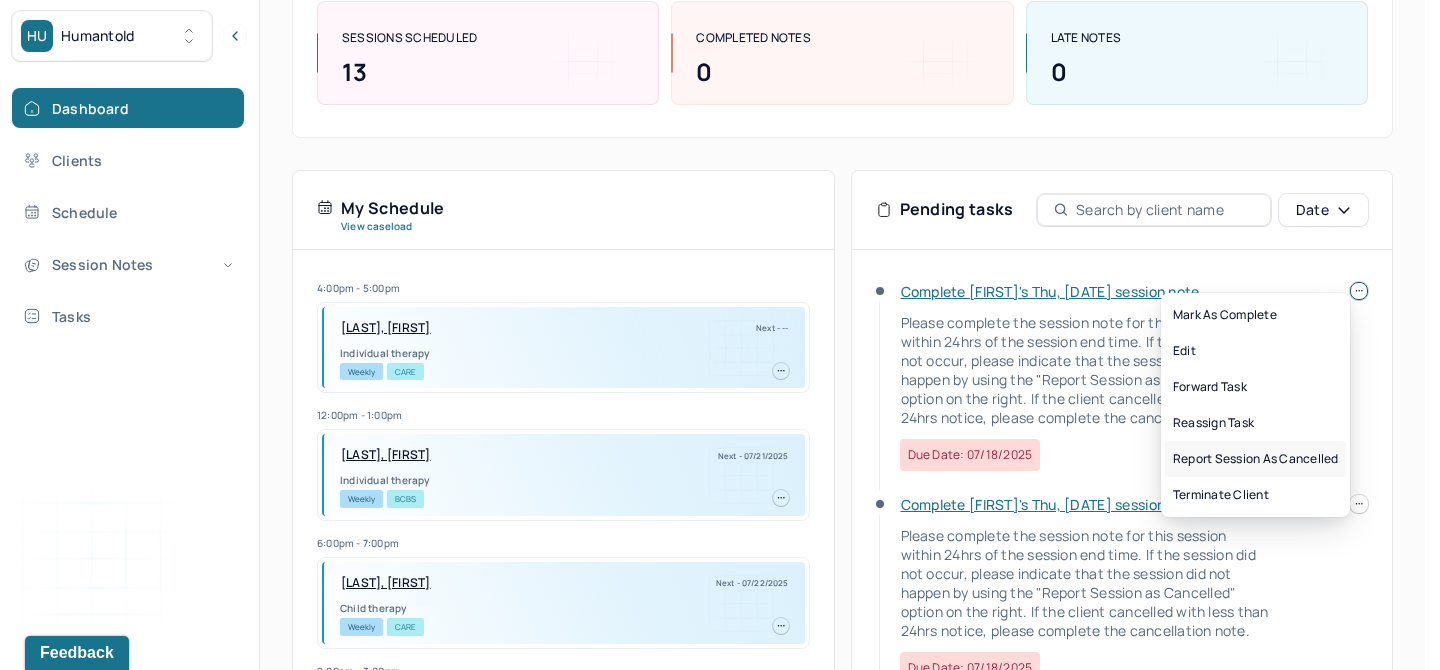 click on "Report session as cancelled" at bounding box center (1255, 459) 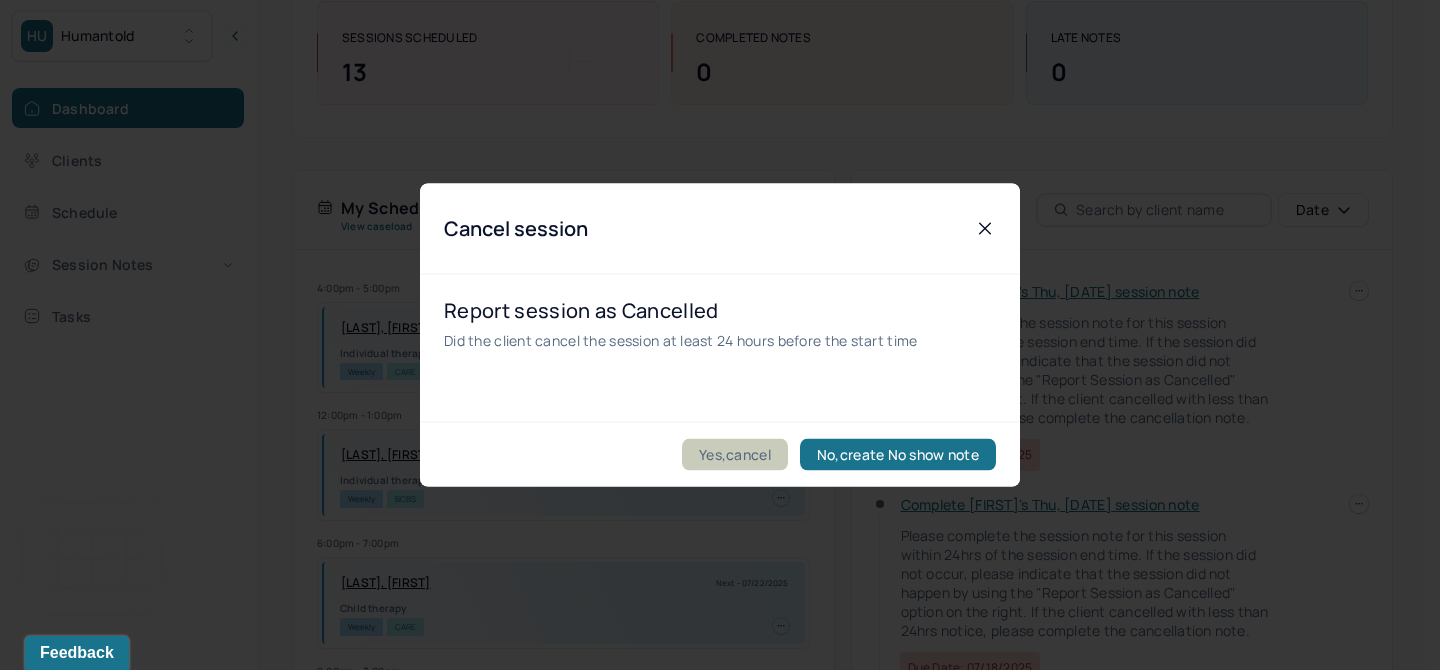 click on "Yes,cancel" at bounding box center (735, 455) 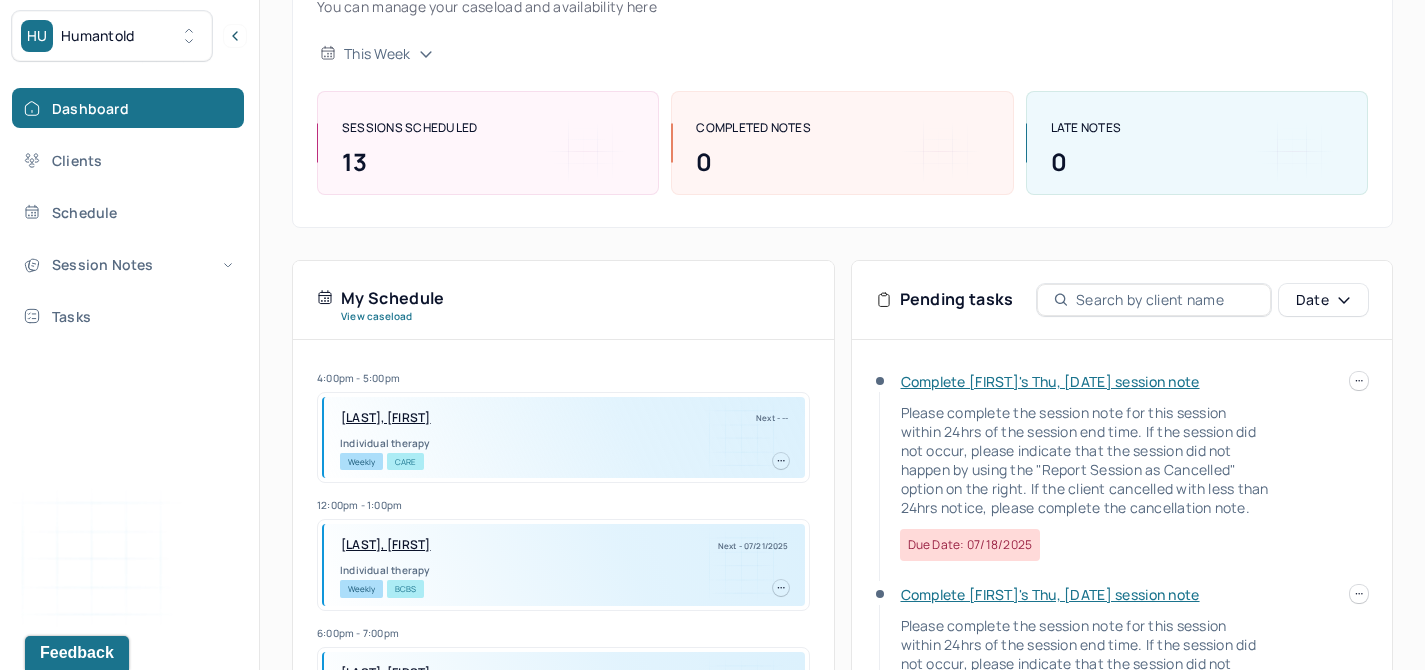 scroll, scrollTop: 40, scrollLeft: 0, axis: vertical 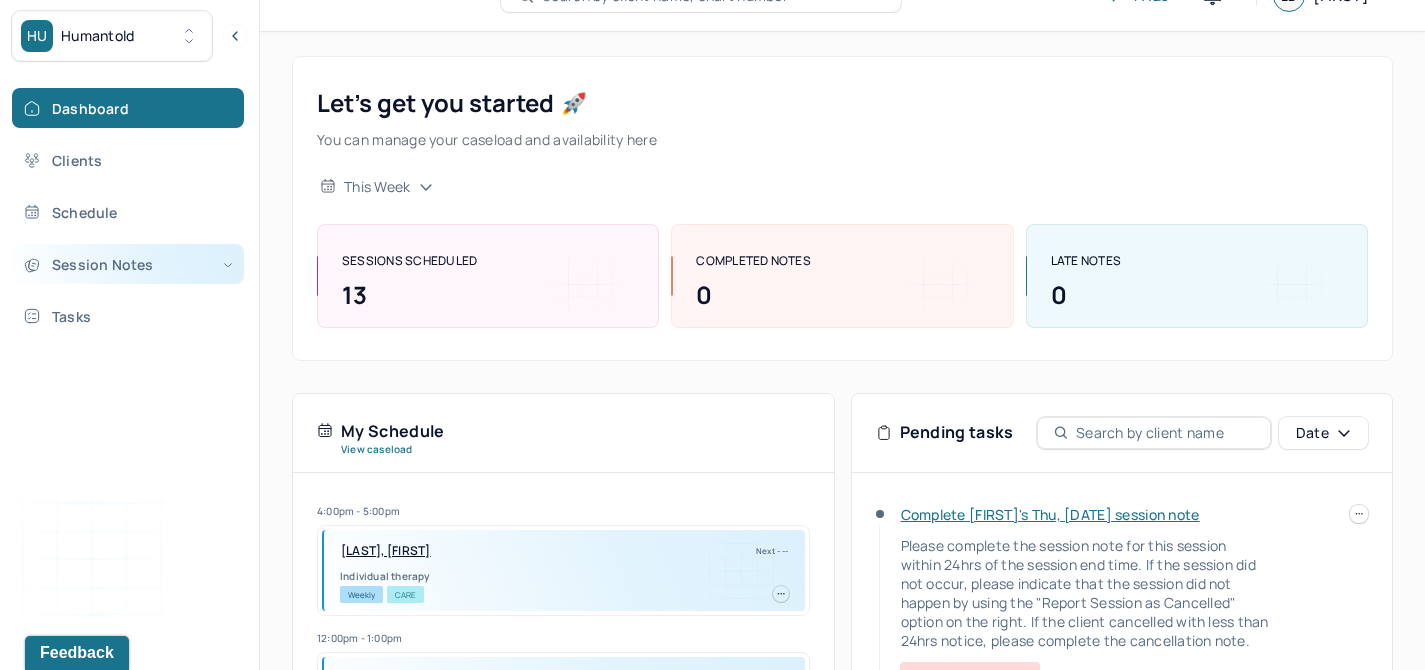click on "Session Notes" at bounding box center [128, 264] 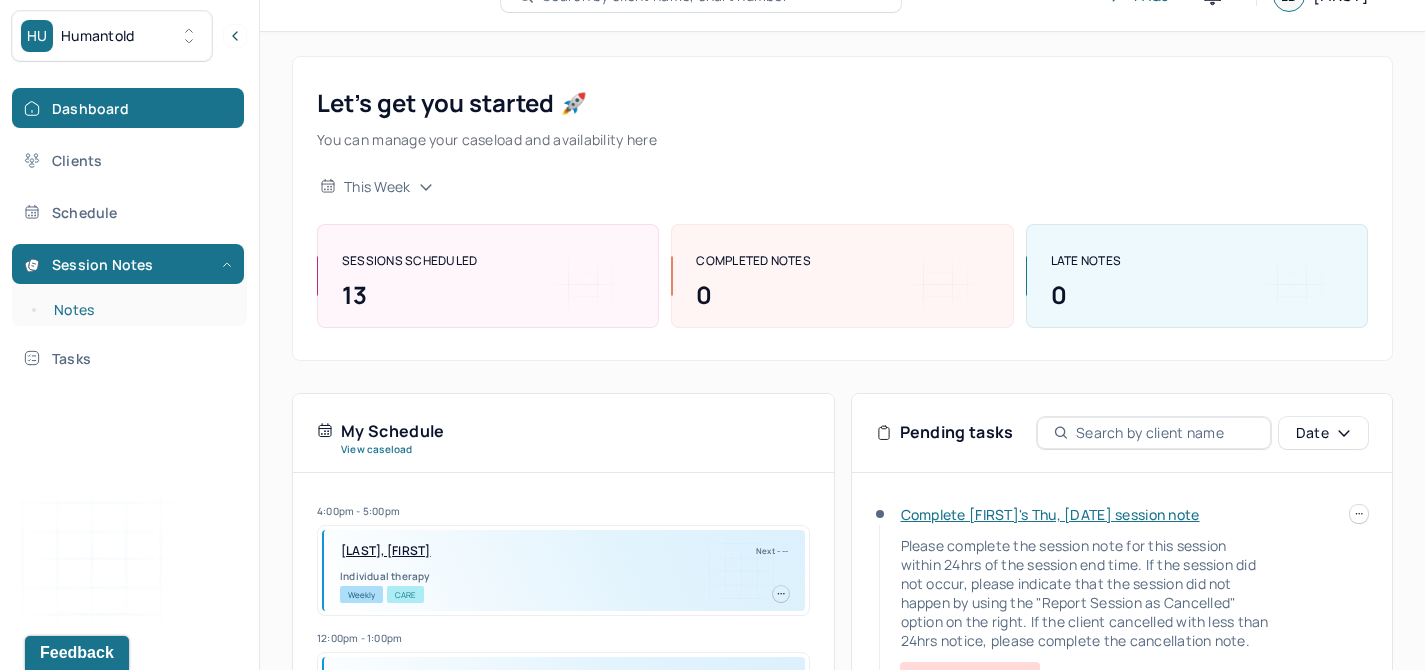 click on "Notes" at bounding box center [139, 310] 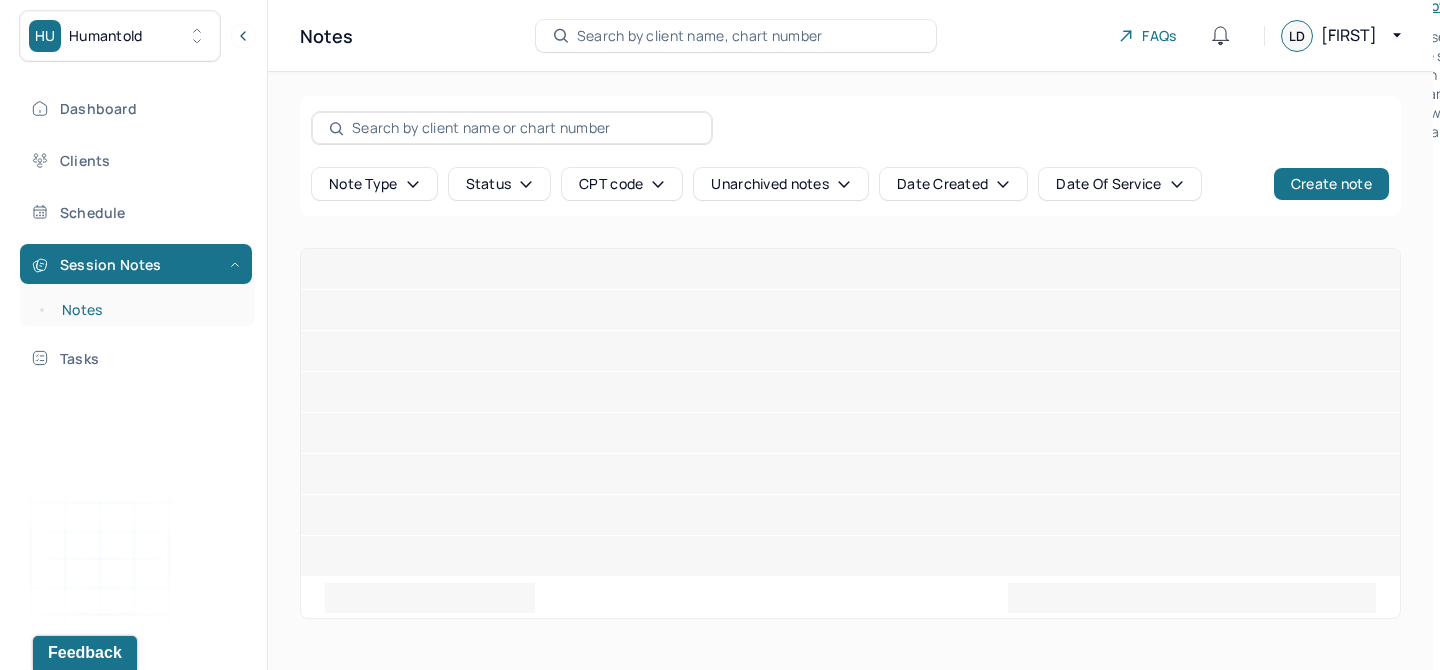 scroll, scrollTop: 0, scrollLeft: 0, axis: both 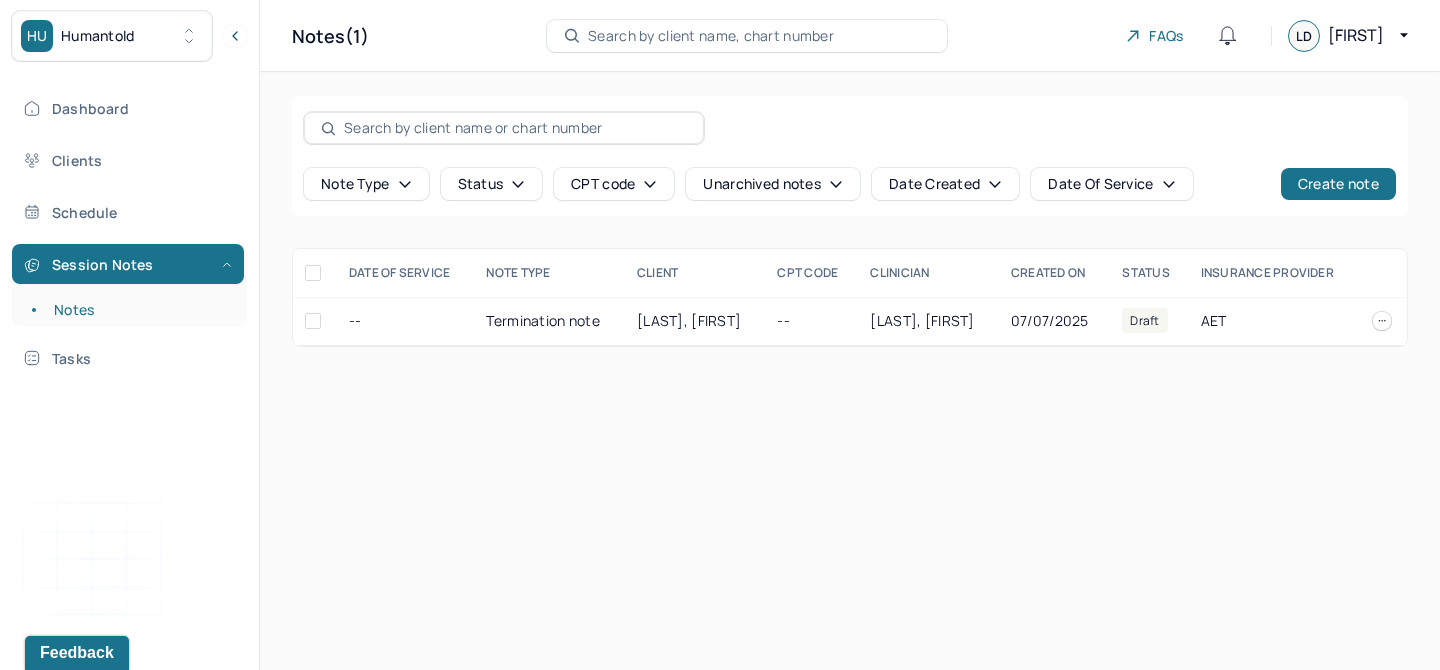 click on "Status" at bounding box center (492, 184) 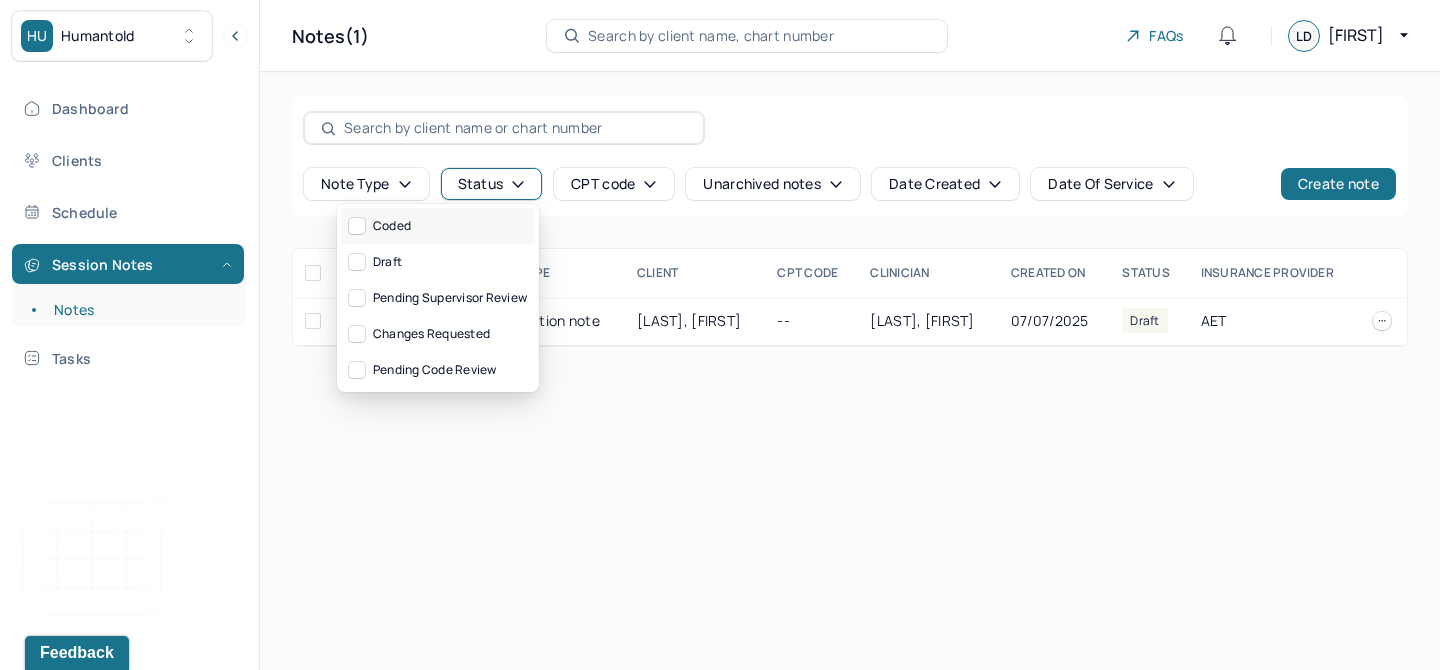 click on "Coded" at bounding box center [438, 226] 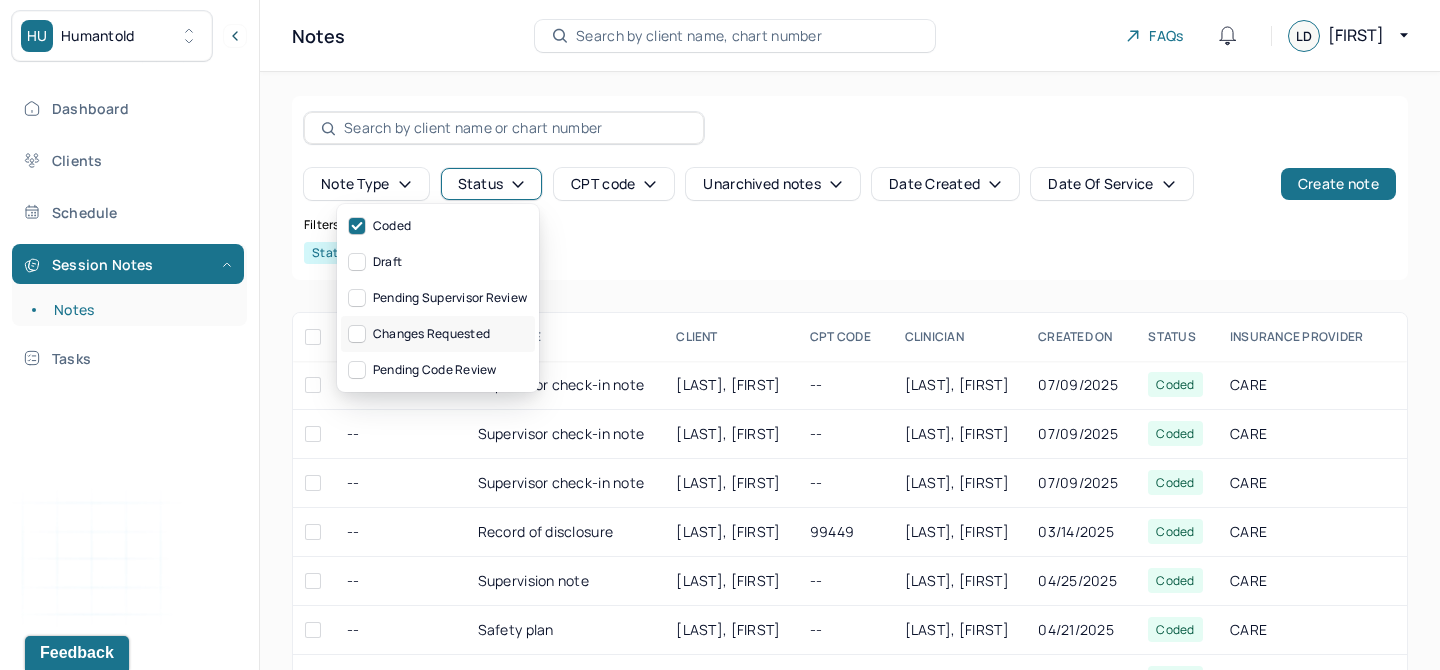 click on "Changes requested" at bounding box center (438, 334) 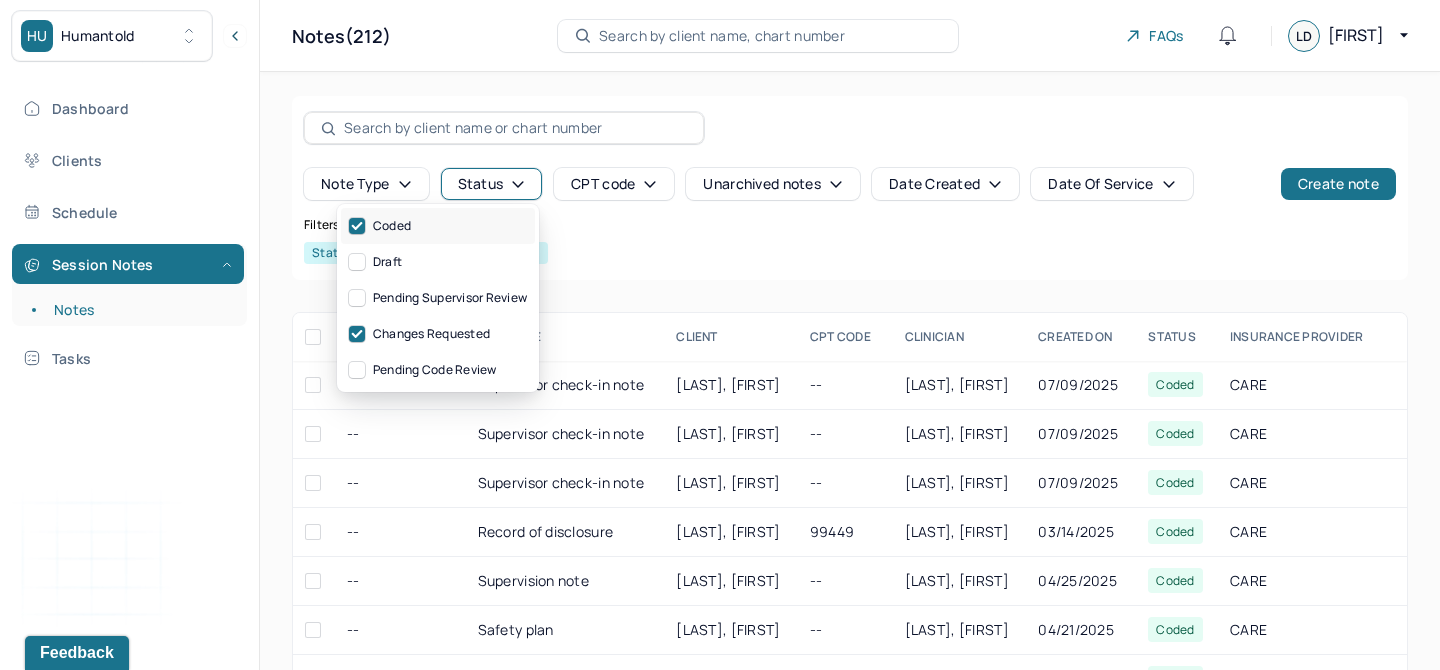 click on "Coded" at bounding box center (438, 226) 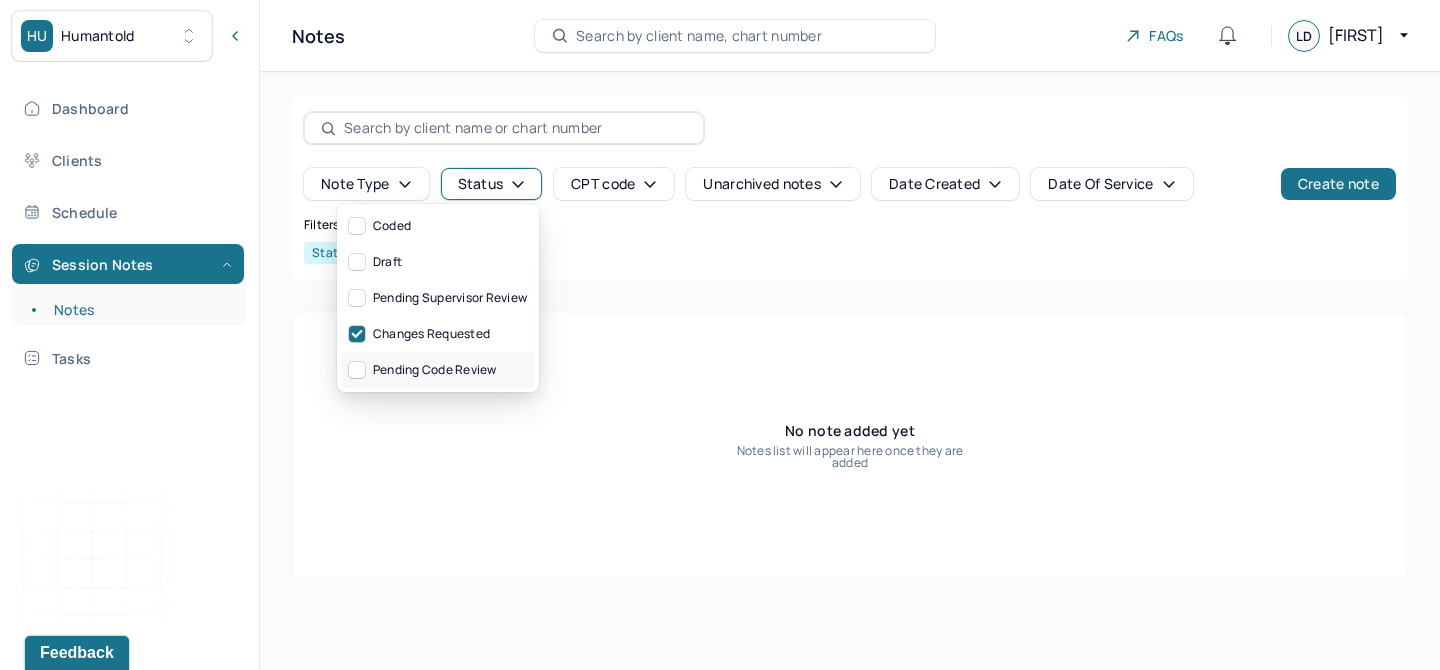 click on "Pending code review" at bounding box center (438, 370) 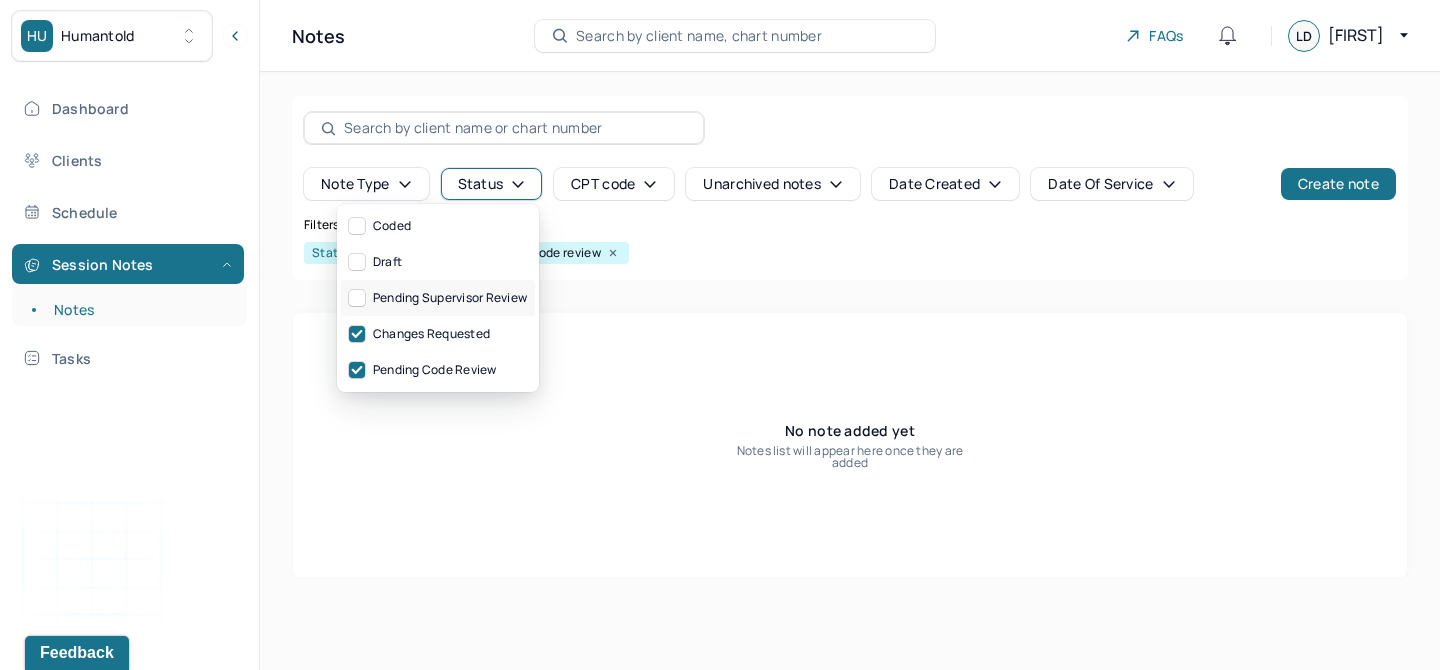 click on "Pending supervisor review" at bounding box center (438, 298) 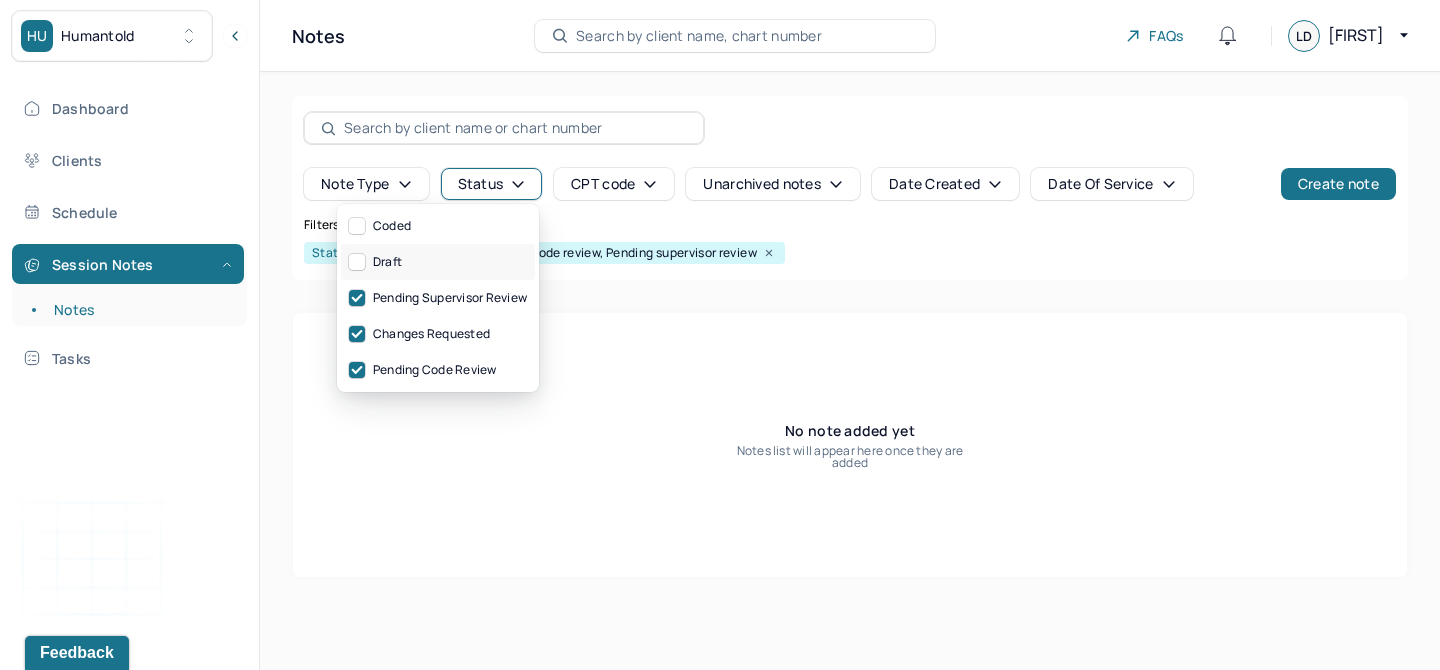 click on "Draft" at bounding box center [438, 262] 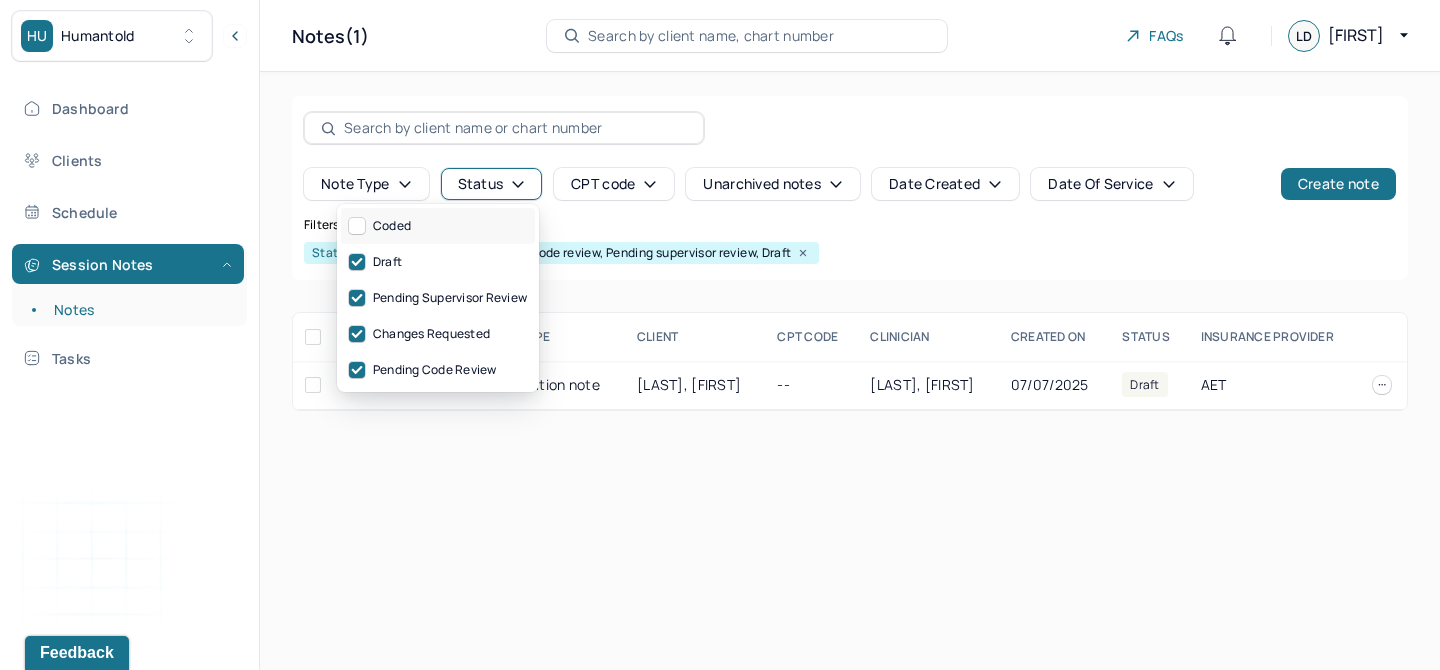 click on "Coded" at bounding box center (438, 226) 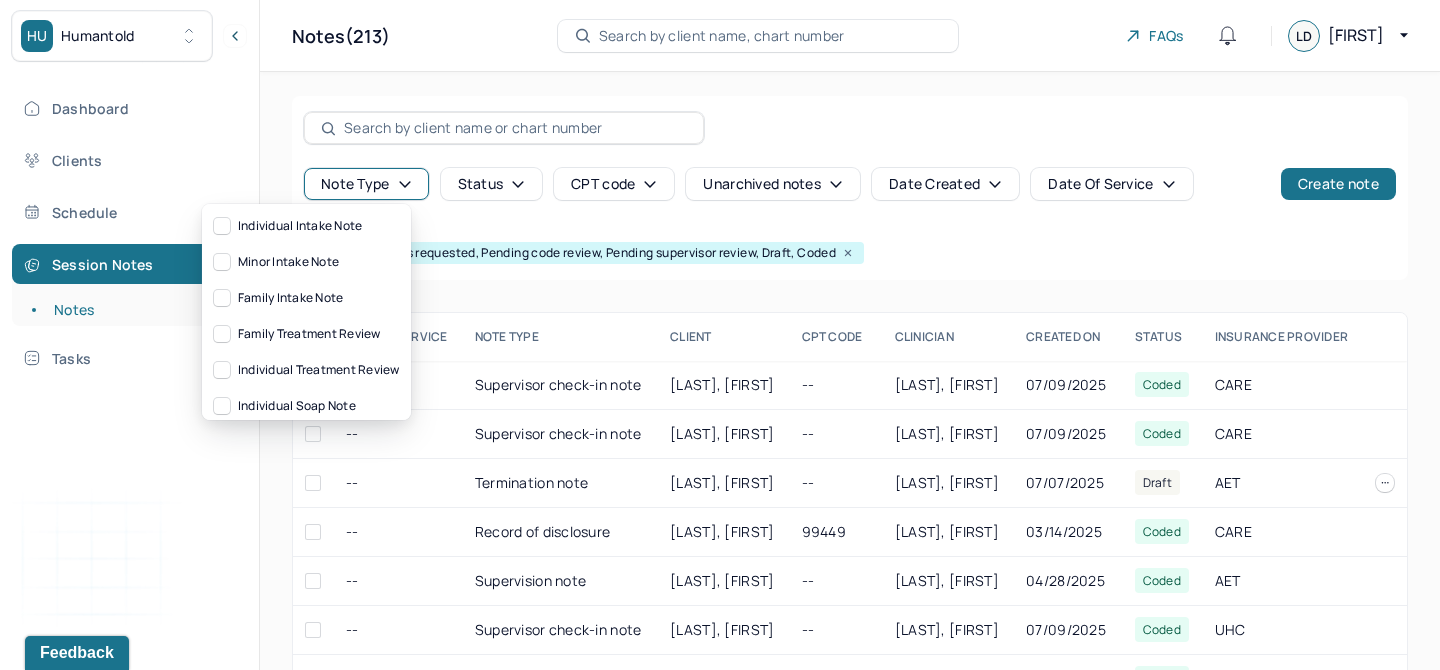 click 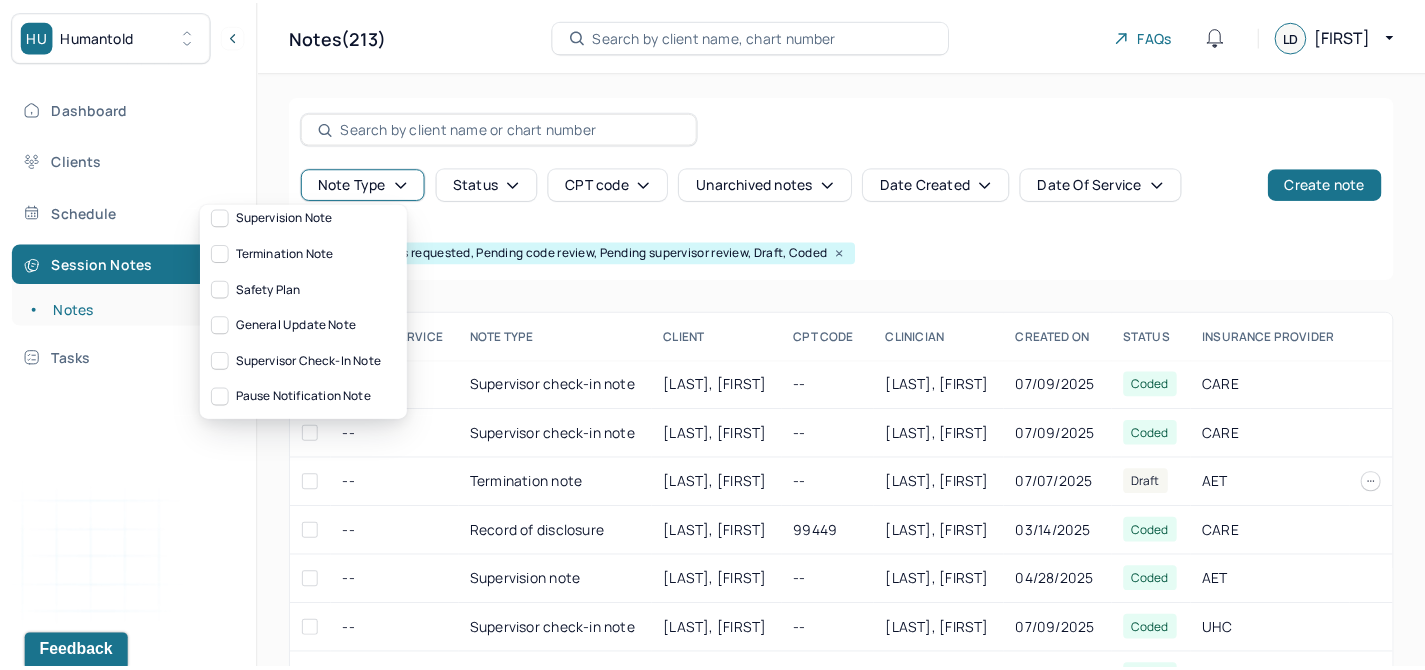 scroll, scrollTop: 0, scrollLeft: 0, axis: both 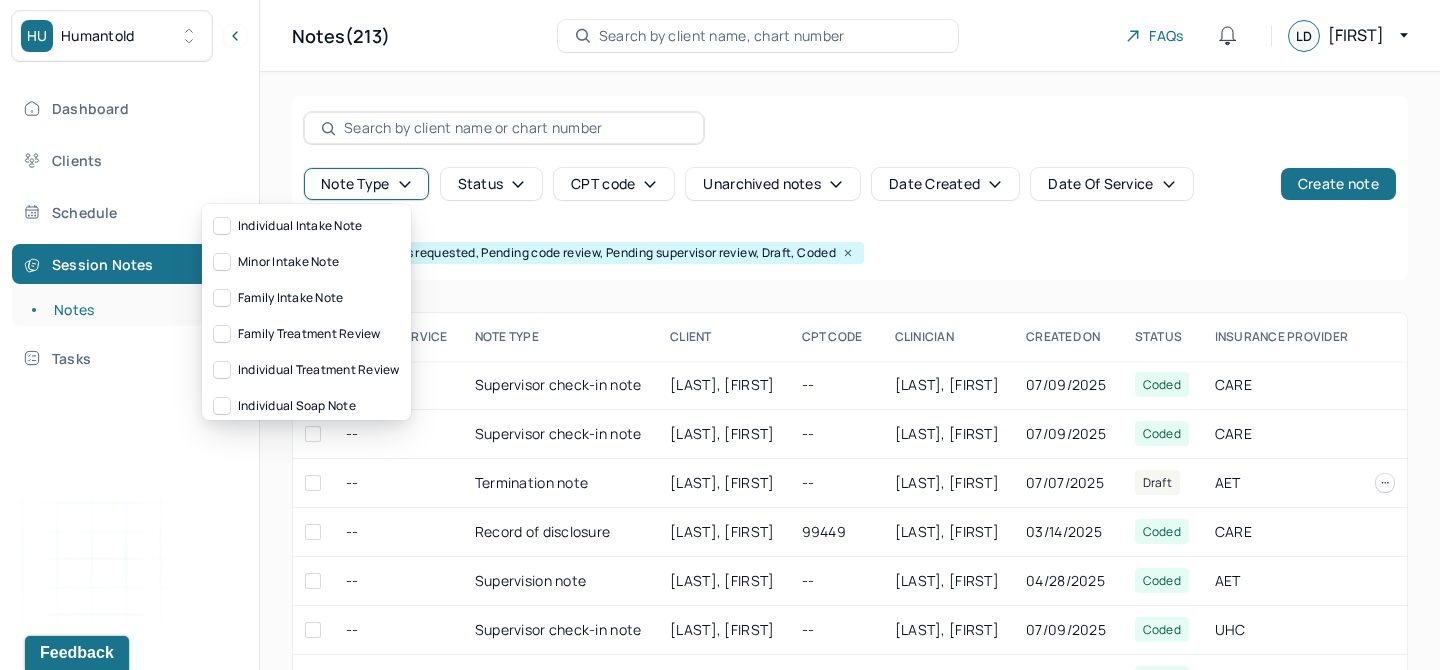 click on "Changes requested, Pending code review, Pending supervisor review, Draft, Coded" at bounding box center [598, 253] 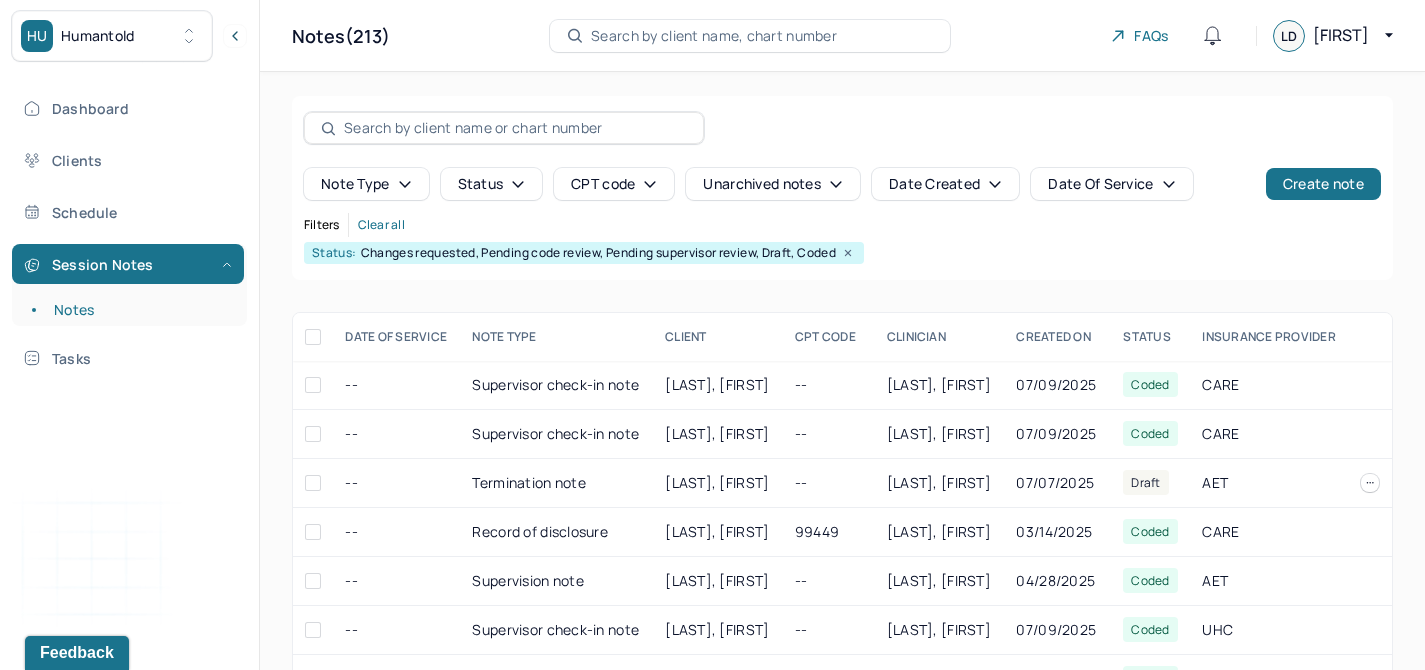 click 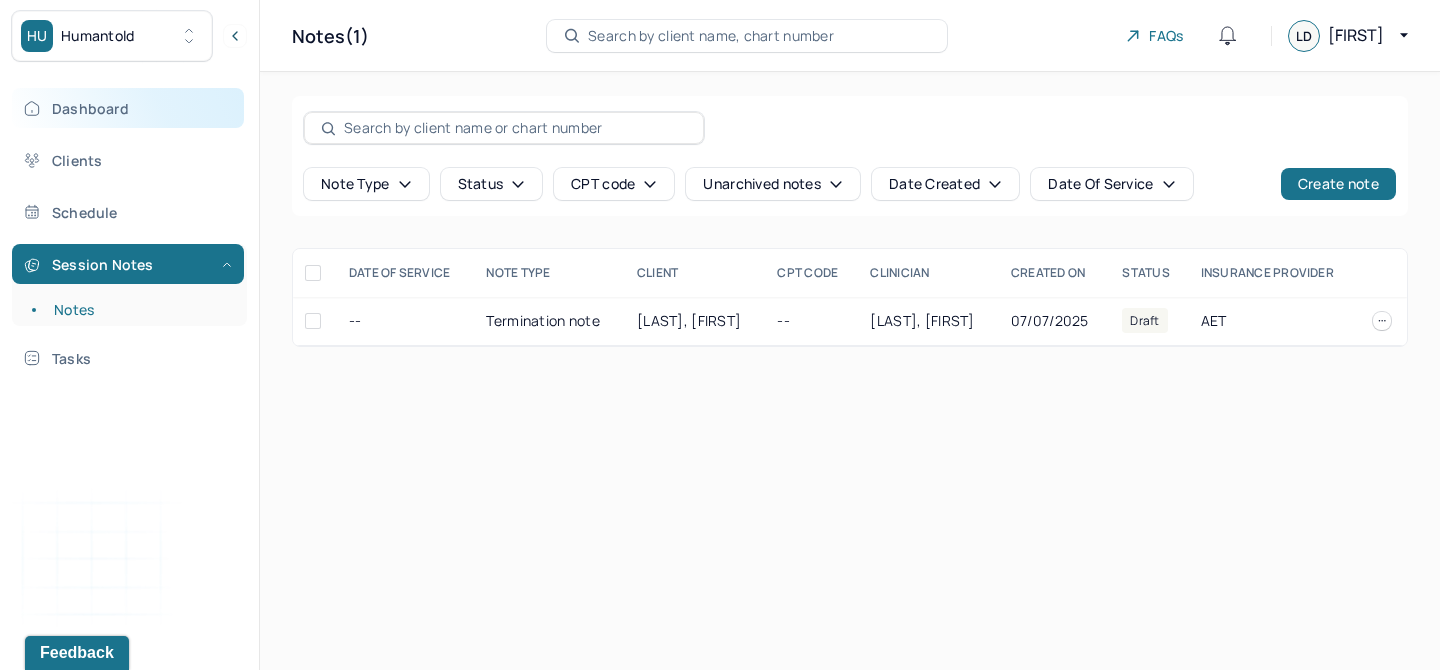 click on "Dashboard" at bounding box center (128, 108) 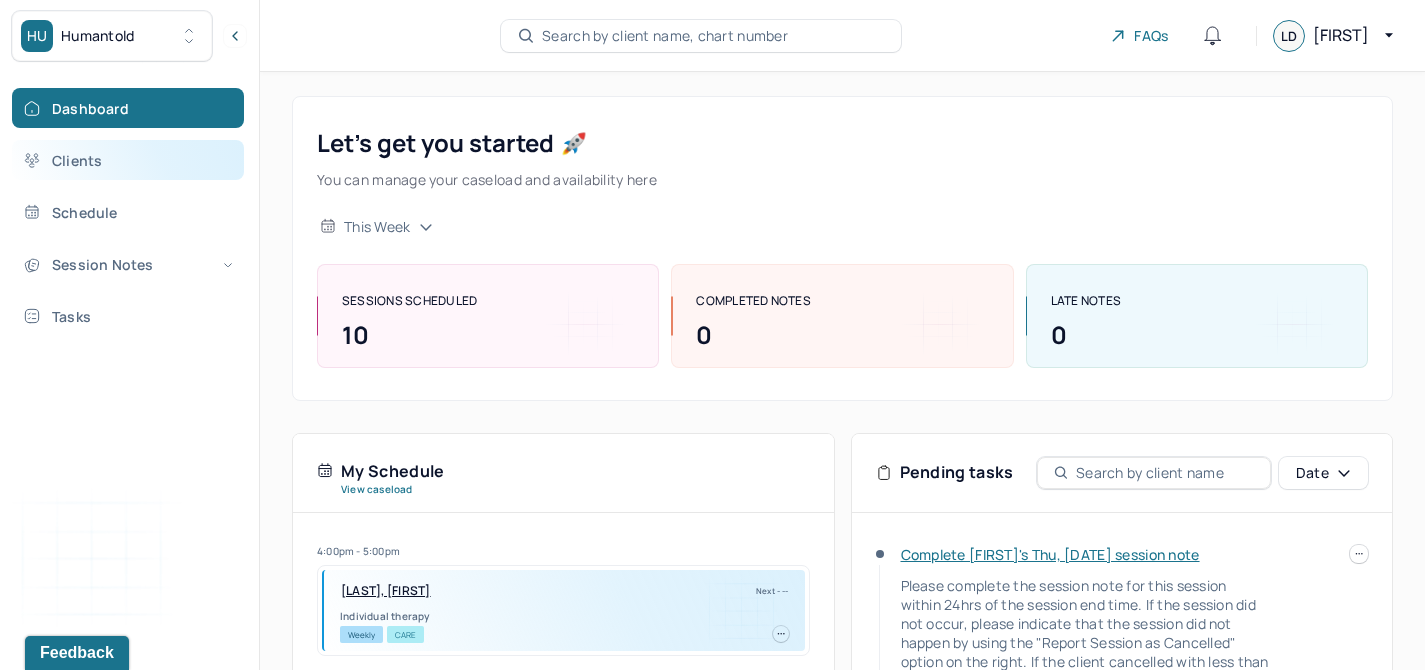 click on "Clients" at bounding box center (128, 160) 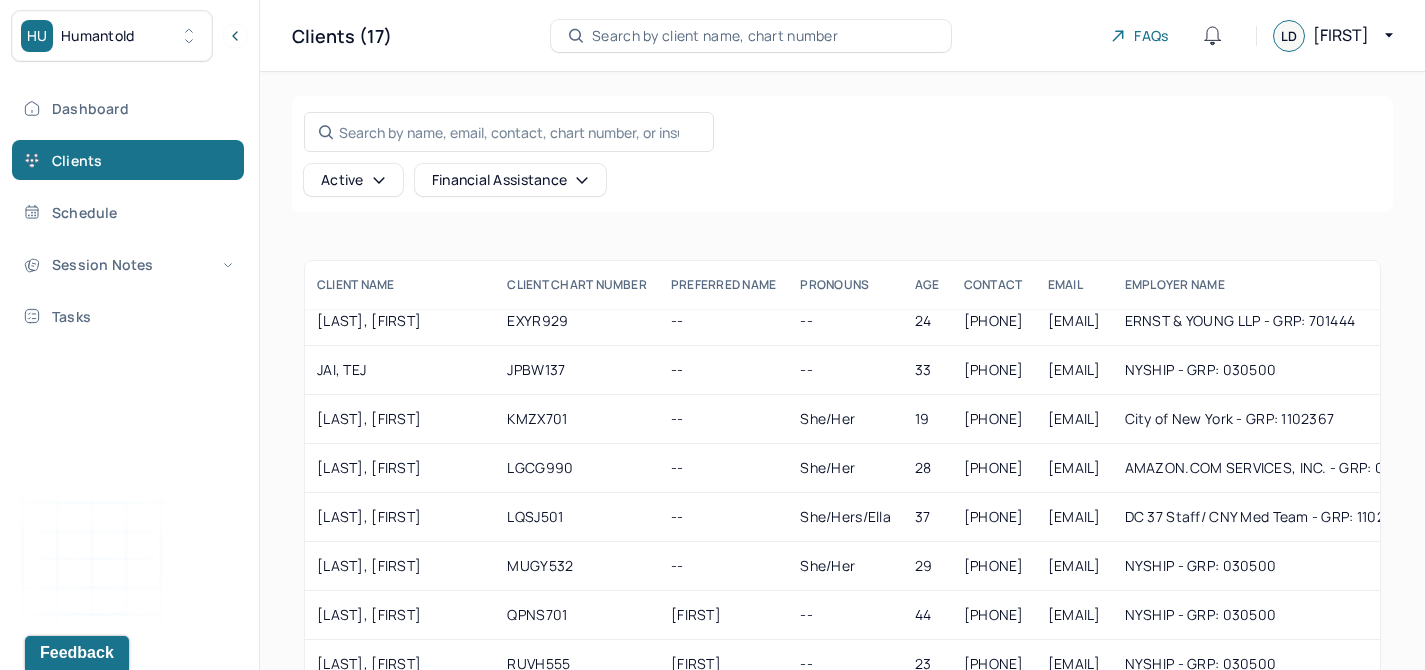 scroll, scrollTop: 362, scrollLeft: 0, axis: vertical 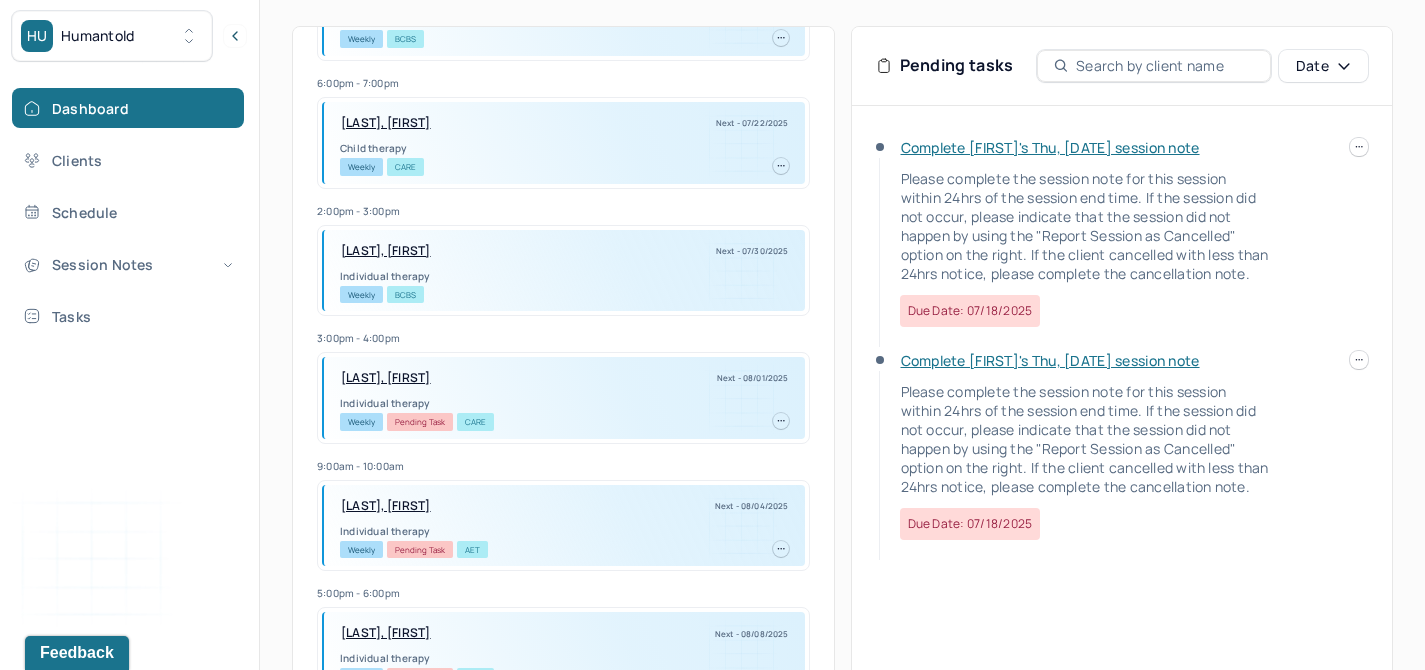 click on "[LAST], [FIRST]   Next - [DATE] Individual therapy Weekly Pending Task CARE" at bounding box center (563, 398) 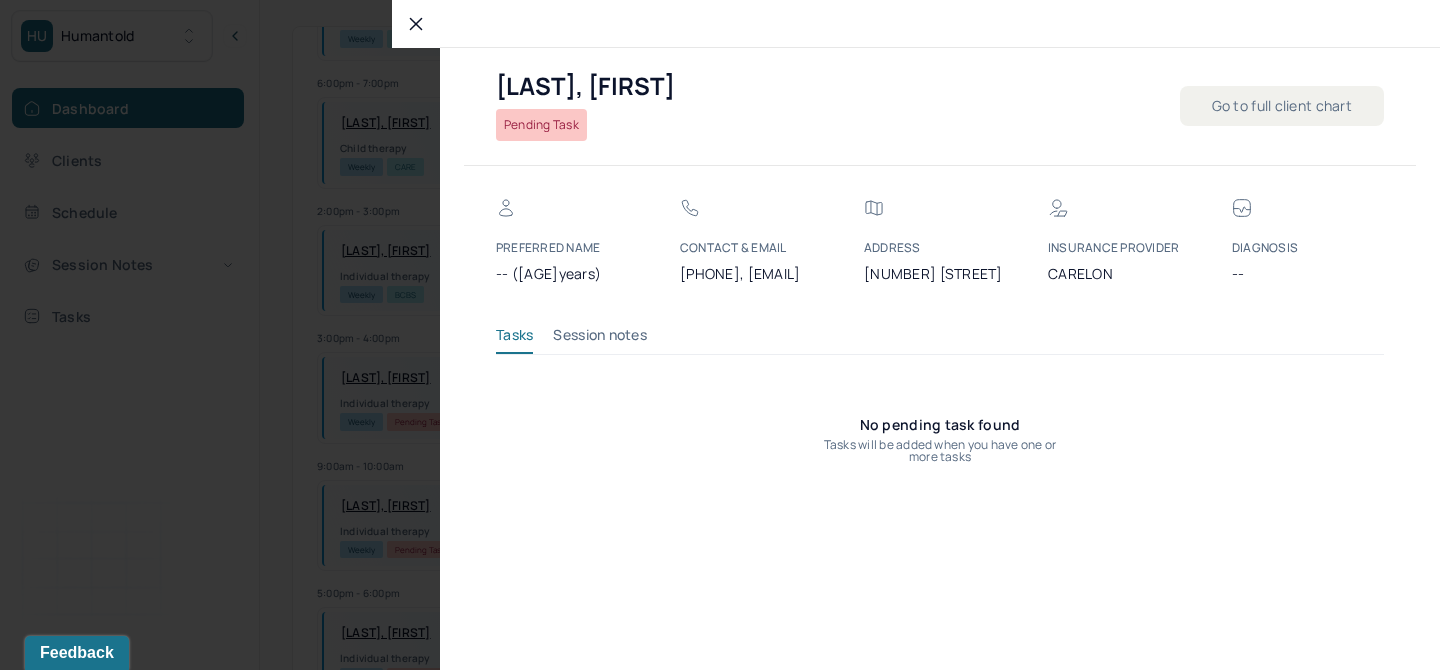 click on "Pending Task" at bounding box center [541, 125] 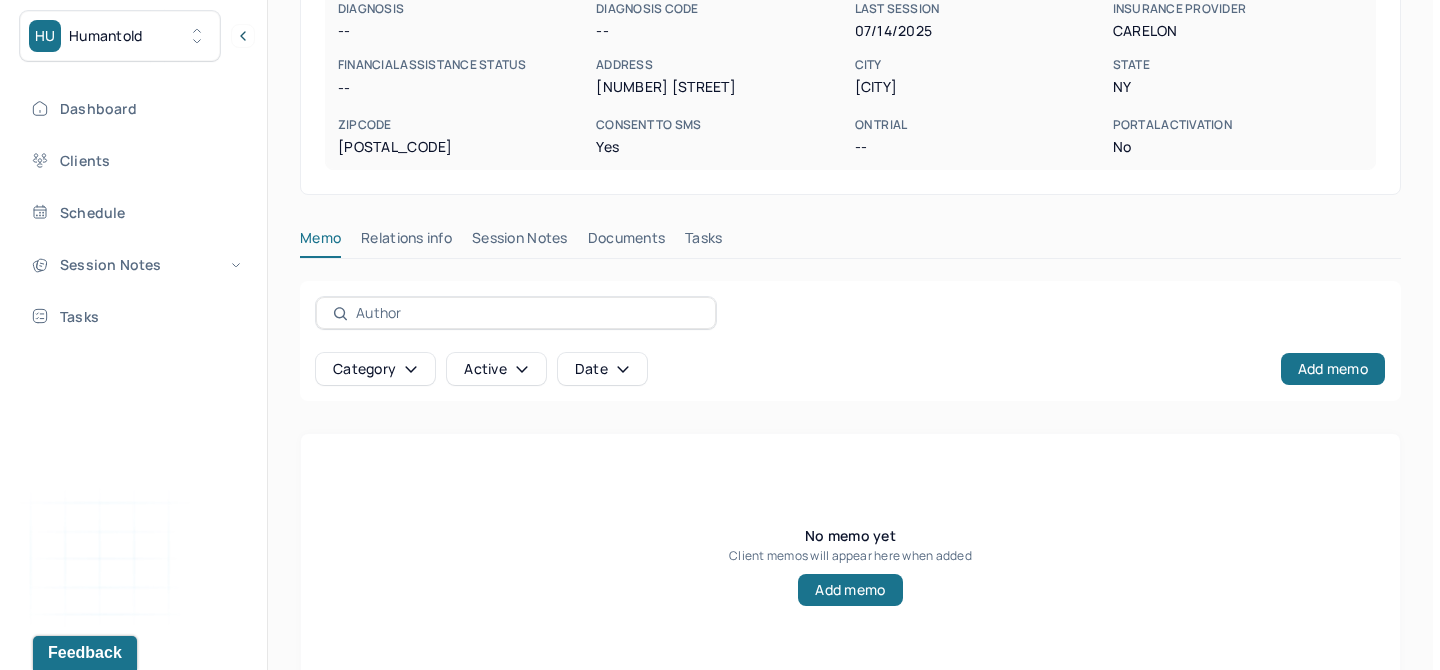 scroll, scrollTop: 387, scrollLeft: 0, axis: vertical 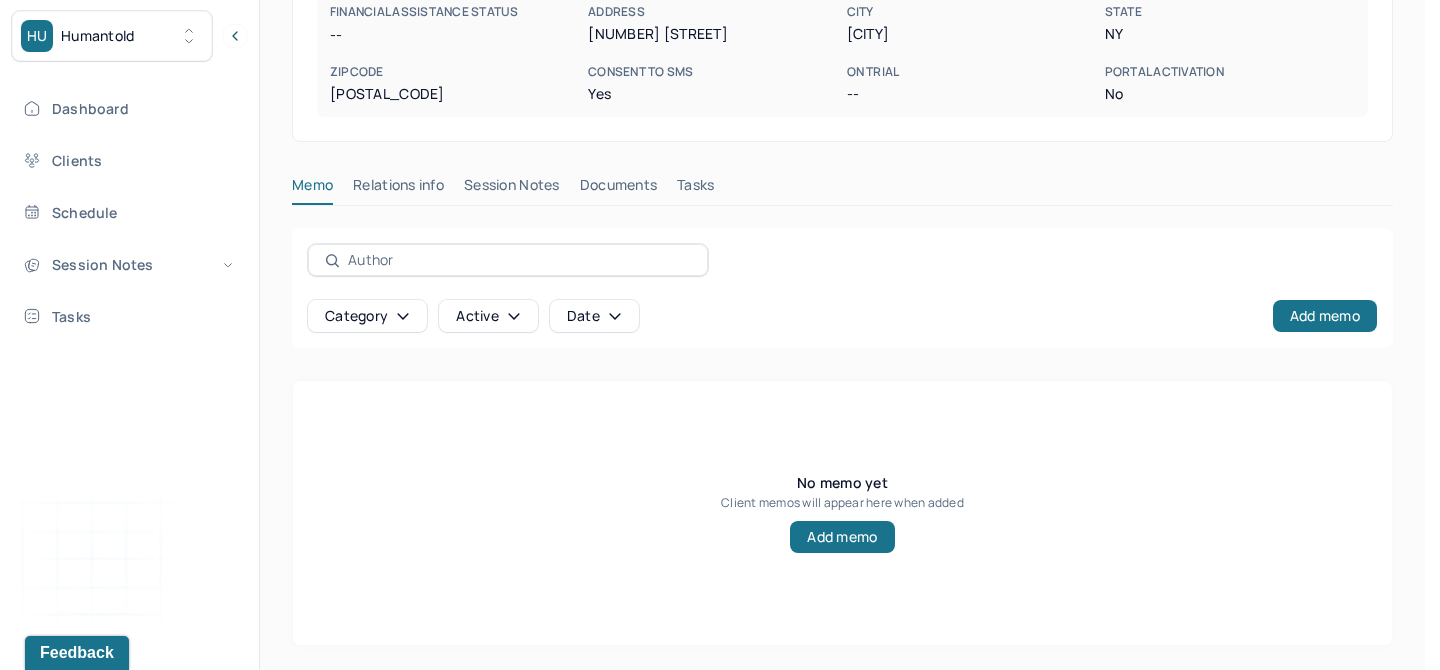 click on "Category" at bounding box center [367, 316] 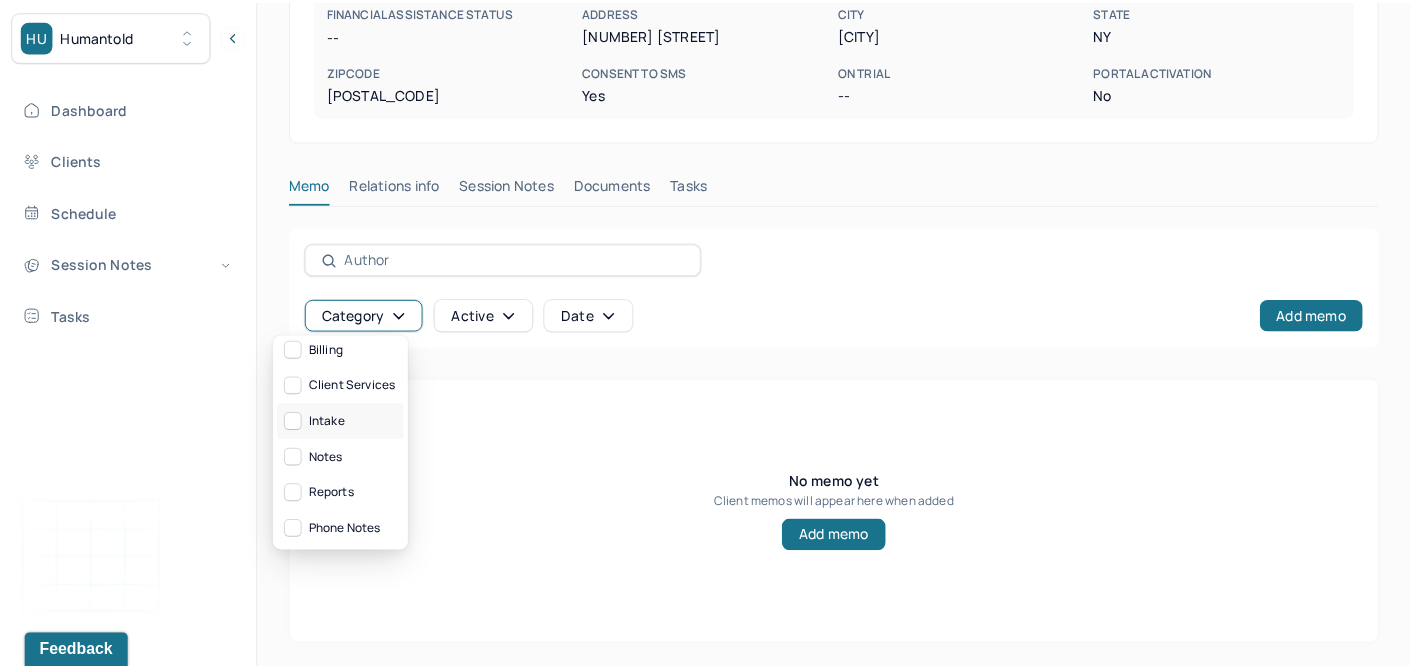 scroll, scrollTop: 0, scrollLeft: 0, axis: both 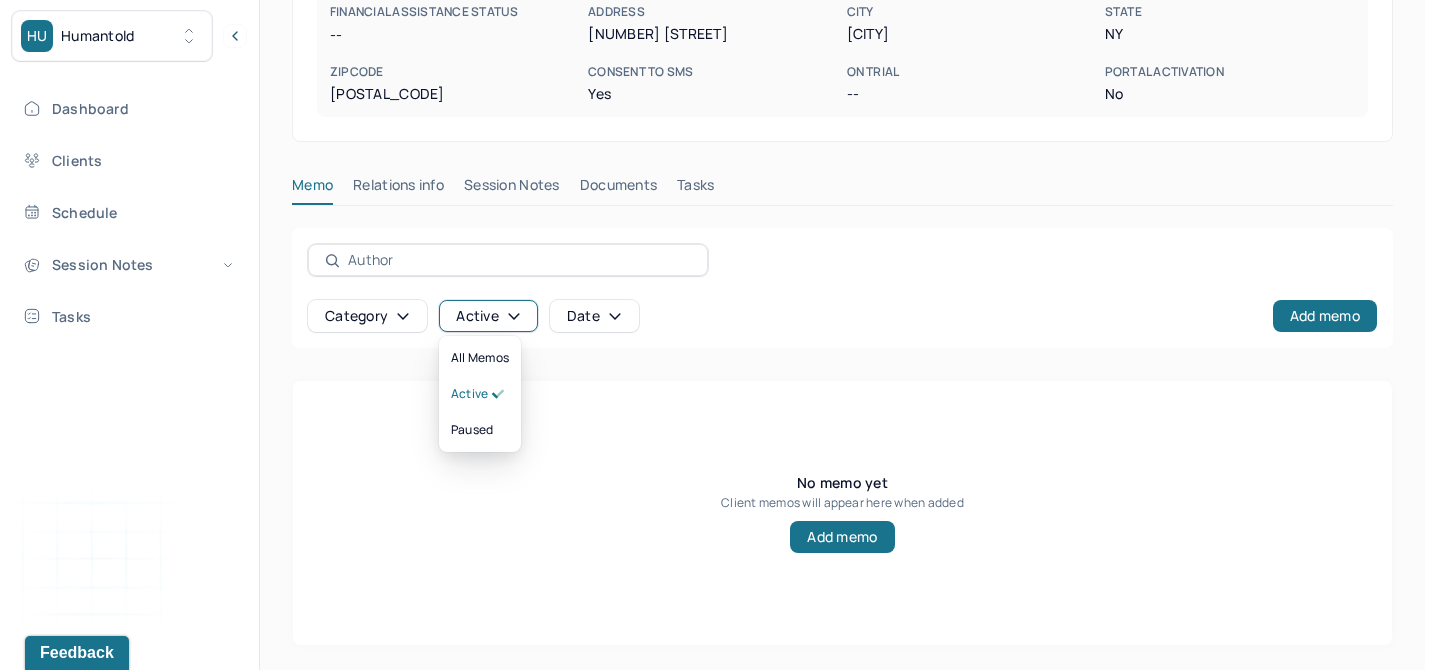 click on "active" at bounding box center [488, 316] 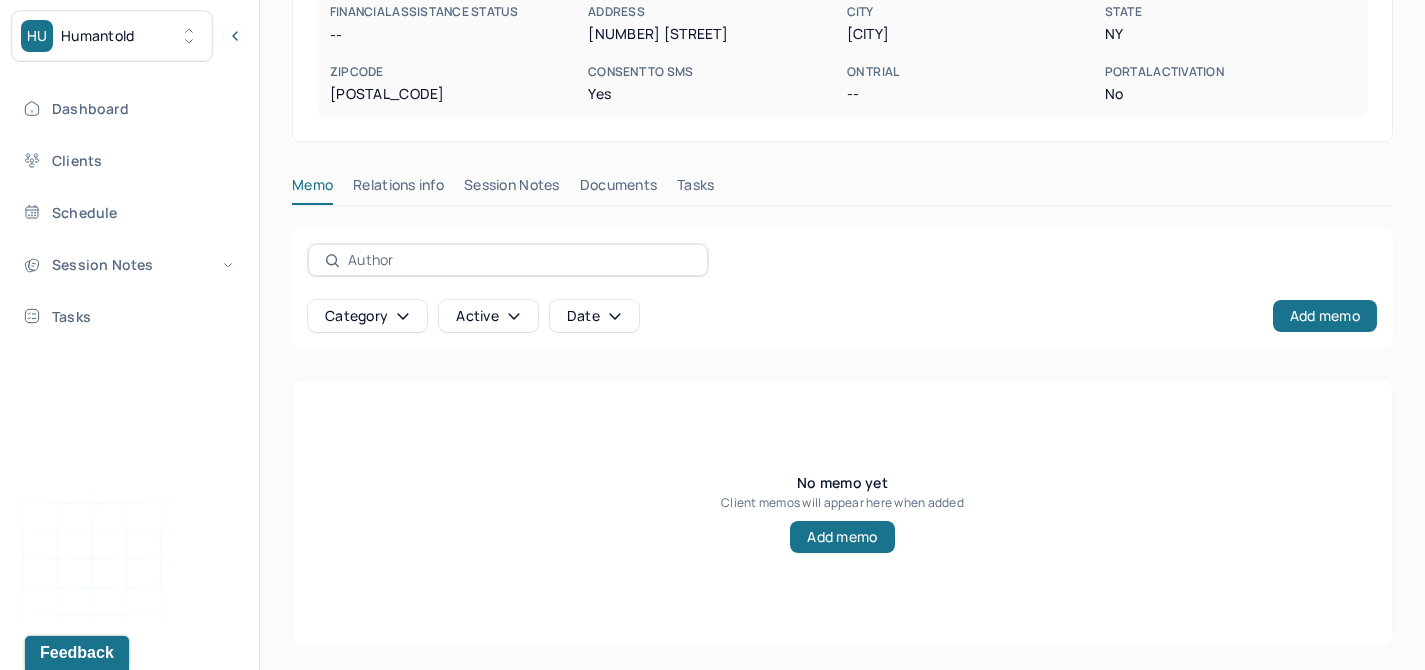 click 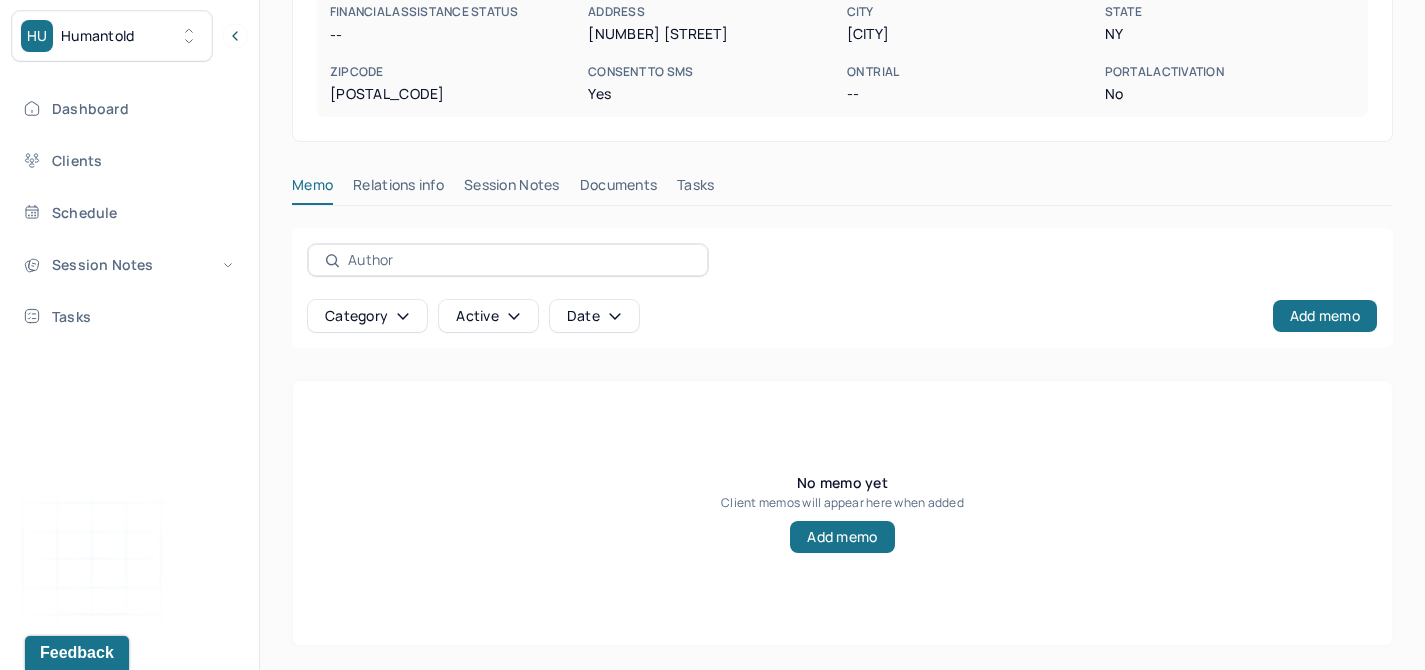 click on "Category     active     Date     Add memo" at bounding box center [842, 316] 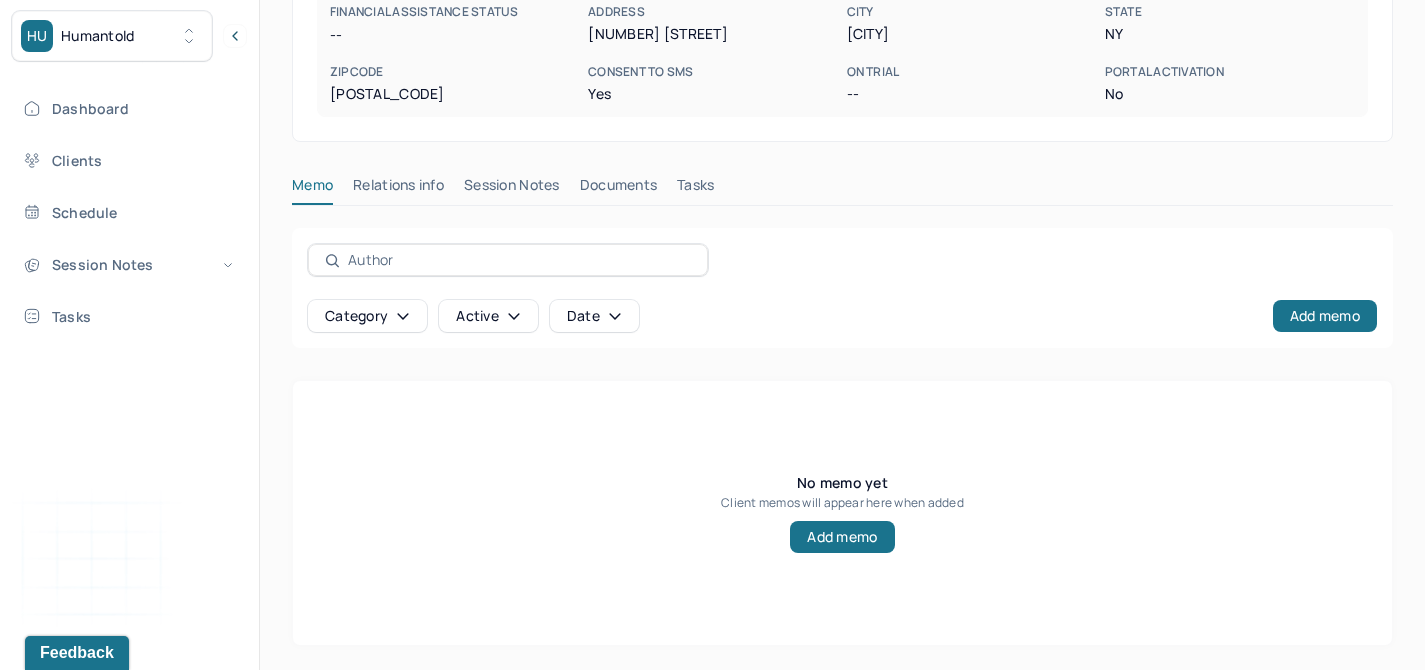 click on "Relations info" at bounding box center (398, 189) 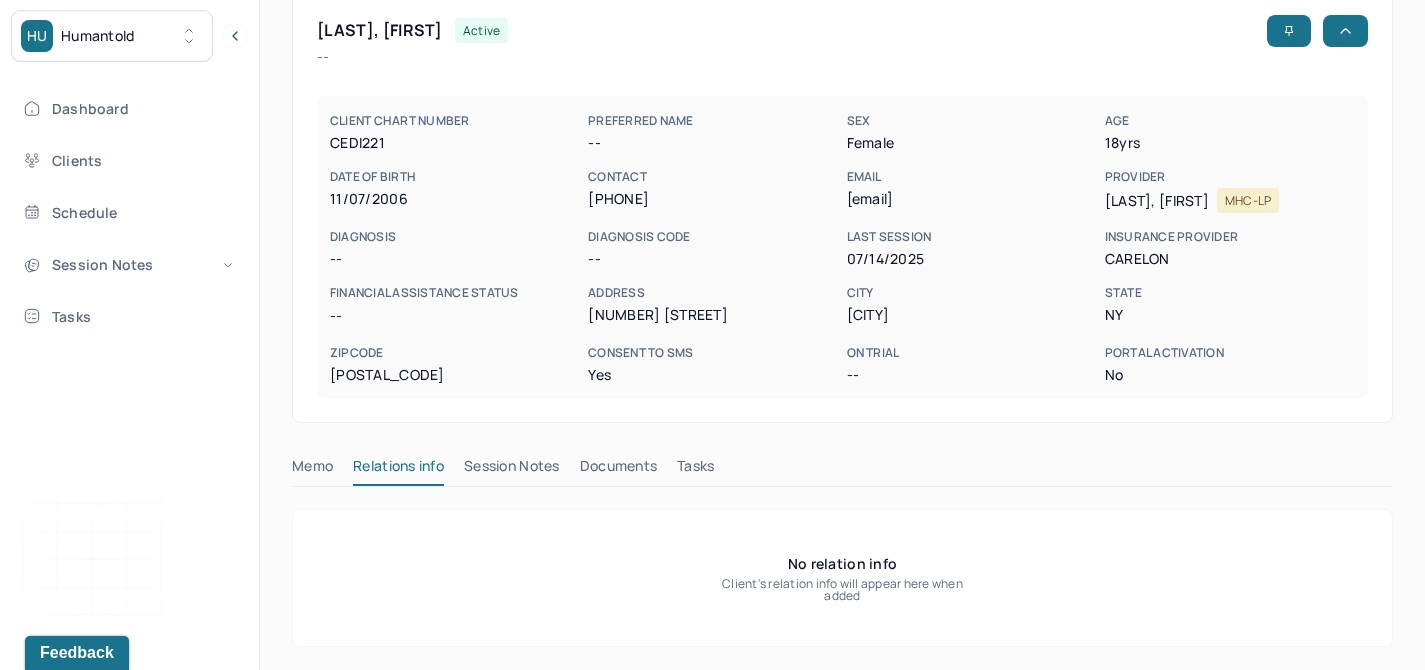 scroll, scrollTop: 107, scrollLeft: 0, axis: vertical 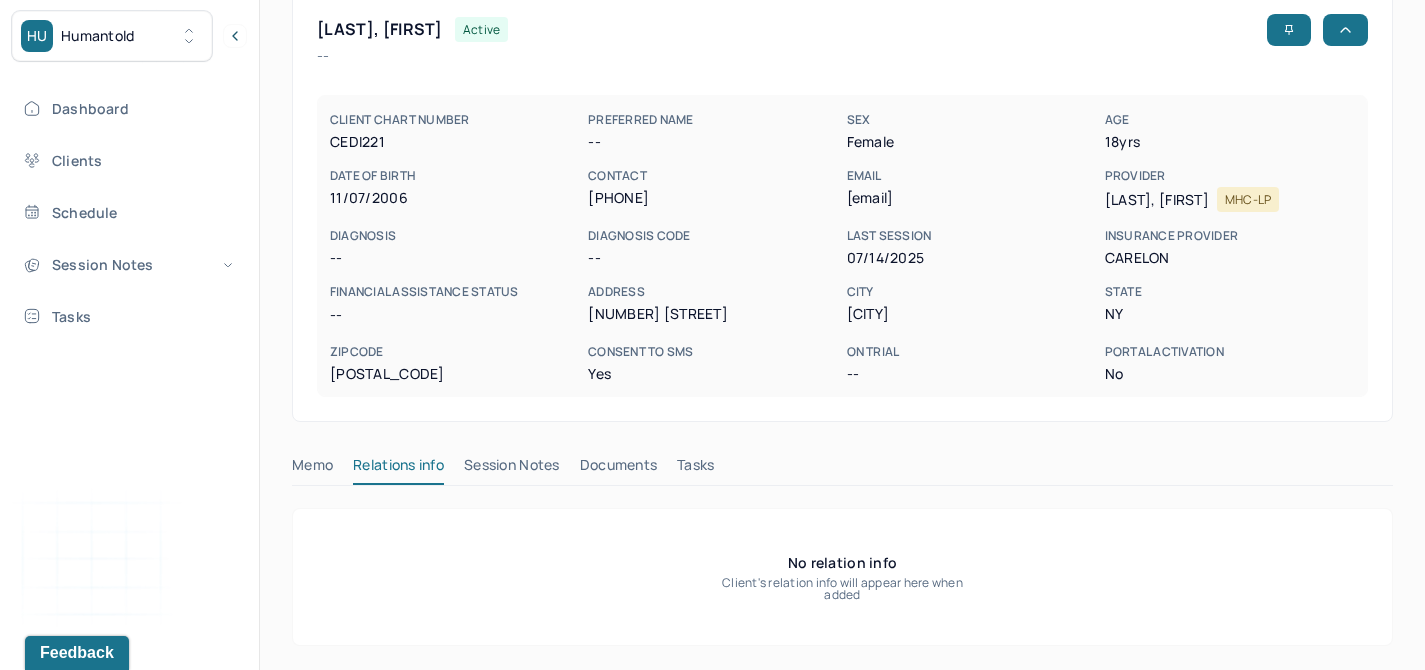 click on "Session Notes" at bounding box center [512, 469] 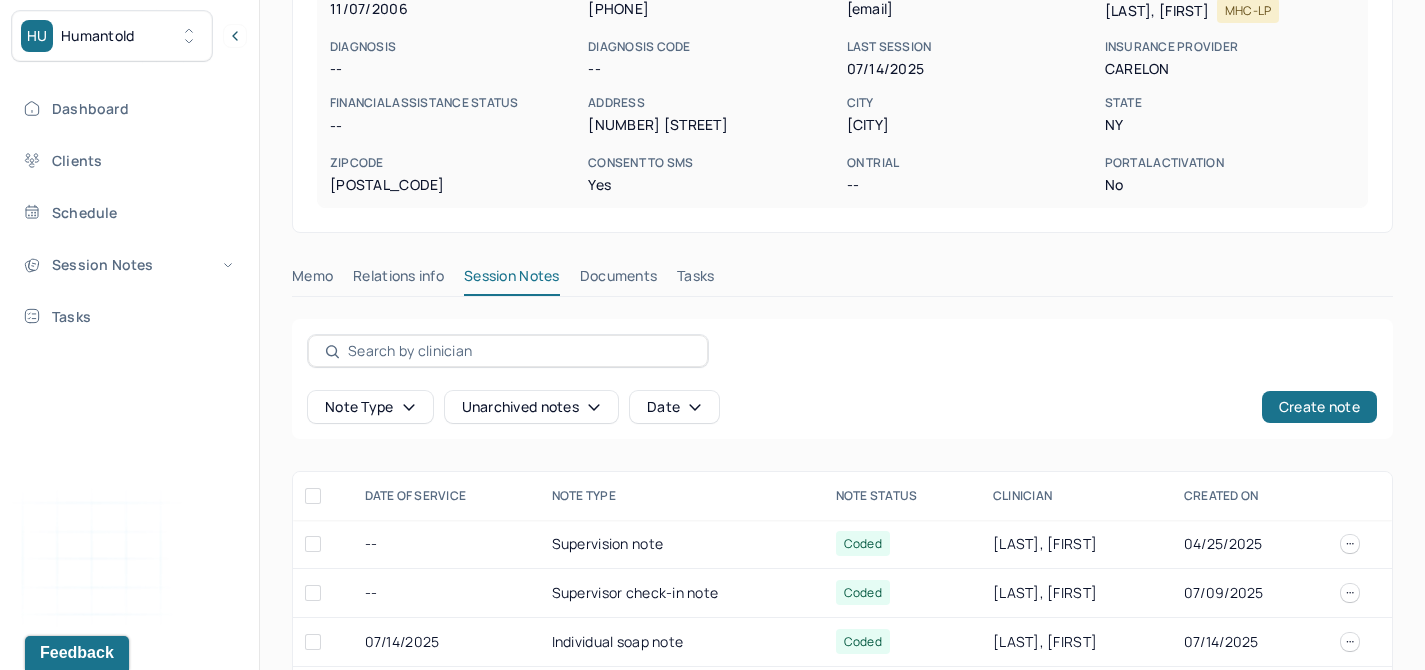 scroll, scrollTop: 406, scrollLeft: 0, axis: vertical 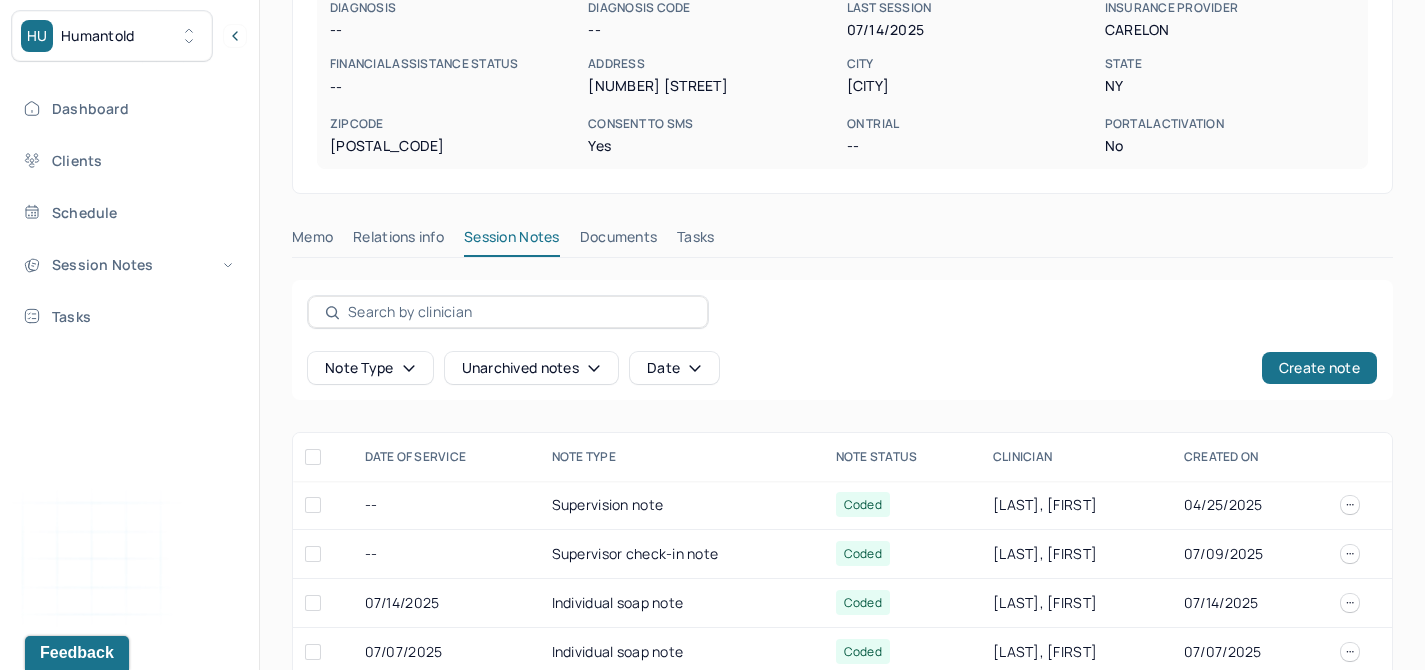 click on "Documents" at bounding box center (619, 241) 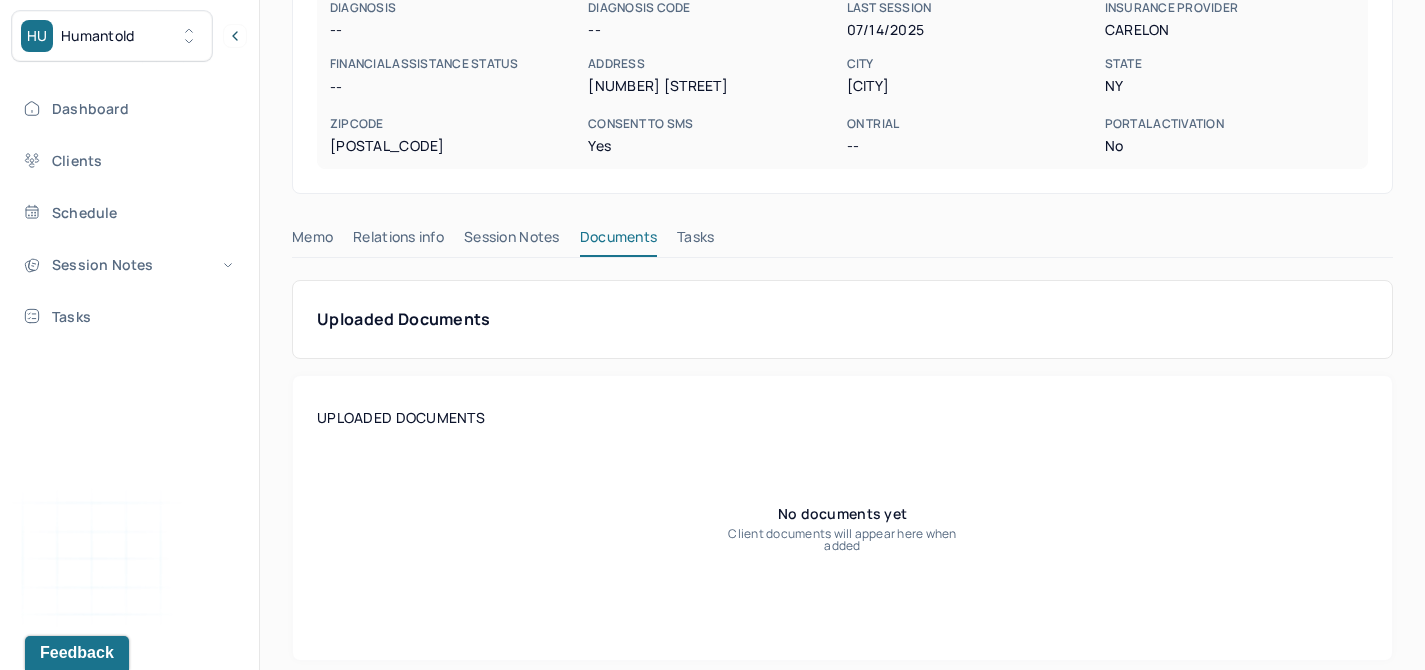scroll, scrollTop: 350, scrollLeft: 0, axis: vertical 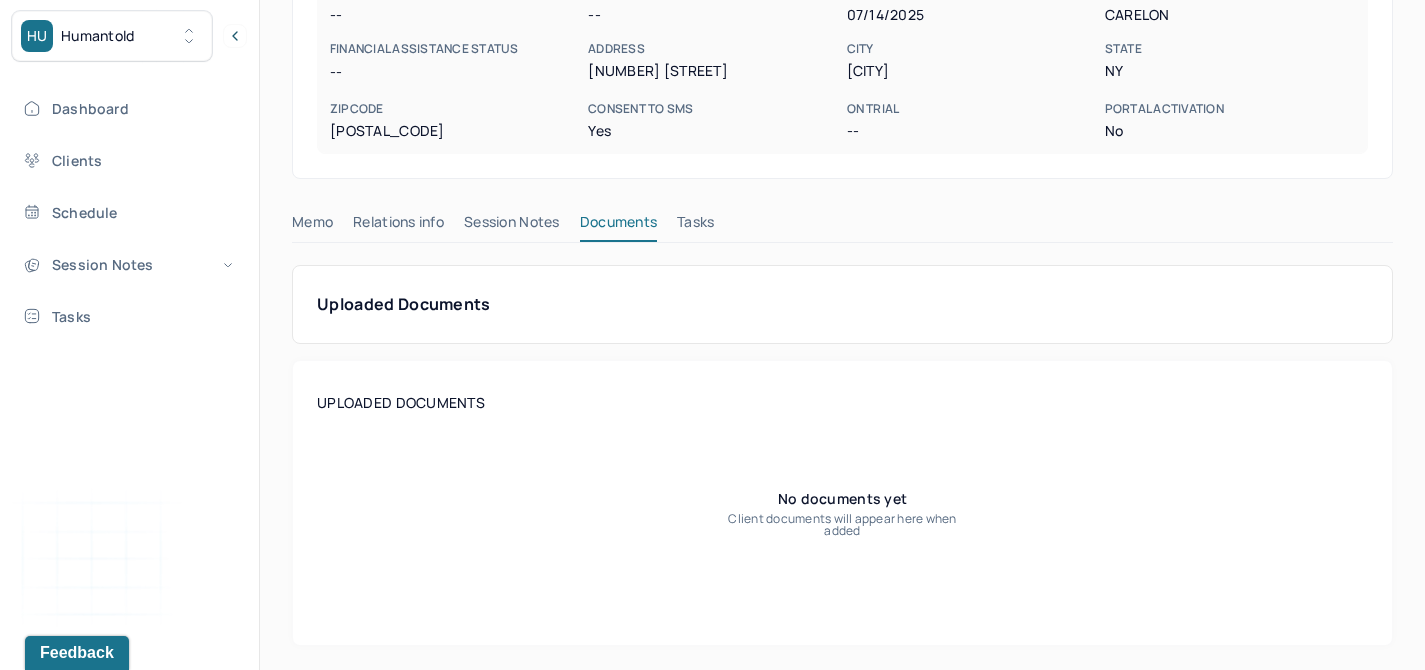 click on "Tasks" at bounding box center (695, 226) 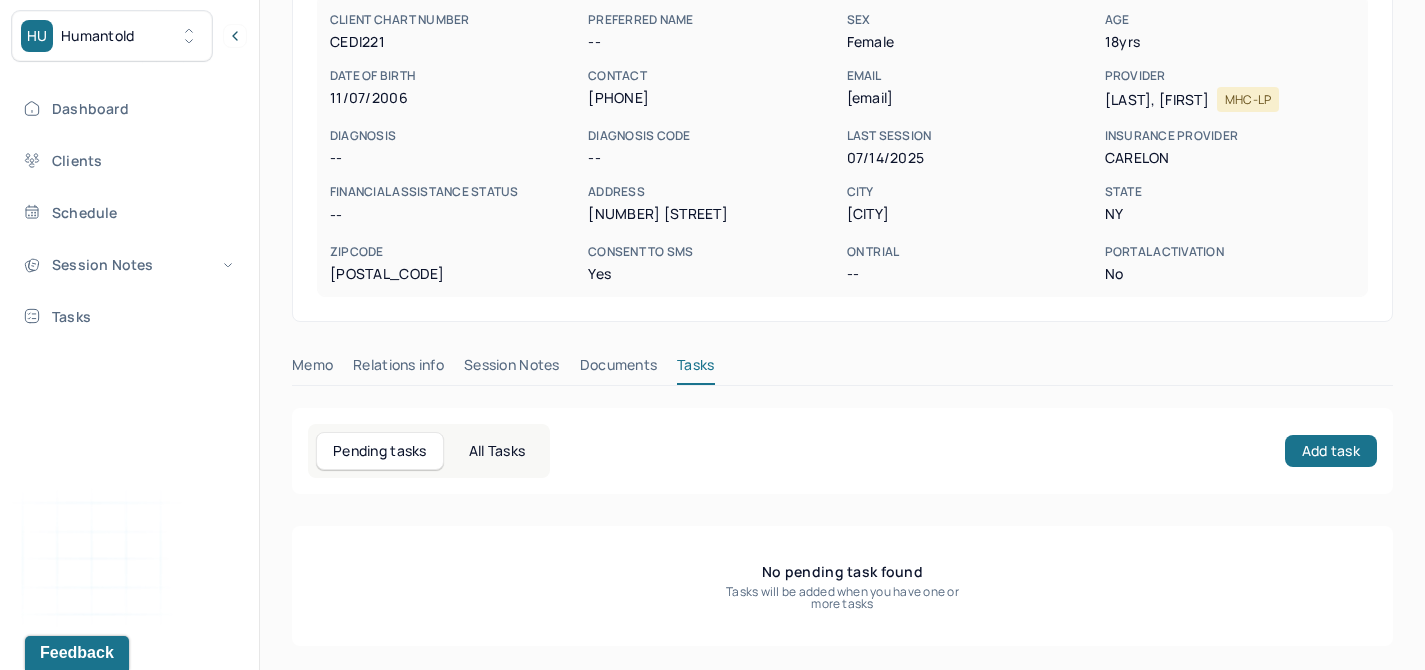 scroll, scrollTop: 207, scrollLeft: 0, axis: vertical 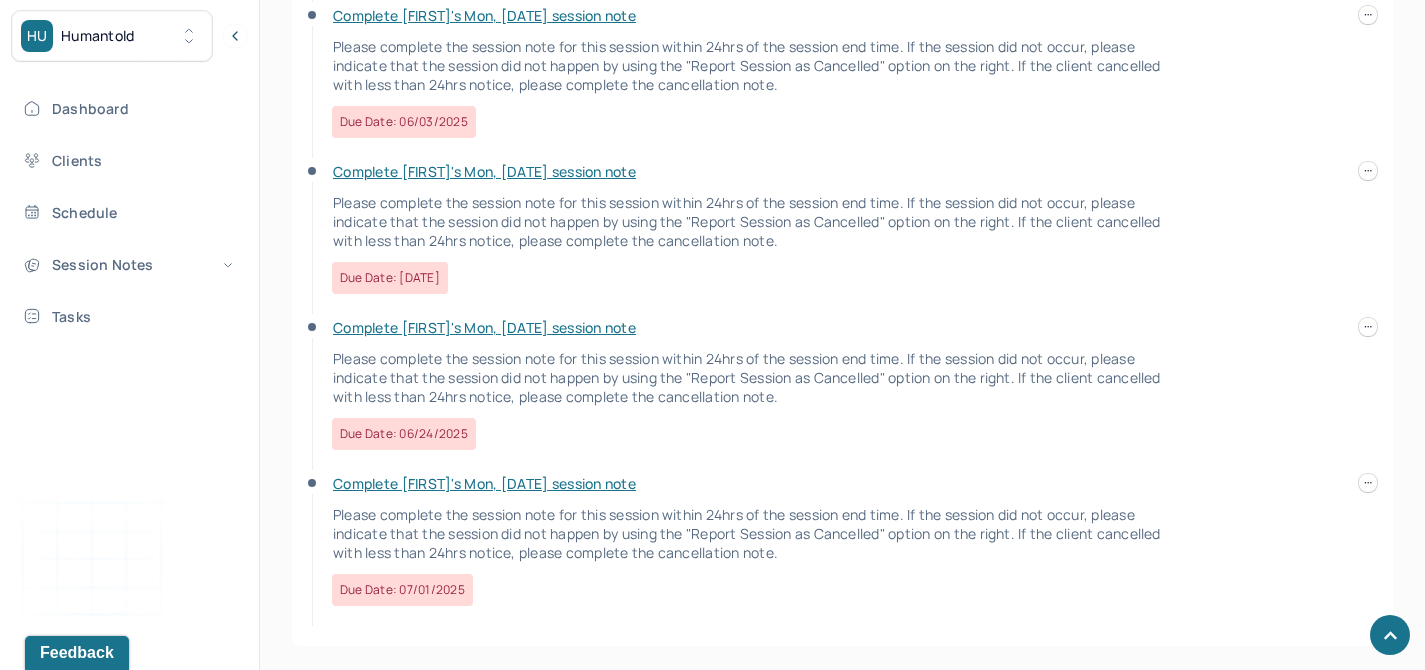 click on "Complete [FIRST]'s Mon, [DATE] session note" at bounding box center (484, 483) 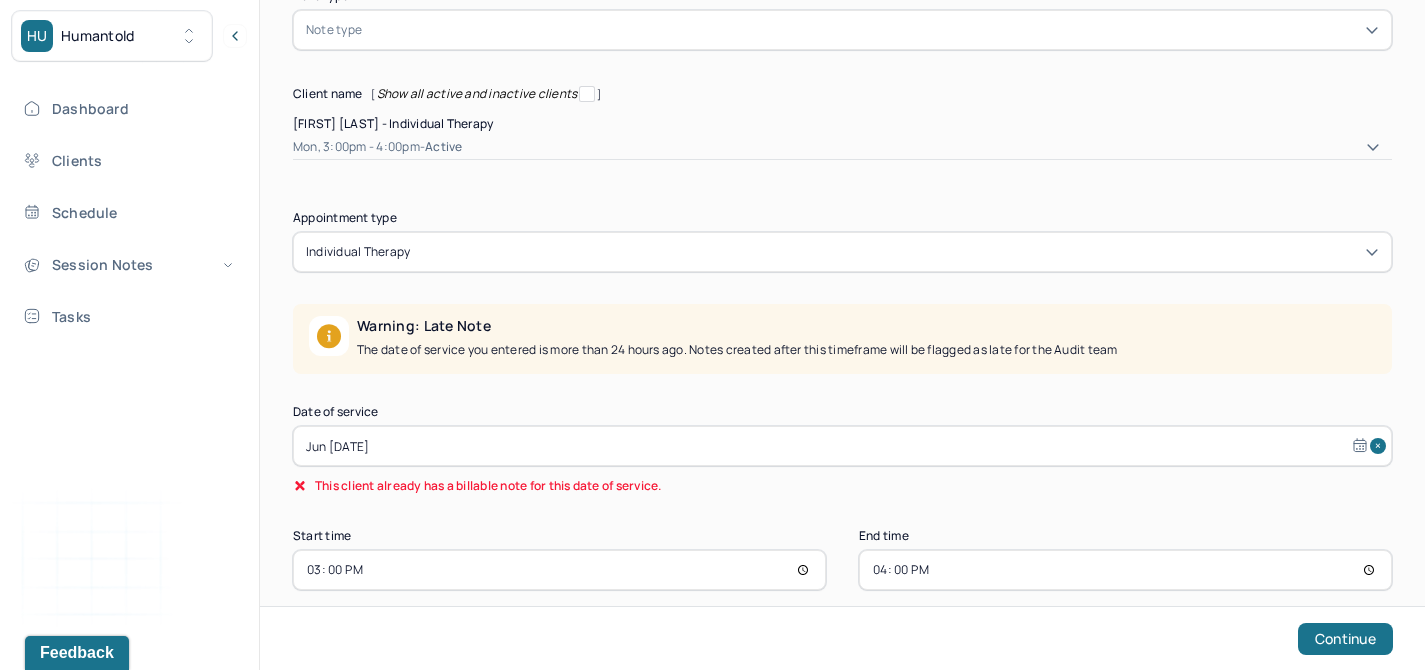 scroll, scrollTop: 178, scrollLeft: 0, axis: vertical 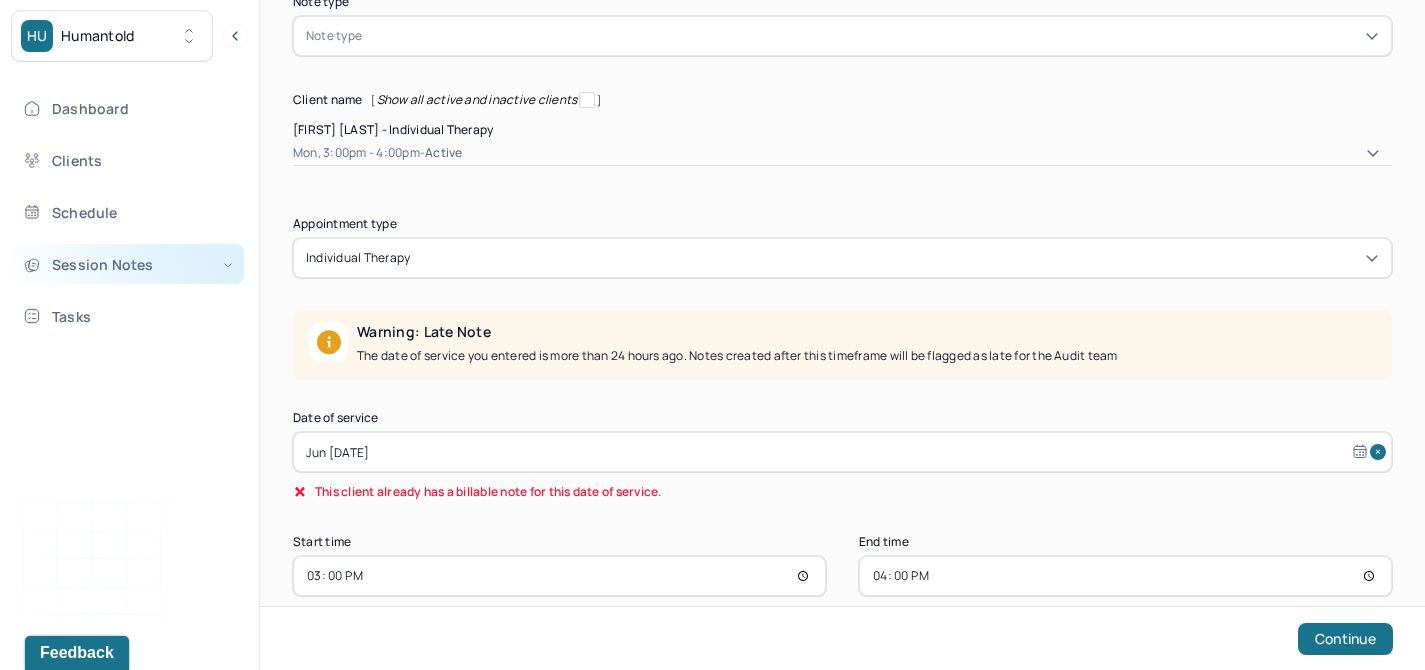 click on "Session Notes" at bounding box center (128, 264) 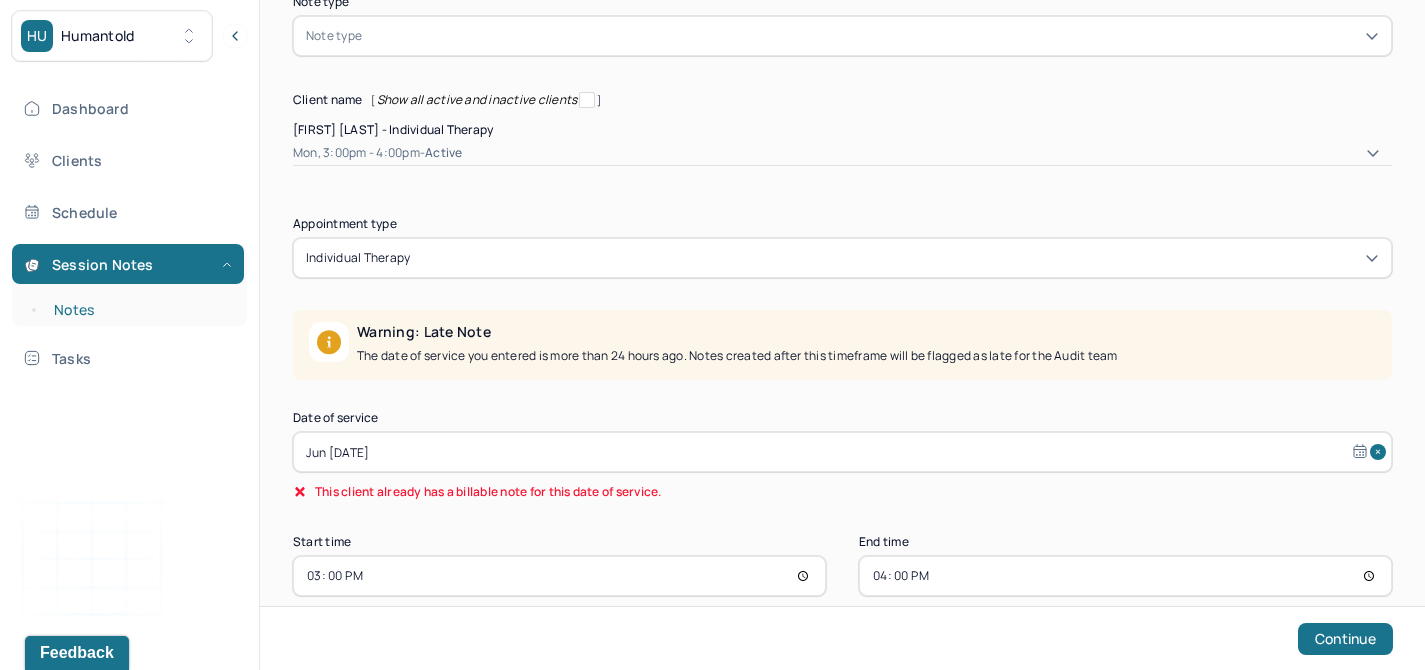 click on "Notes" at bounding box center [139, 310] 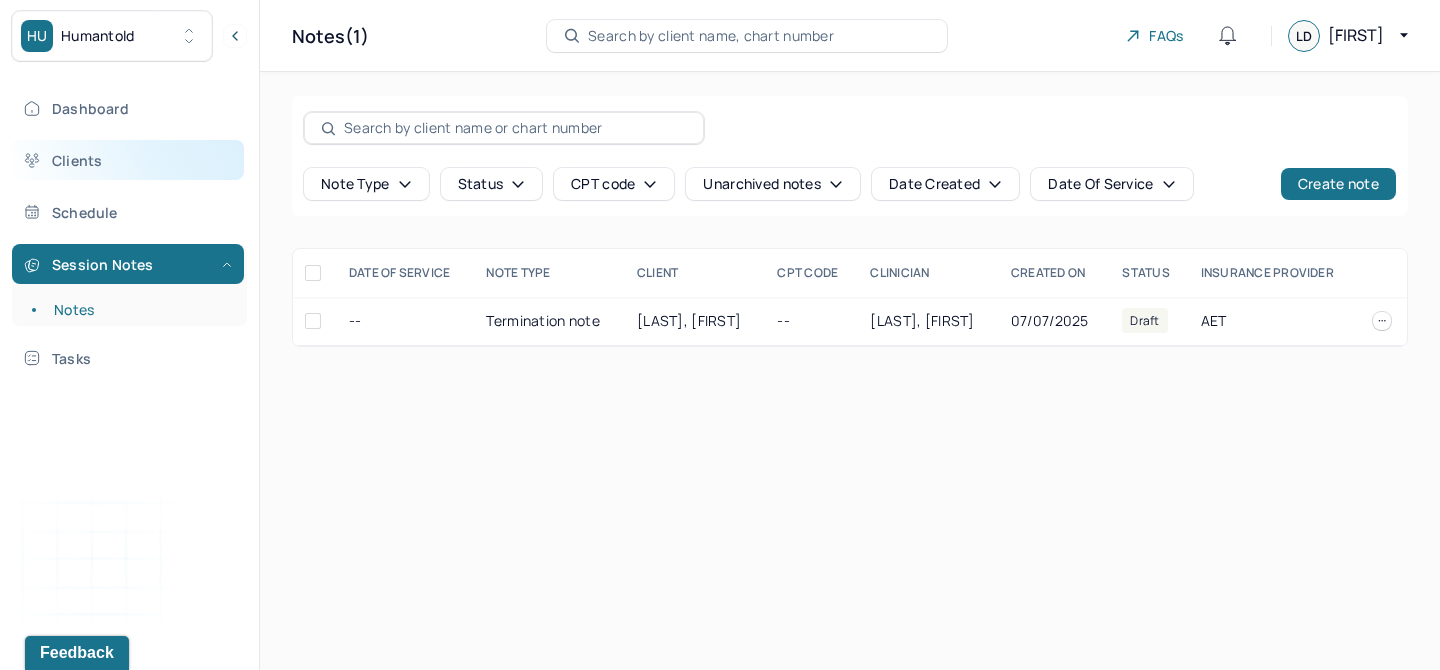 click on "Clients" at bounding box center [128, 160] 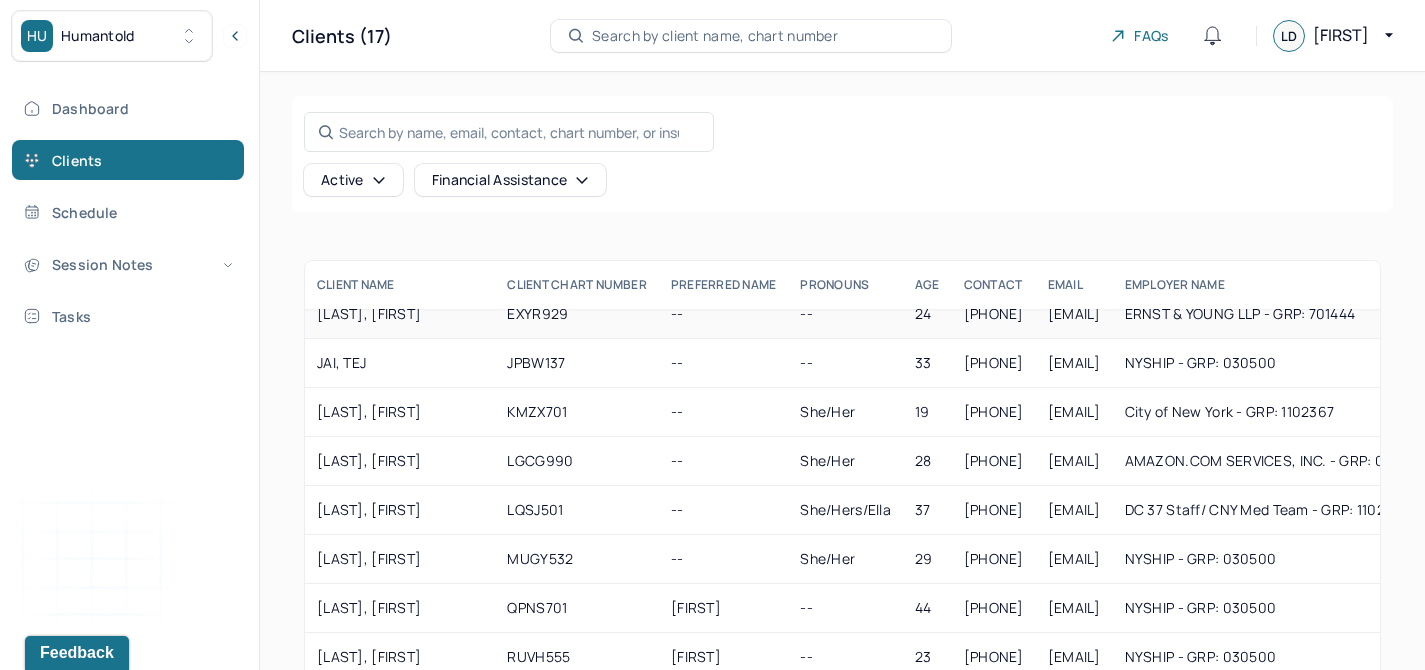 scroll, scrollTop: 362, scrollLeft: 0, axis: vertical 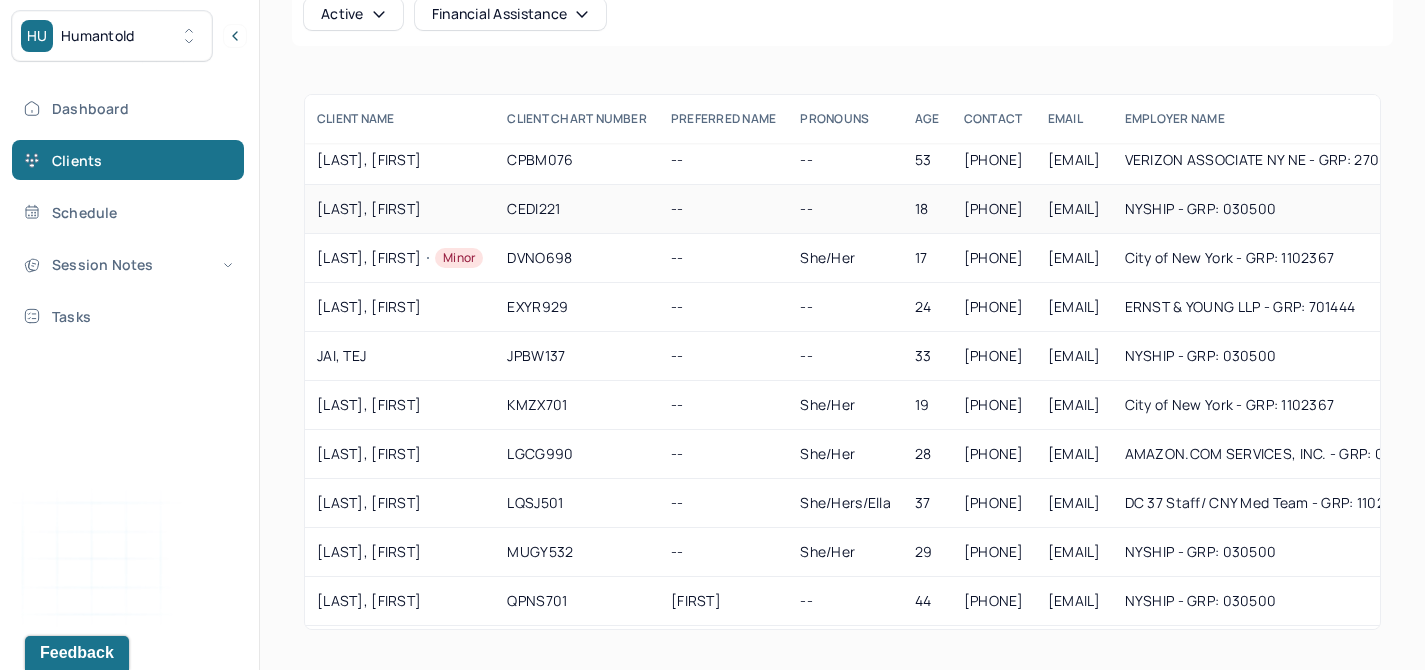 click on "CEDI221" at bounding box center [577, 209] 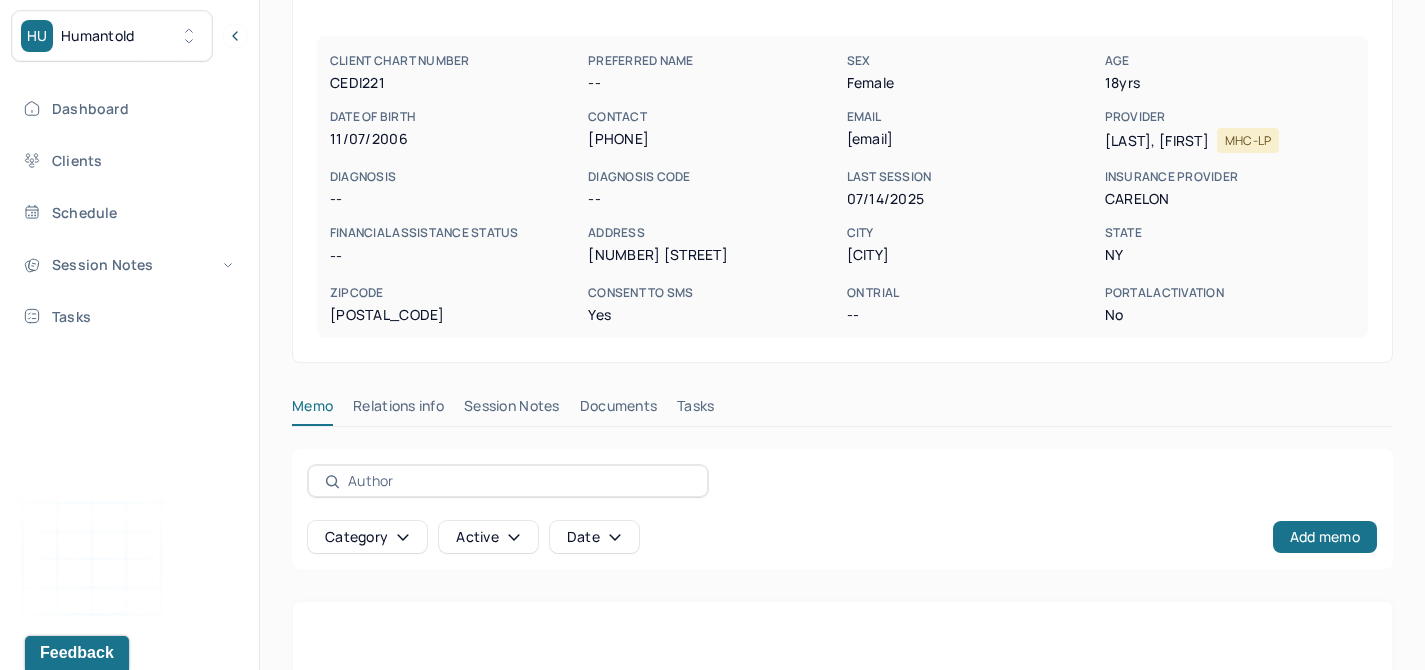 click on "Session Notes" at bounding box center (512, 410) 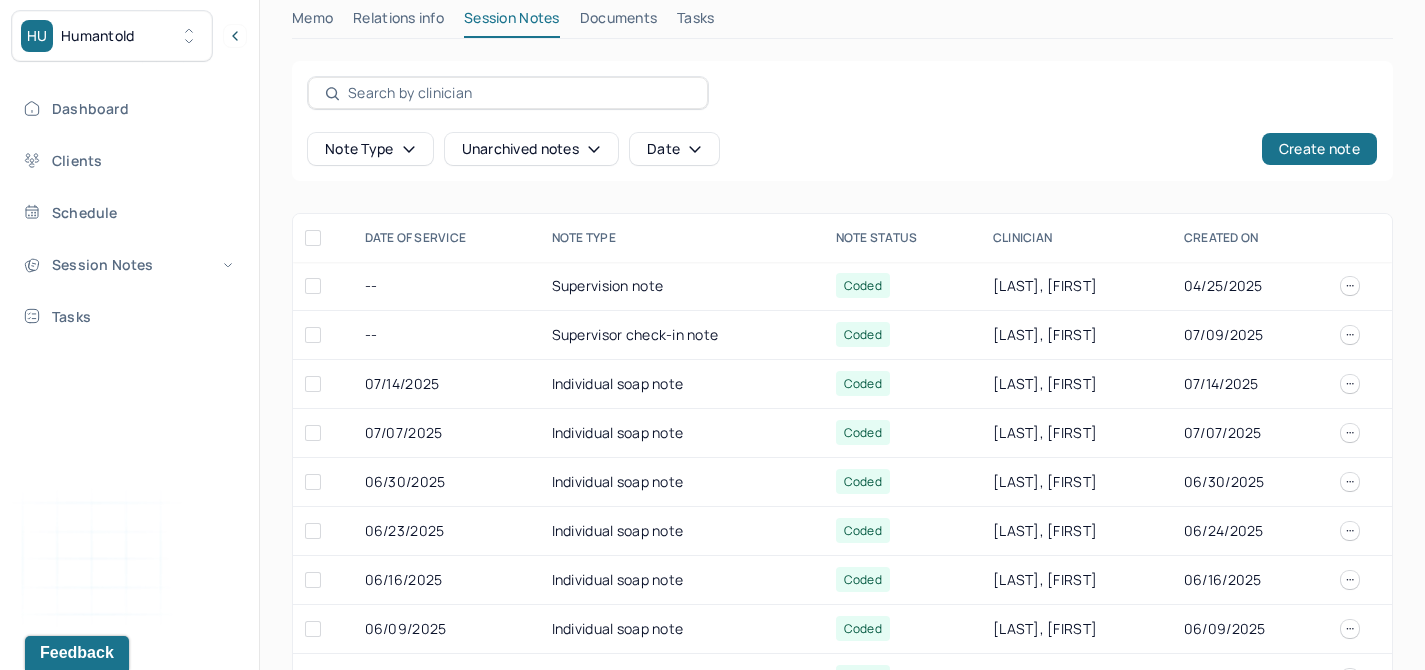scroll, scrollTop: 558, scrollLeft: 0, axis: vertical 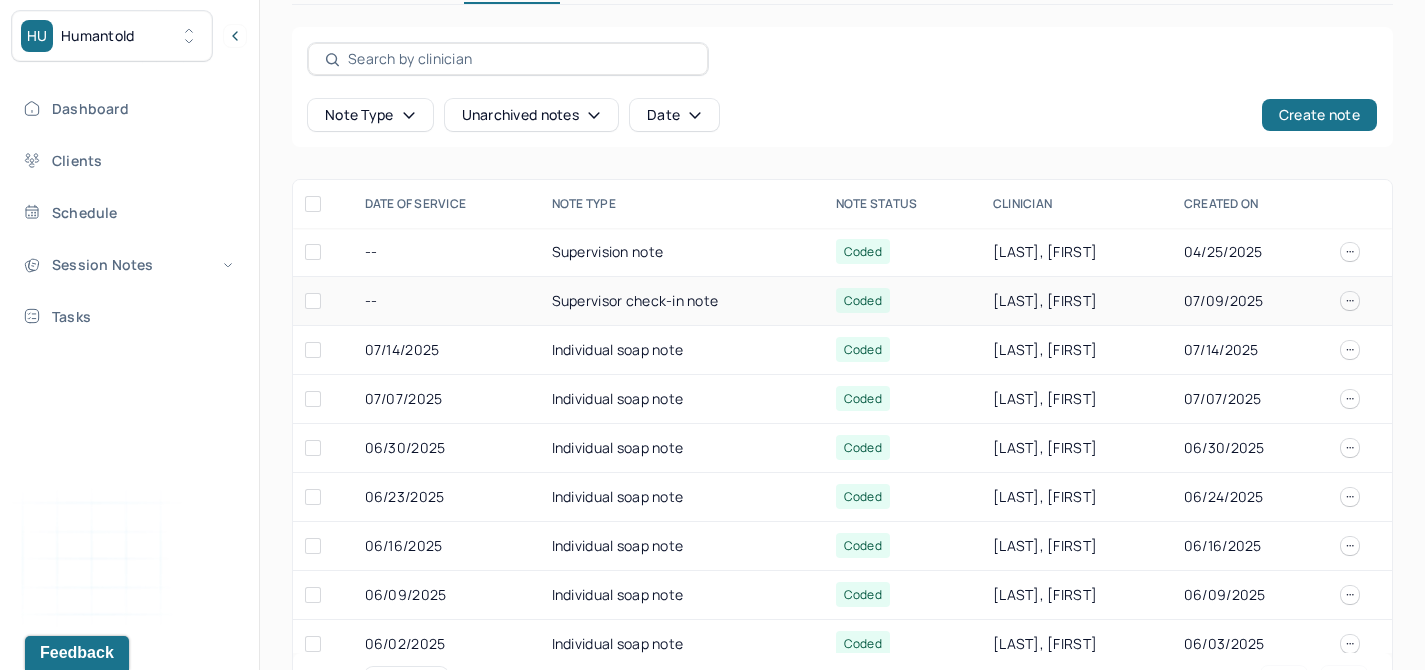 click on "07/09/2025" at bounding box center (1251, 301) 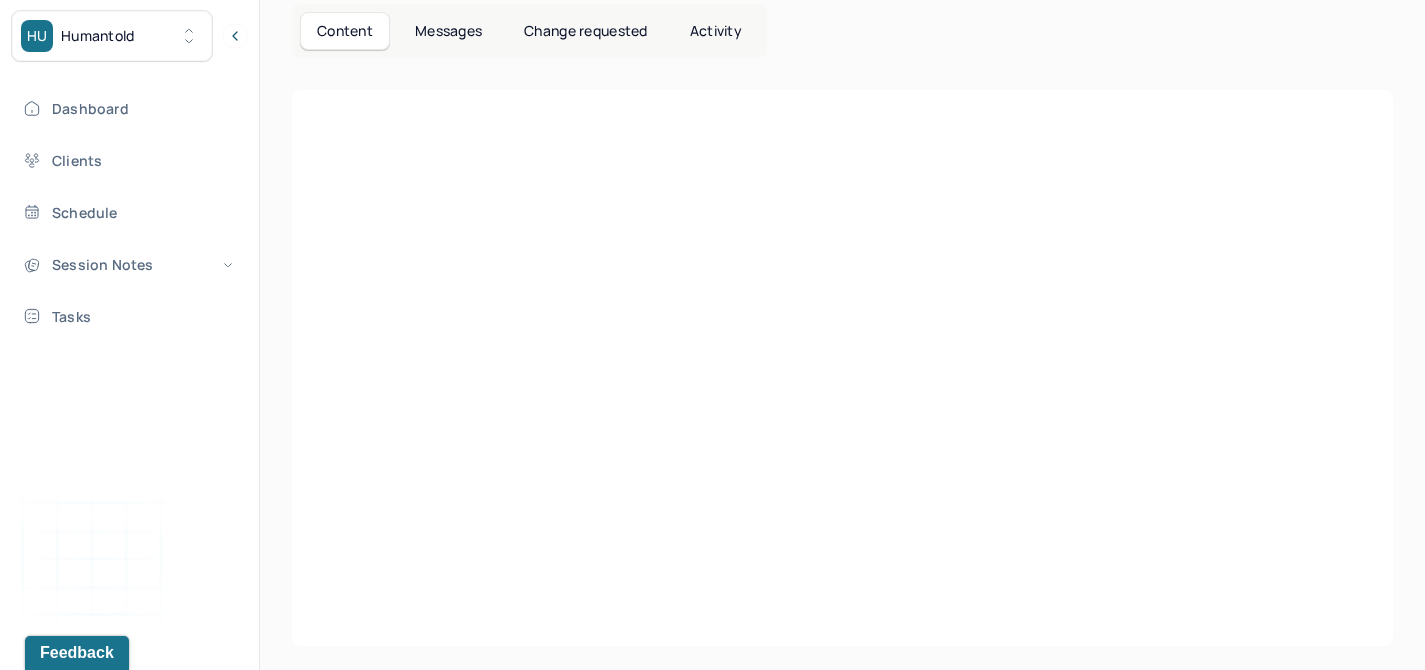 scroll, scrollTop: 259, scrollLeft: 0, axis: vertical 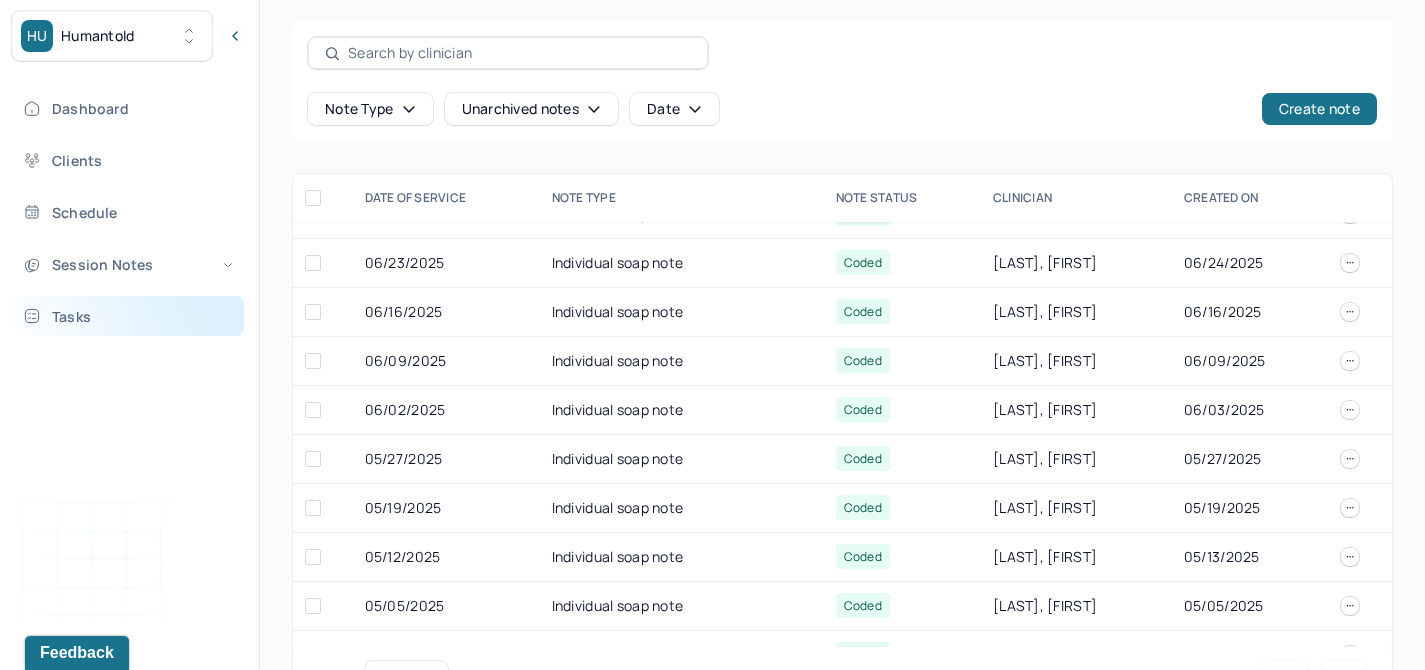 click on "Tasks" at bounding box center [128, 316] 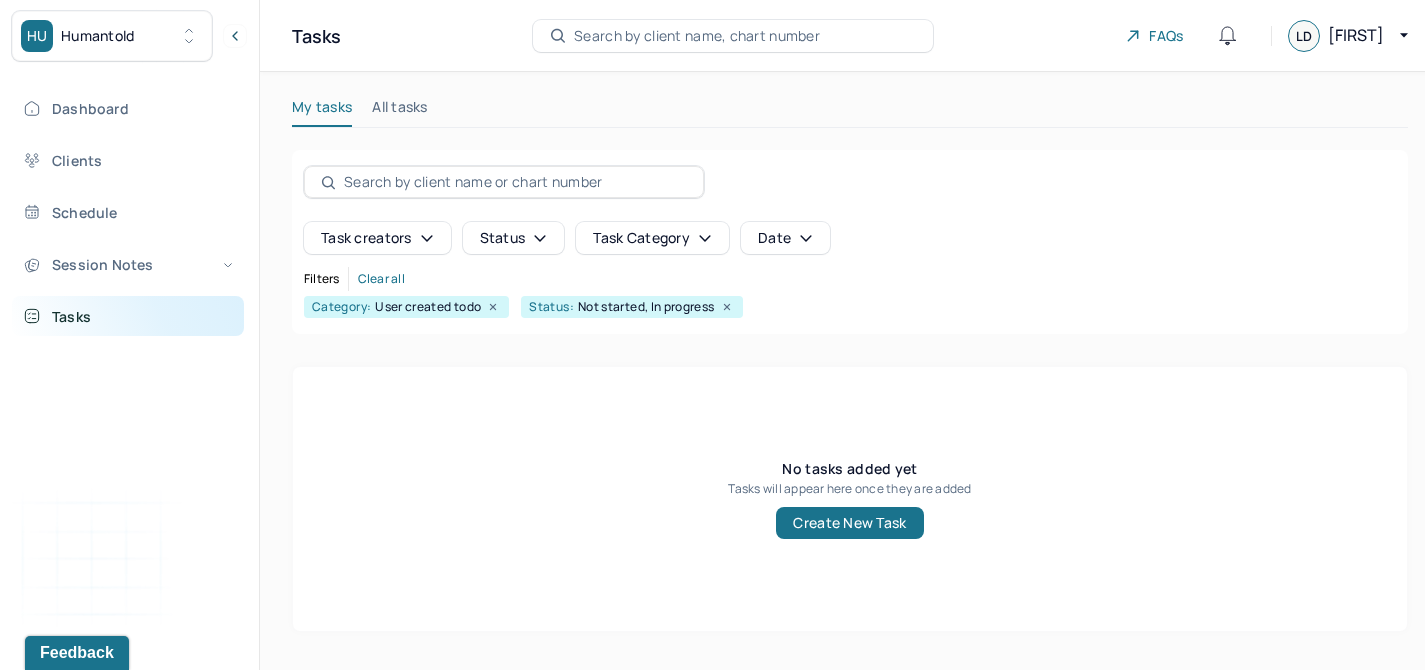 scroll, scrollTop: 0, scrollLeft: 0, axis: both 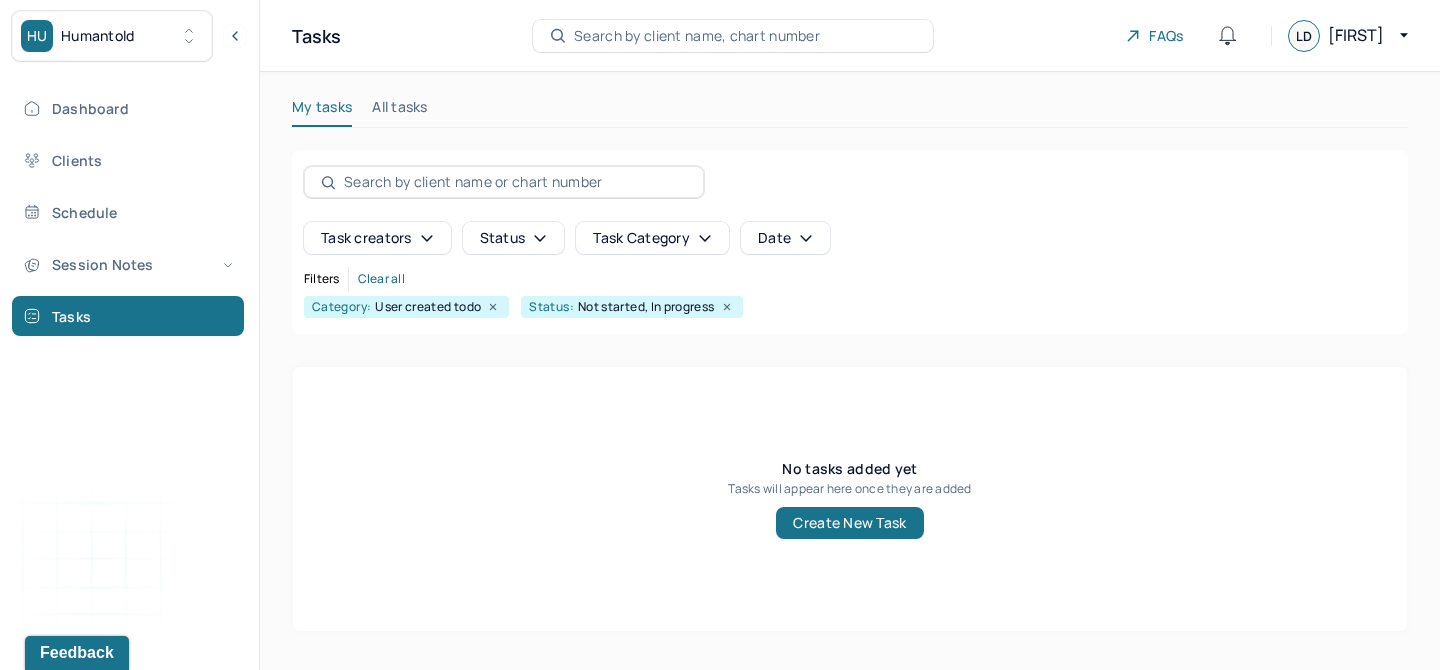 click 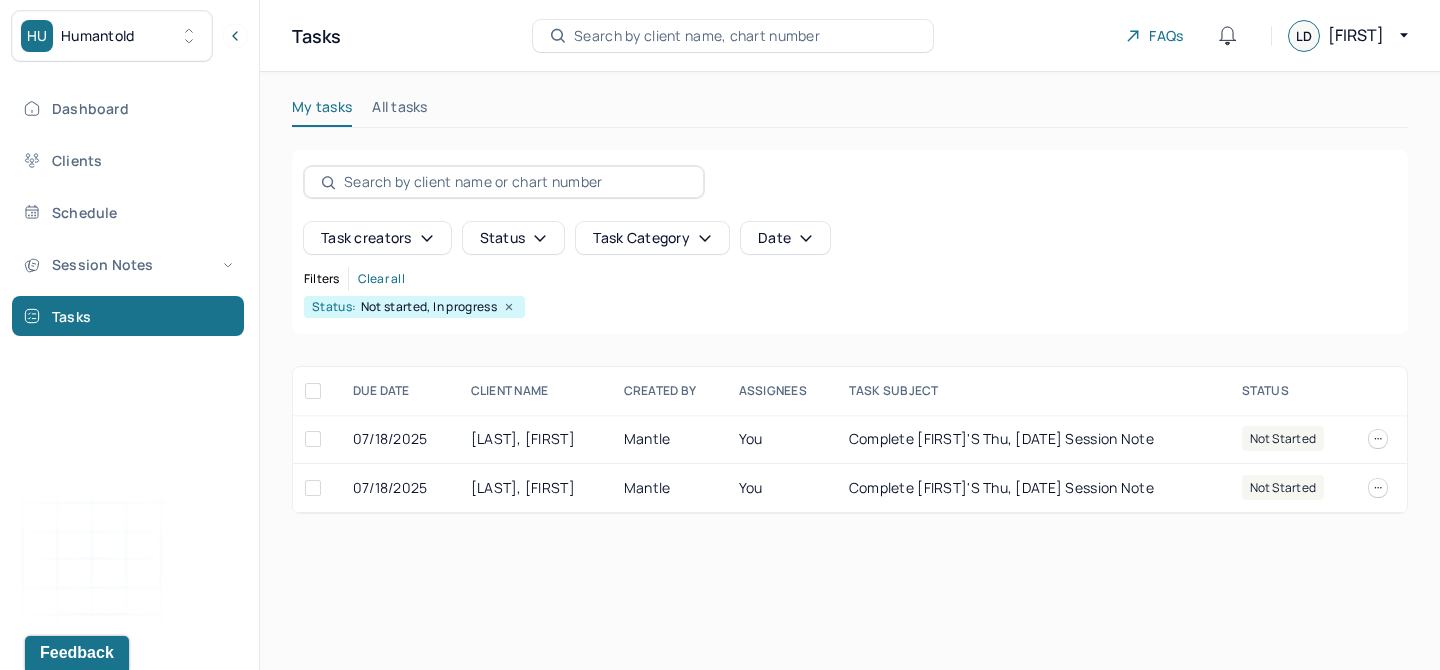 click 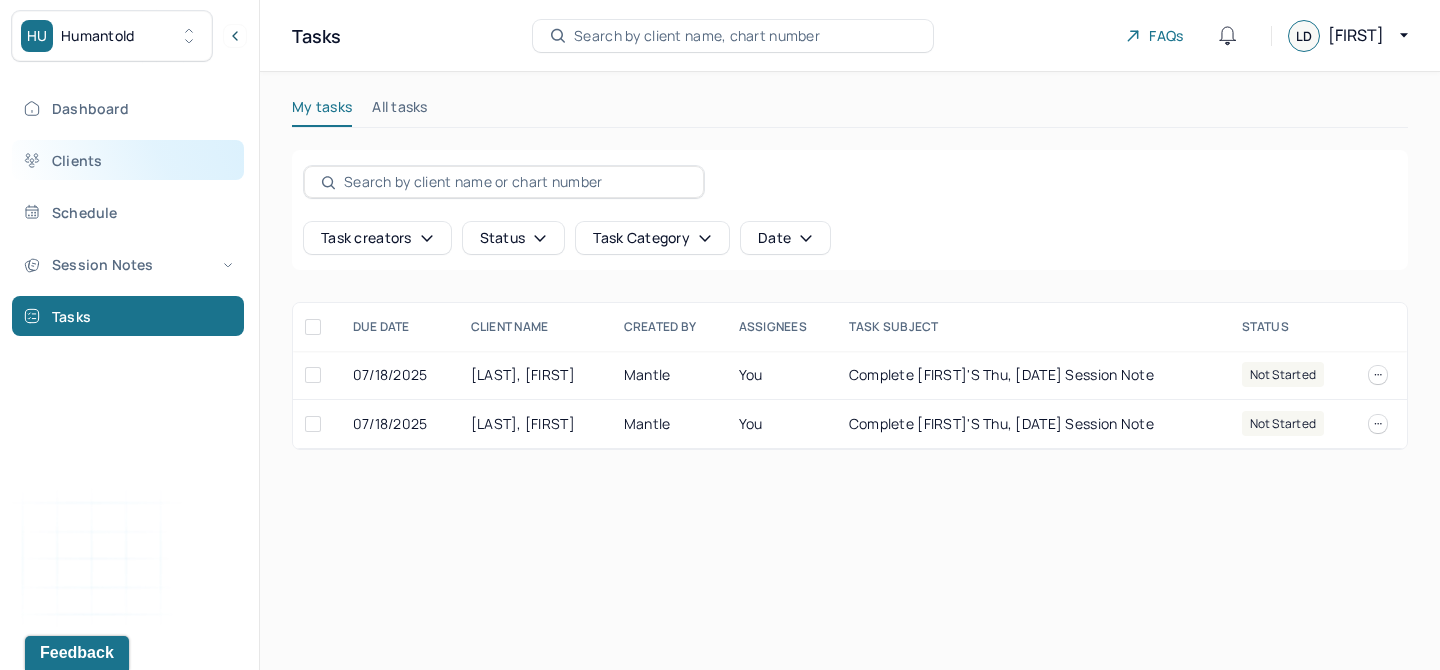 click on "Clients" at bounding box center [128, 160] 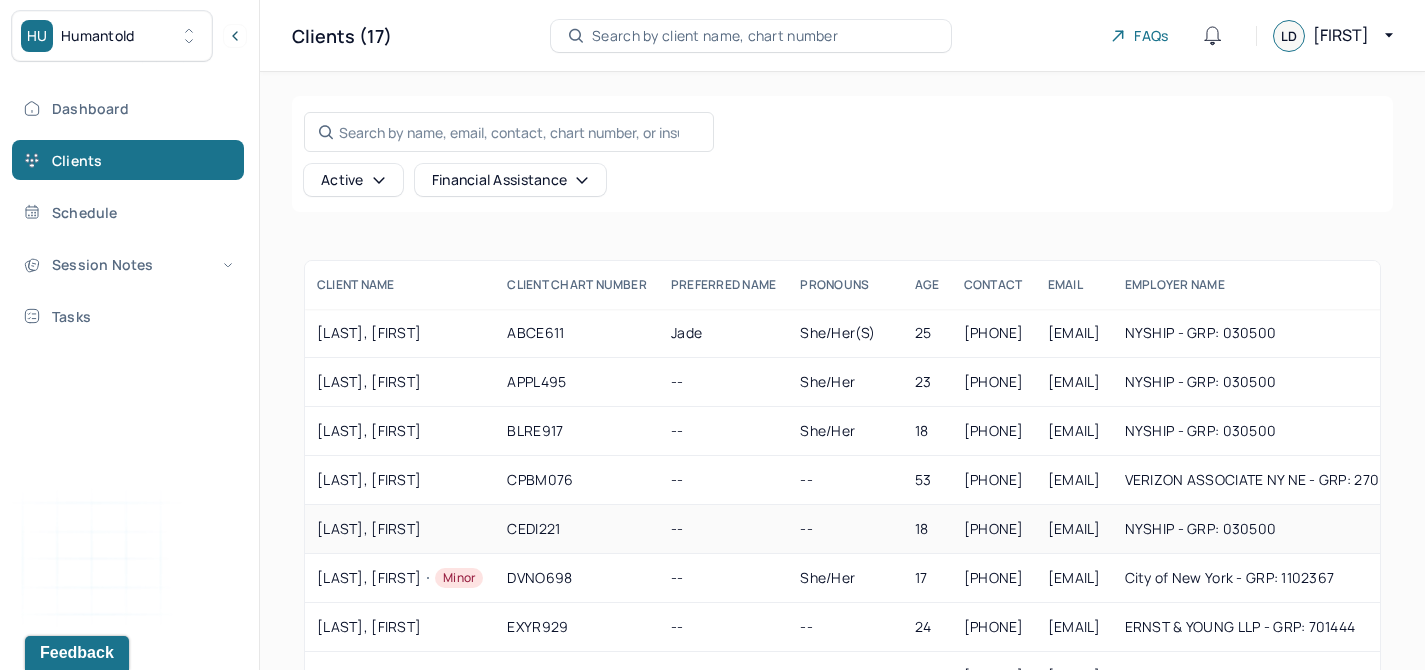 click on "CEDI221" at bounding box center (577, 529) 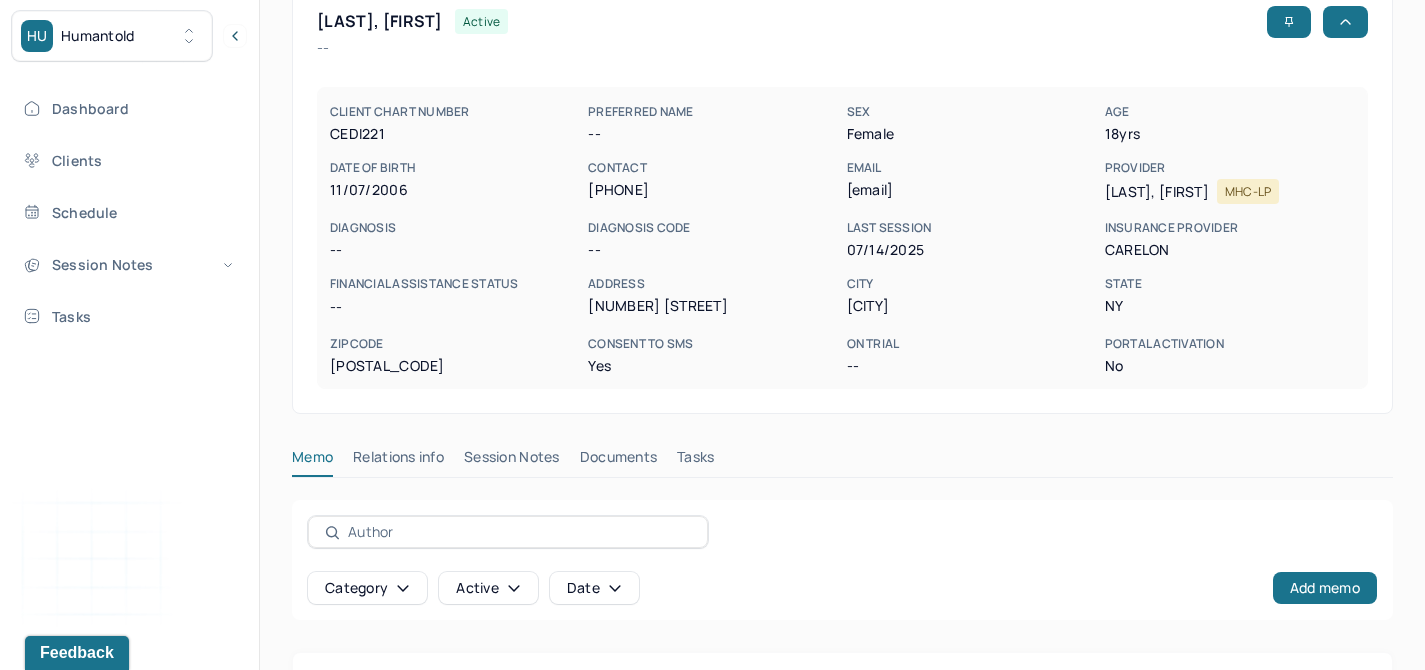 scroll, scrollTop: 149, scrollLeft: 0, axis: vertical 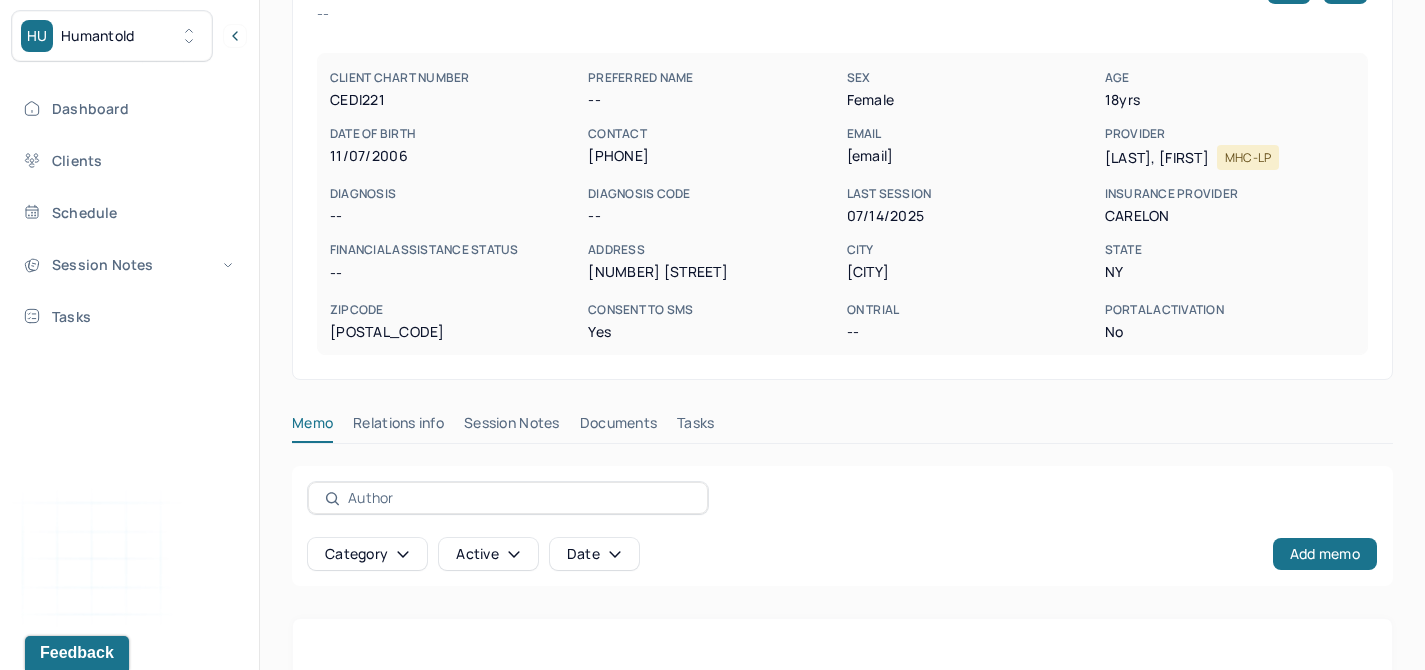 click on "Tasks" at bounding box center [695, 427] 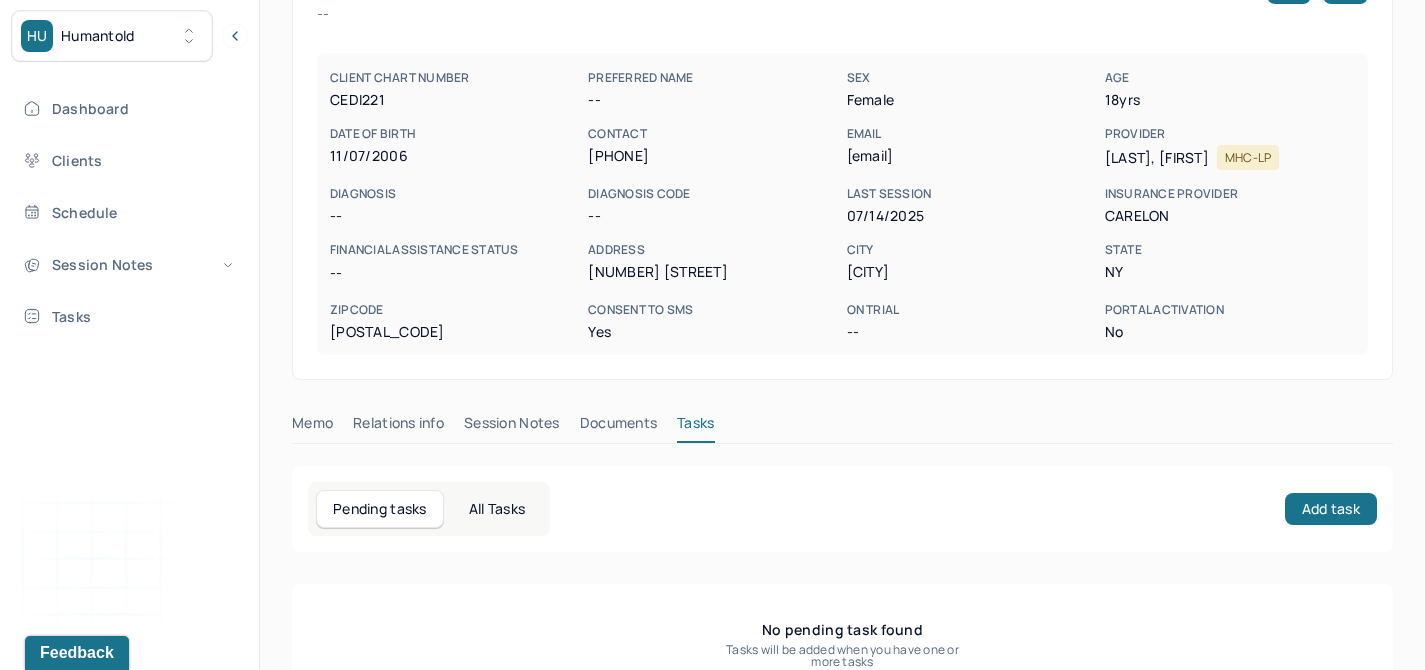 scroll, scrollTop: 207, scrollLeft: 0, axis: vertical 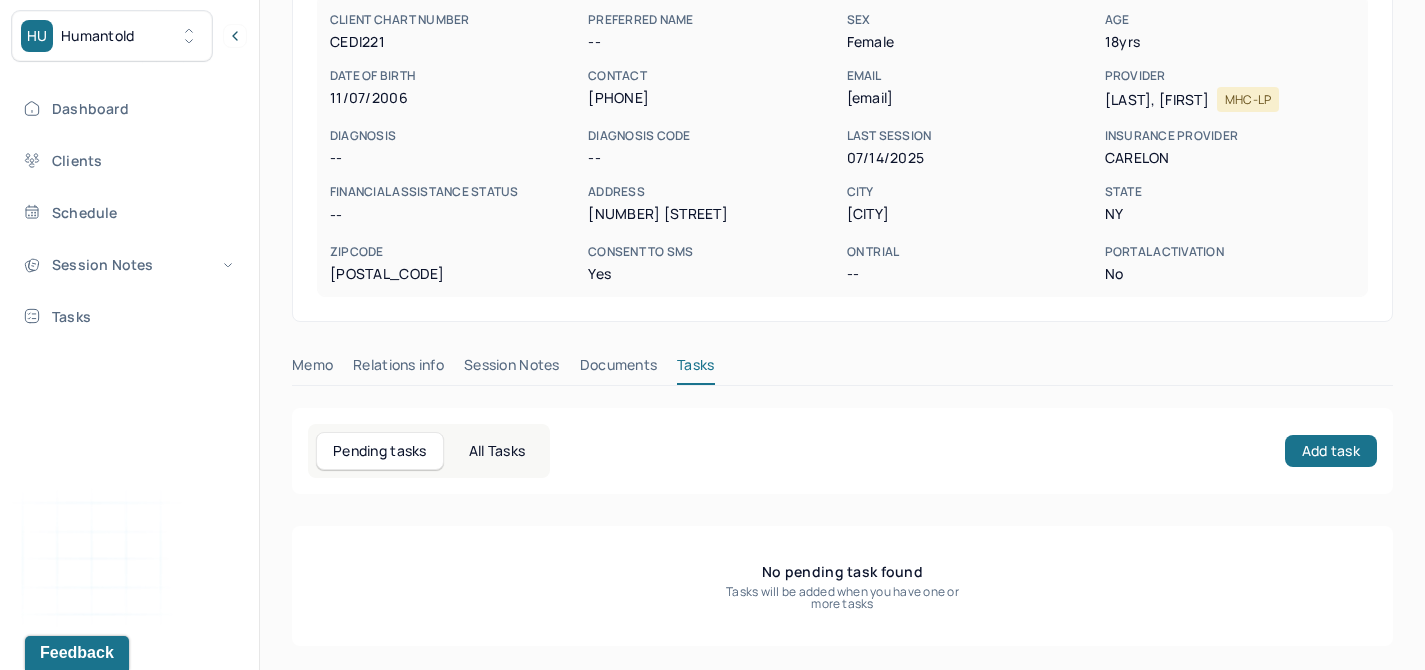 click on "All Tasks" at bounding box center [497, 451] 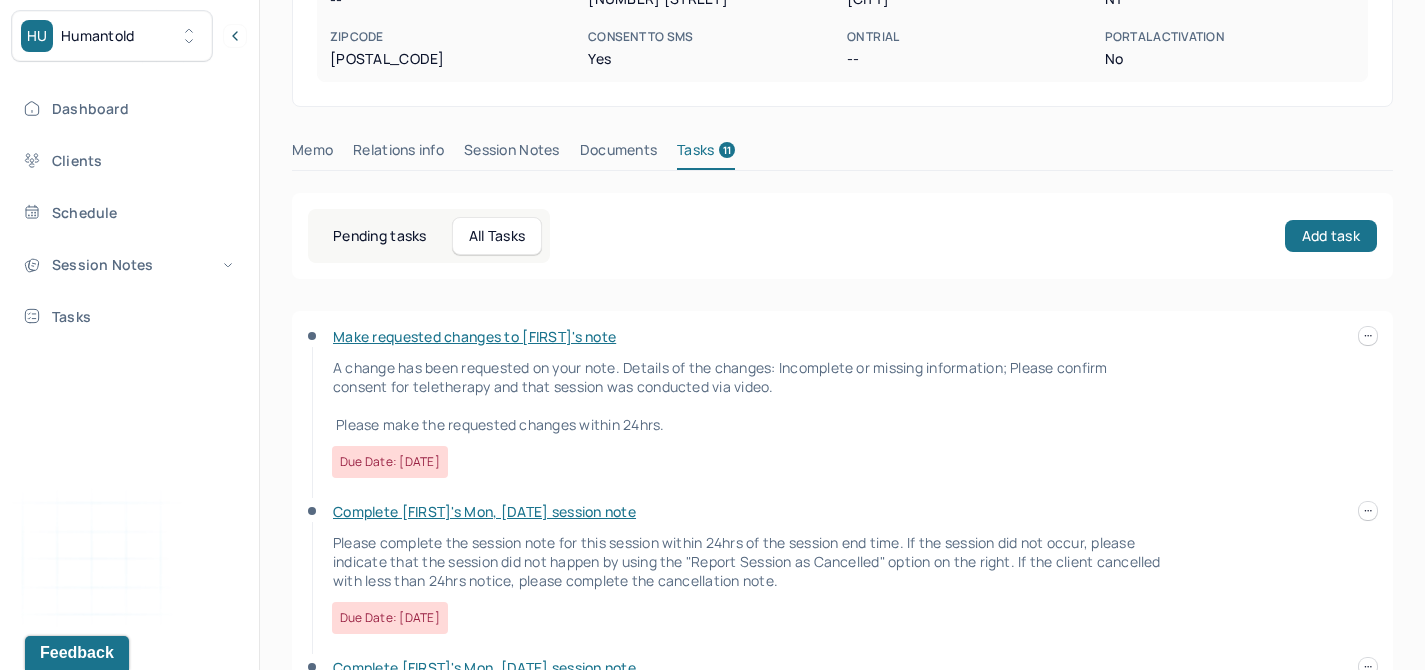 scroll, scrollTop: 470, scrollLeft: 0, axis: vertical 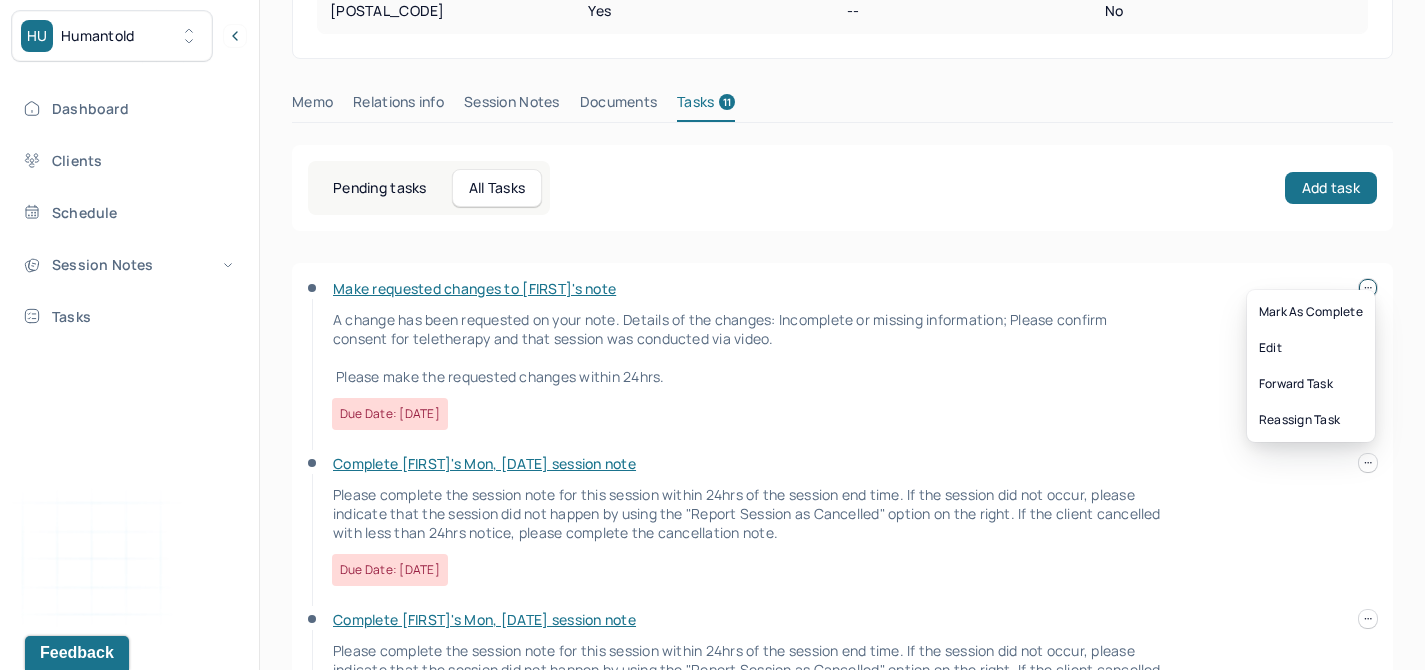 click at bounding box center (1368, 288) 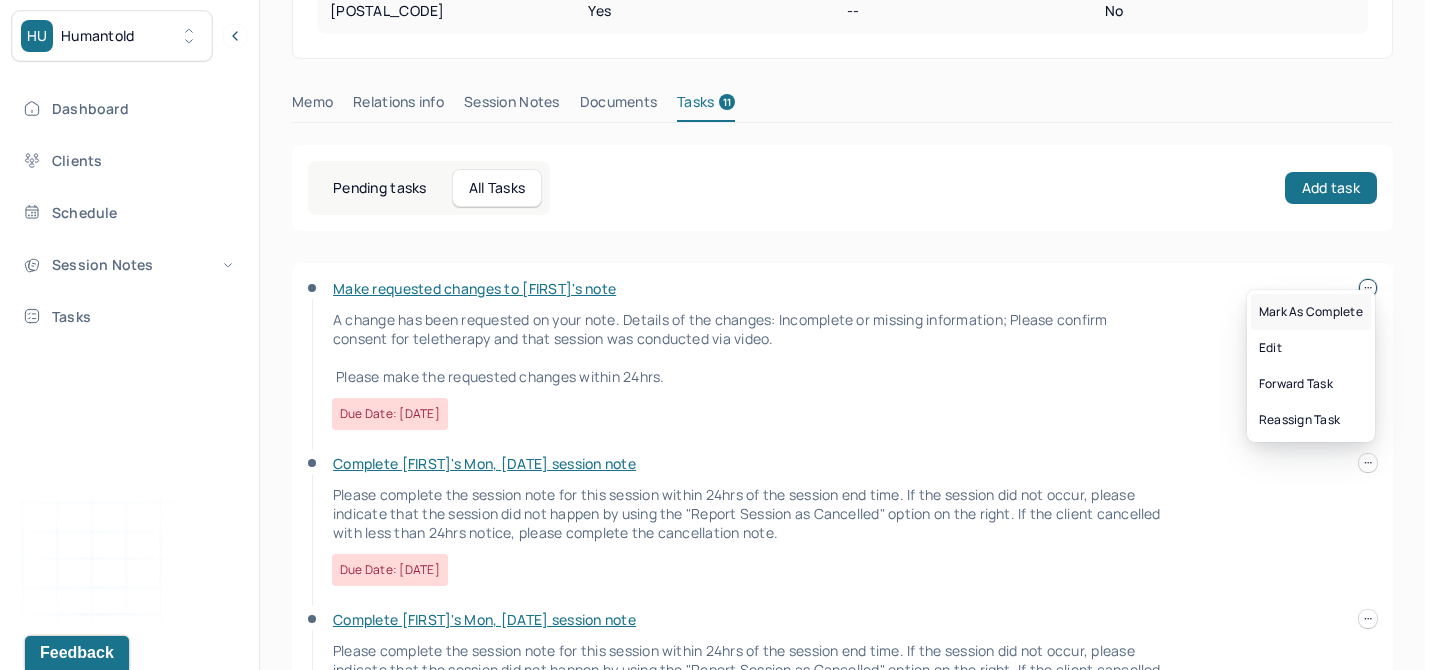 click on "Mark as complete" at bounding box center (1311, 312) 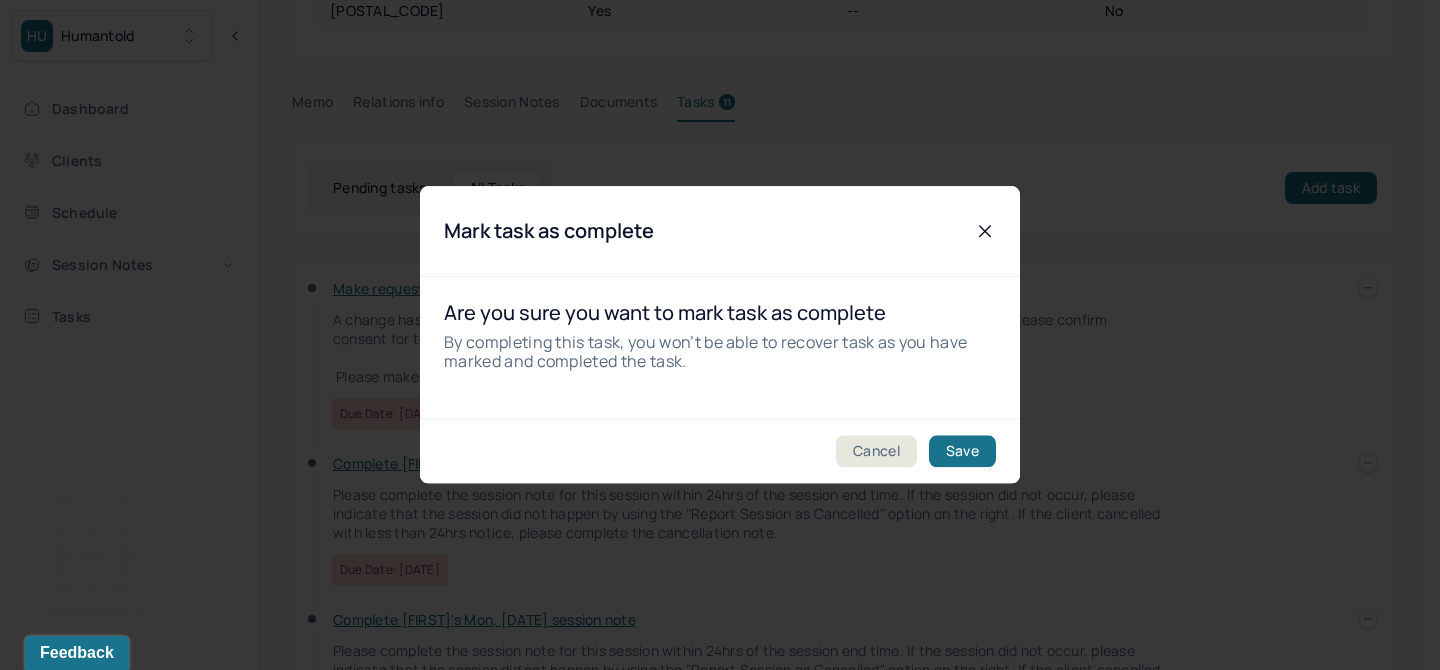 click 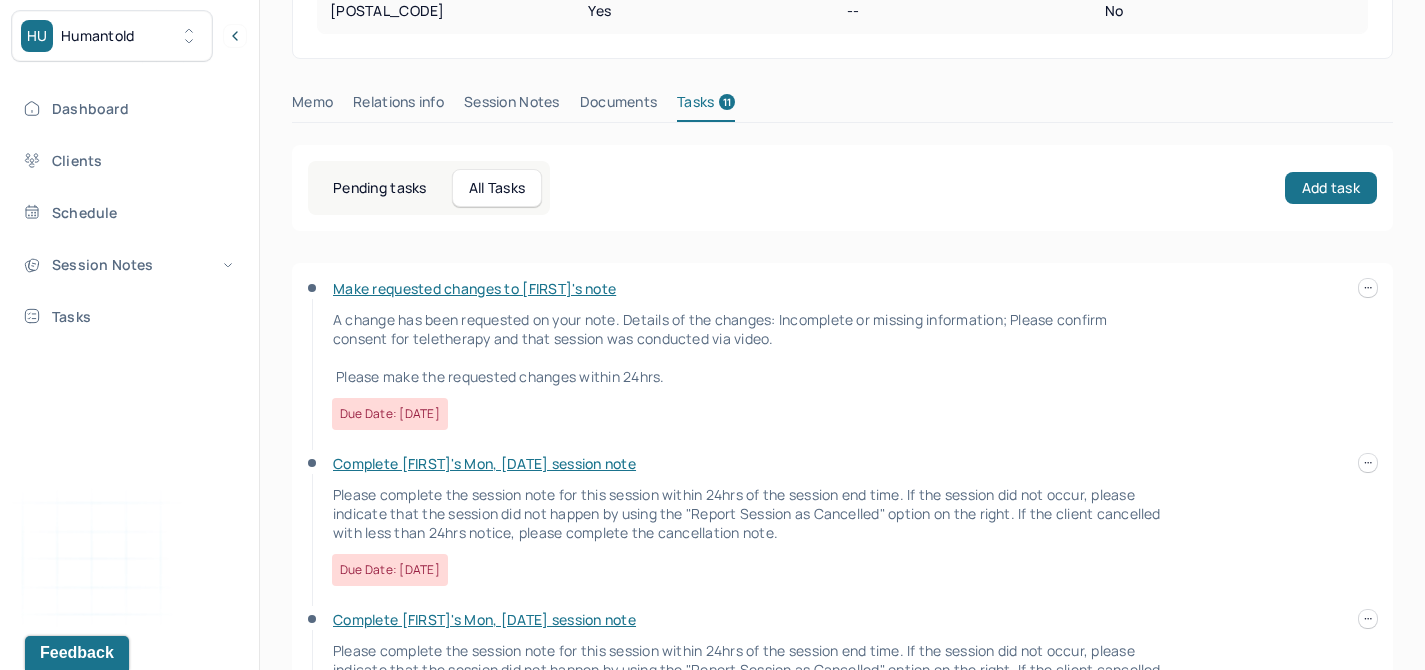 click on "Make requested changes to [FIRST]'s note" at bounding box center (474, 288) 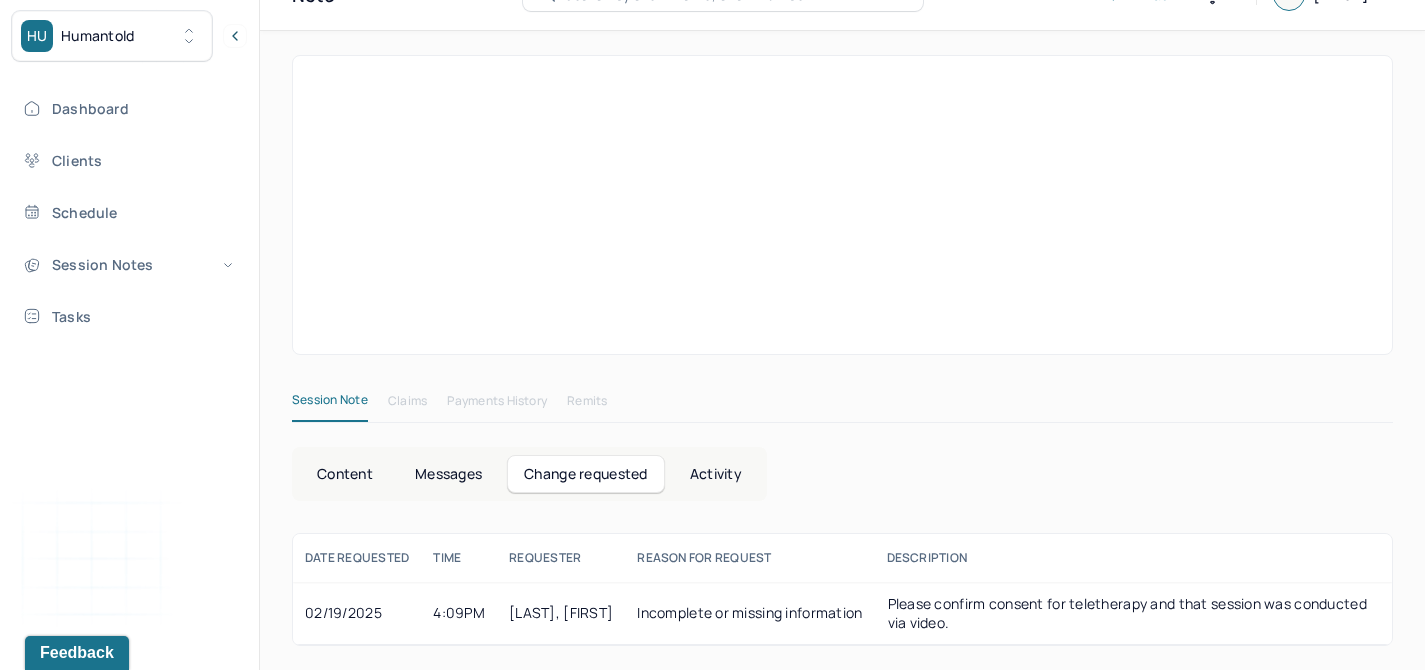 scroll, scrollTop: 225, scrollLeft: 0, axis: vertical 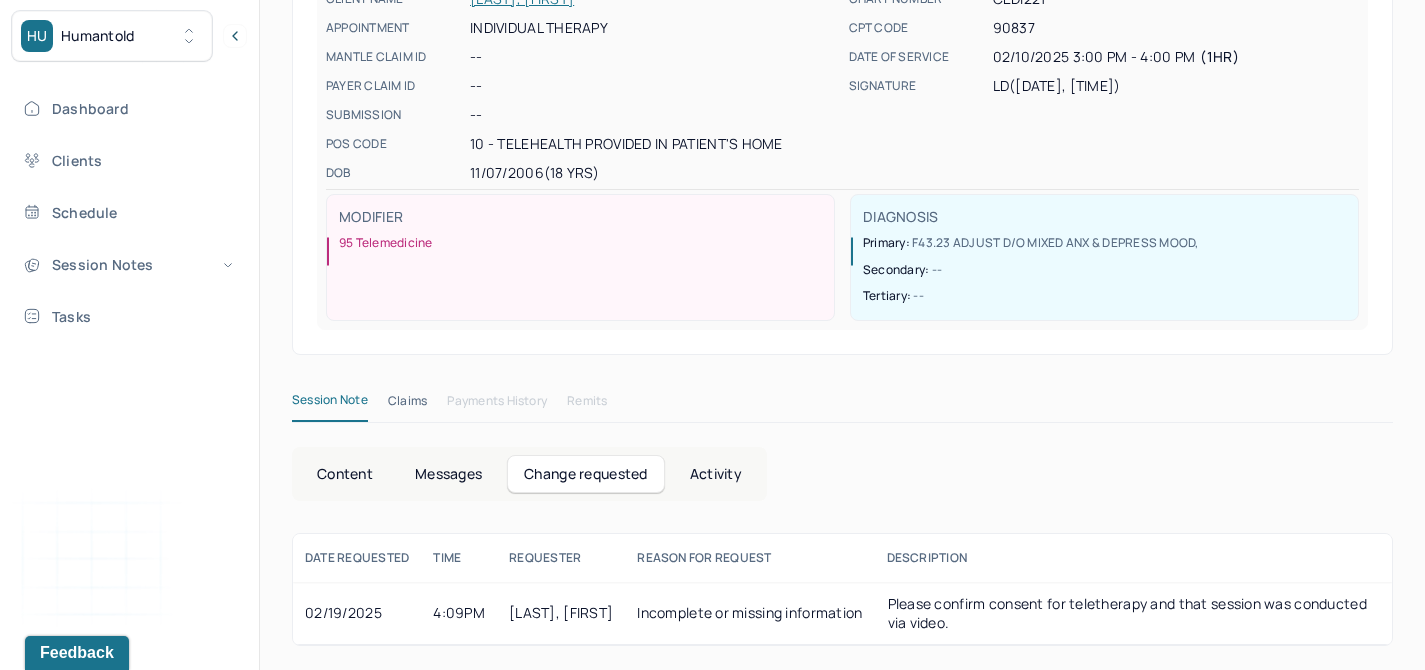 click on "Incomplete or missing information" at bounding box center [749, 613] 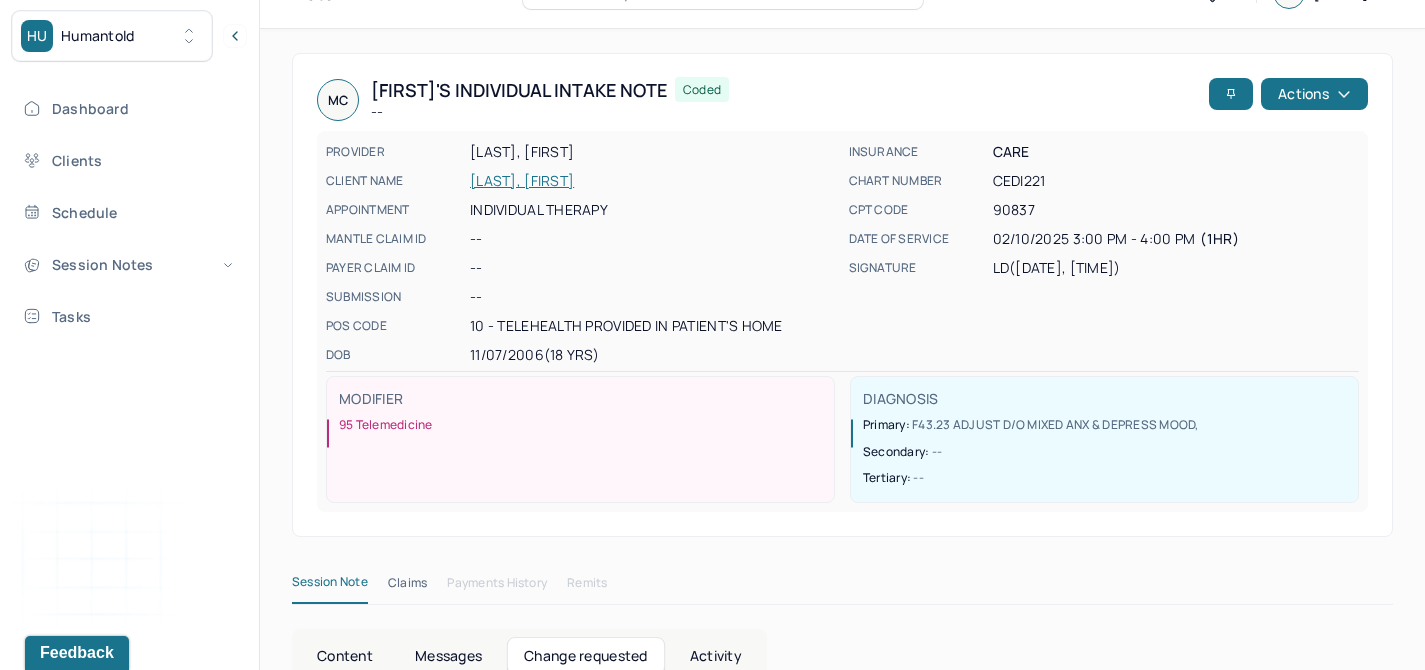 scroll, scrollTop: 46, scrollLeft: 0, axis: vertical 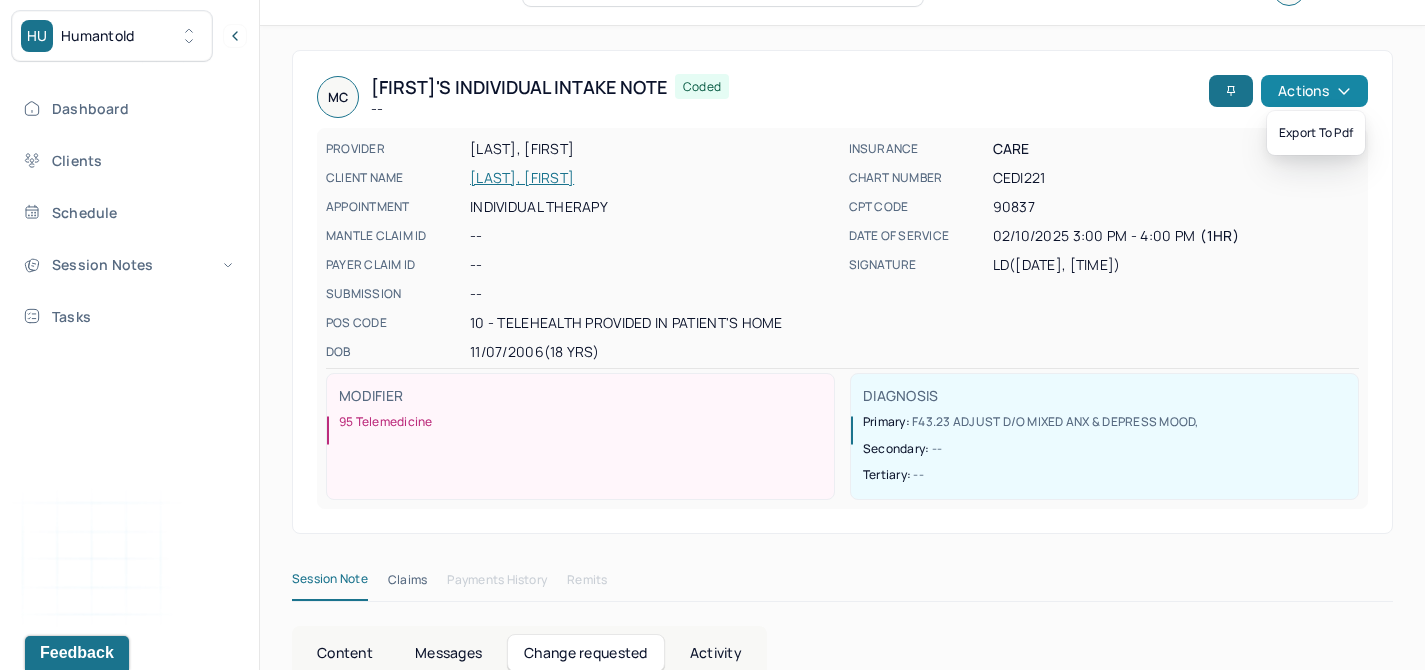 click 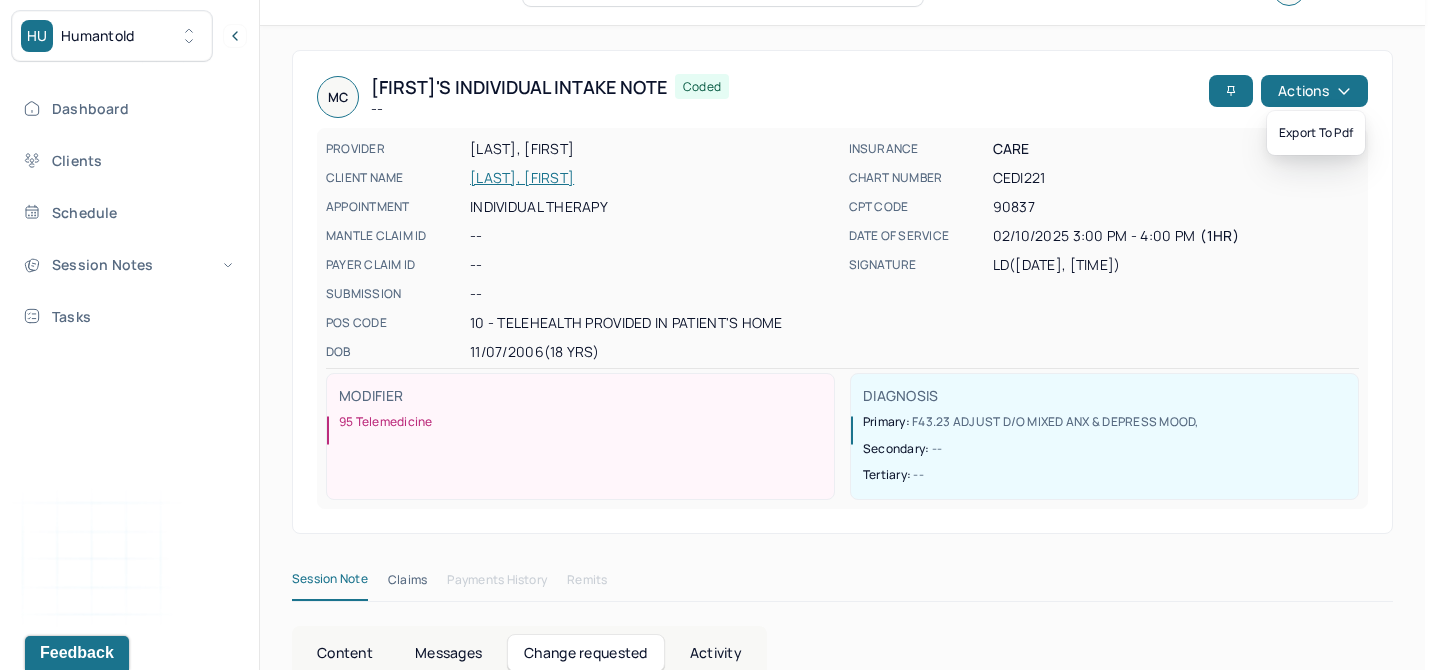 click on "CARE" at bounding box center [1176, 149] 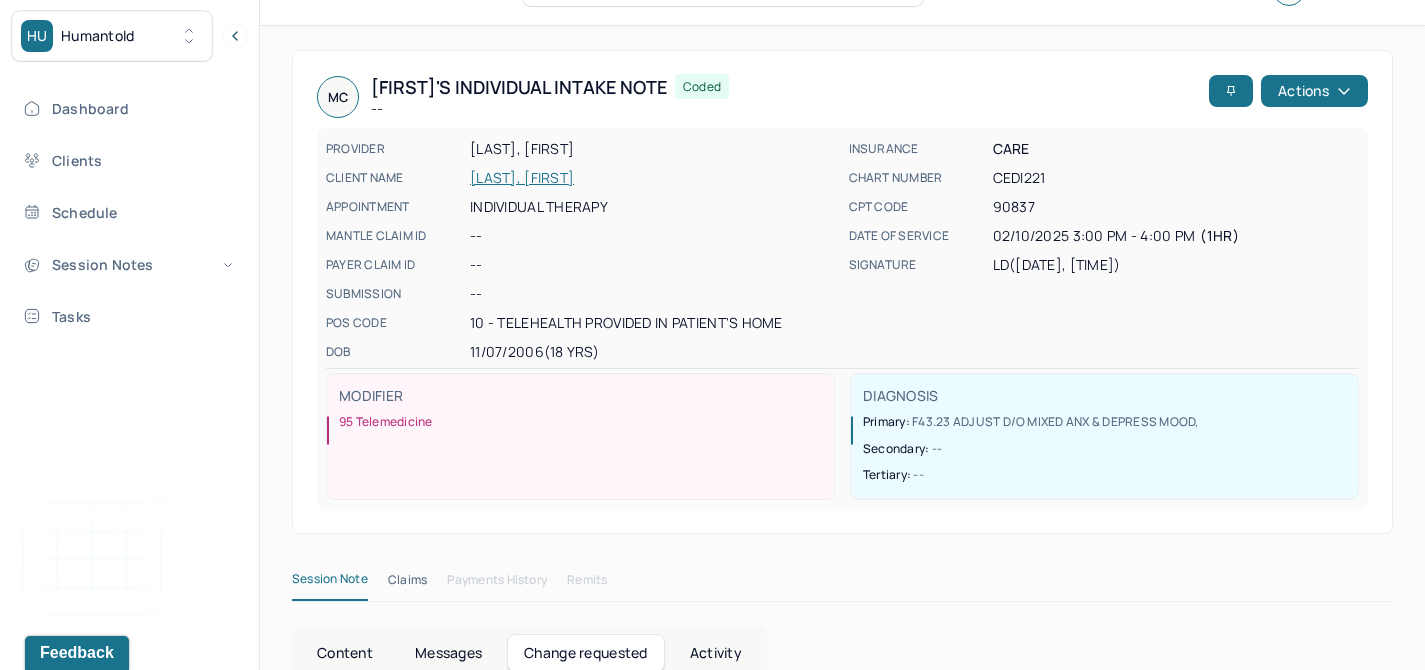 scroll, scrollTop: 470, scrollLeft: 0, axis: vertical 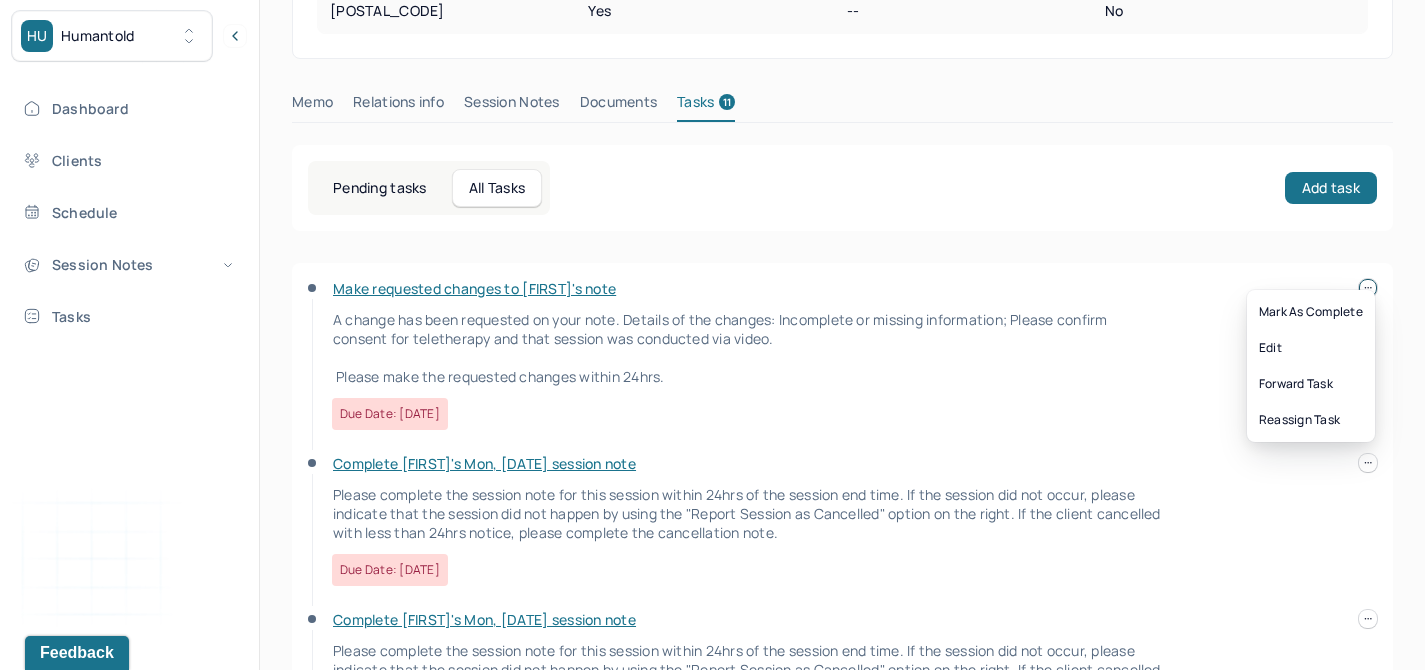 click at bounding box center [1368, 288] 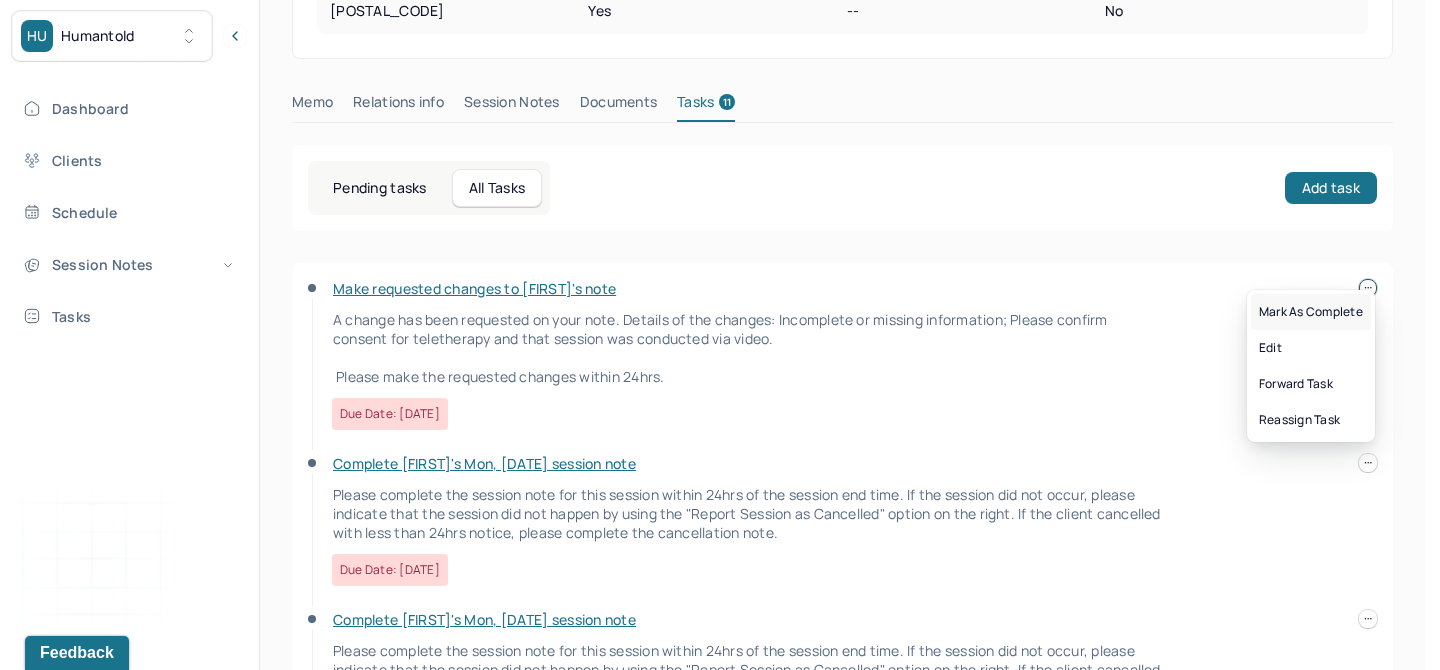 click on "Mark as complete" at bounding box center [1311, 312] 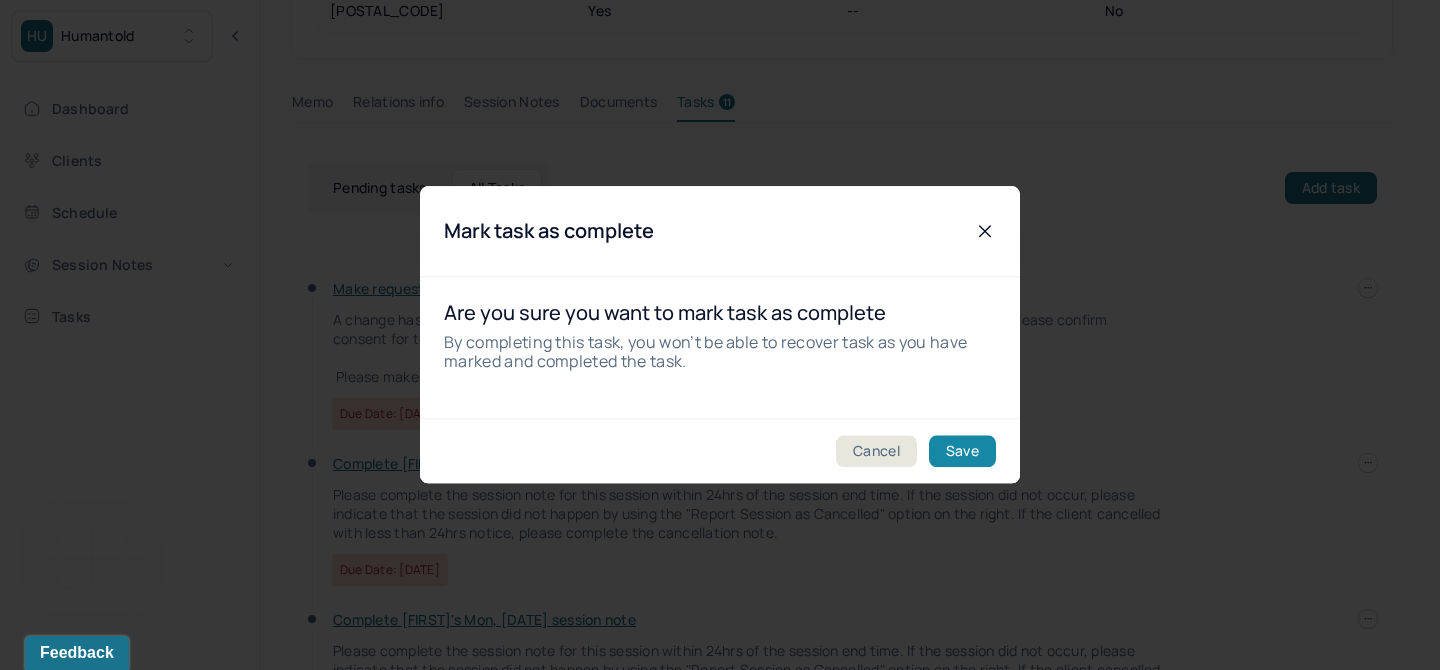 click on "Save" at bounding box center (962, 452) 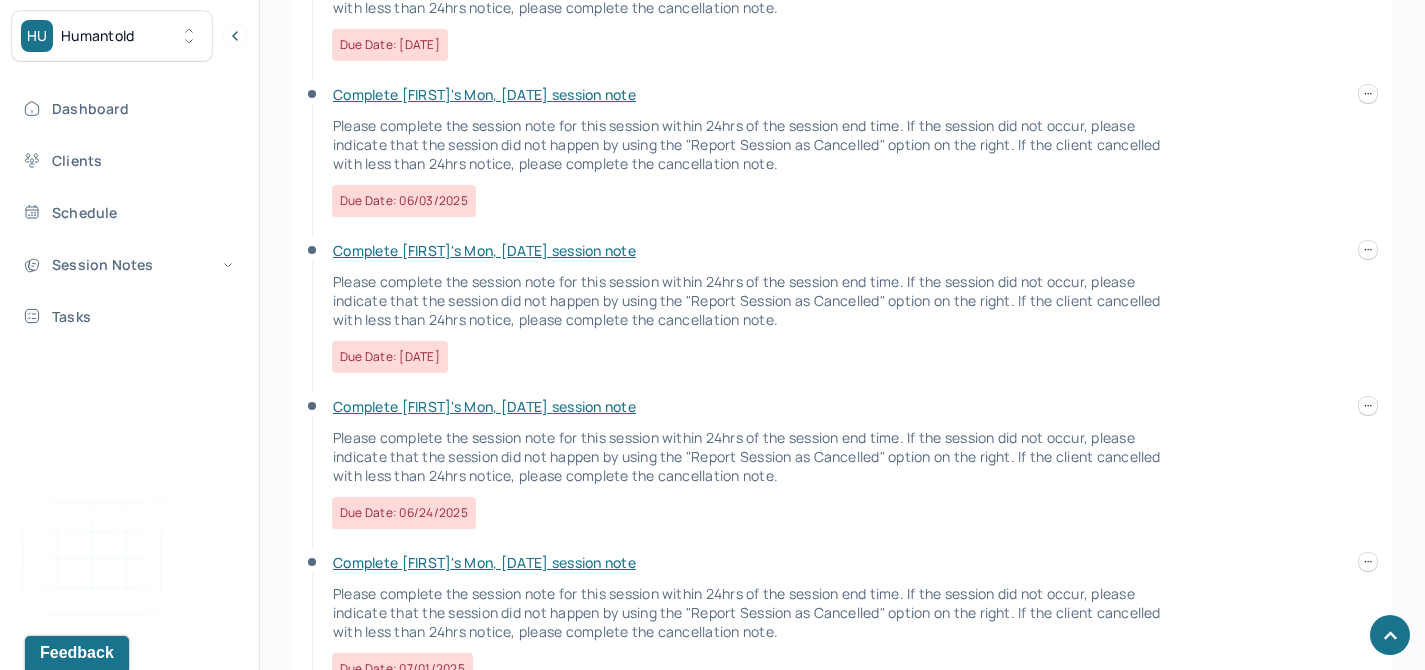 scroll, scrollTop: 1854, scrollLeft: 0, axis: vertical 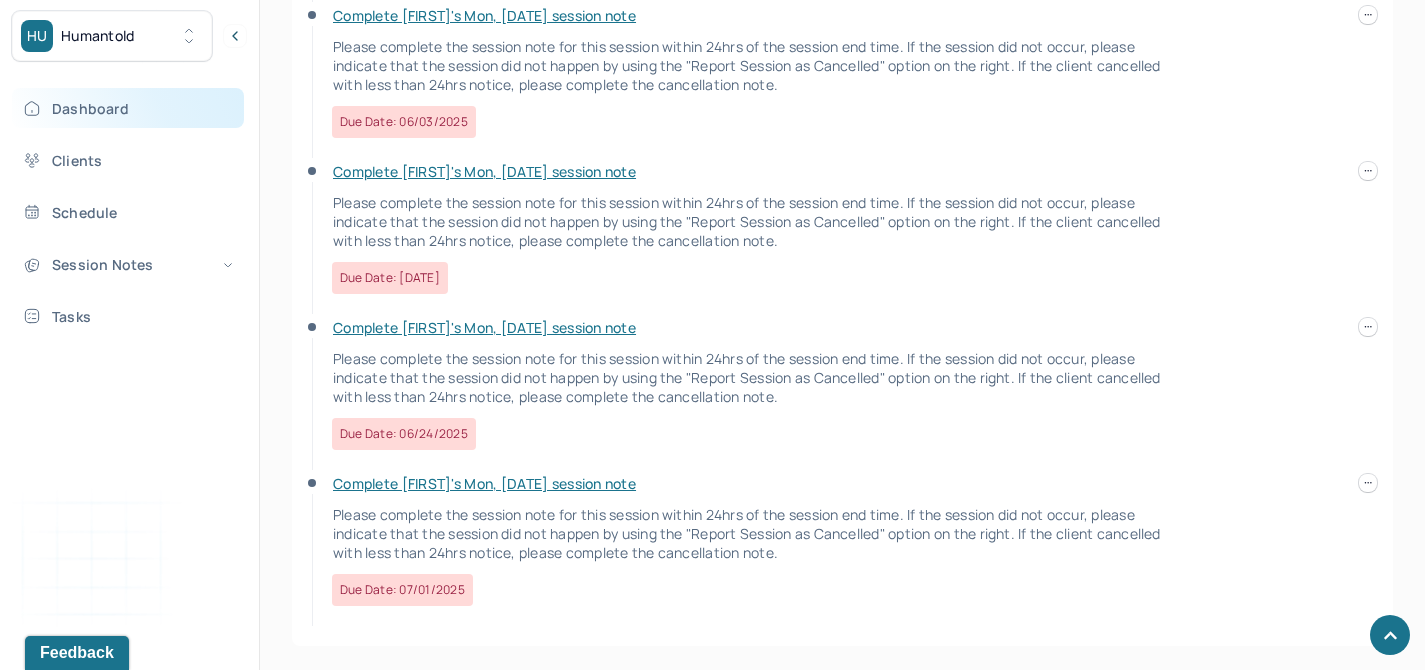 click on "Dashboard" at bounding box center (128, 108) 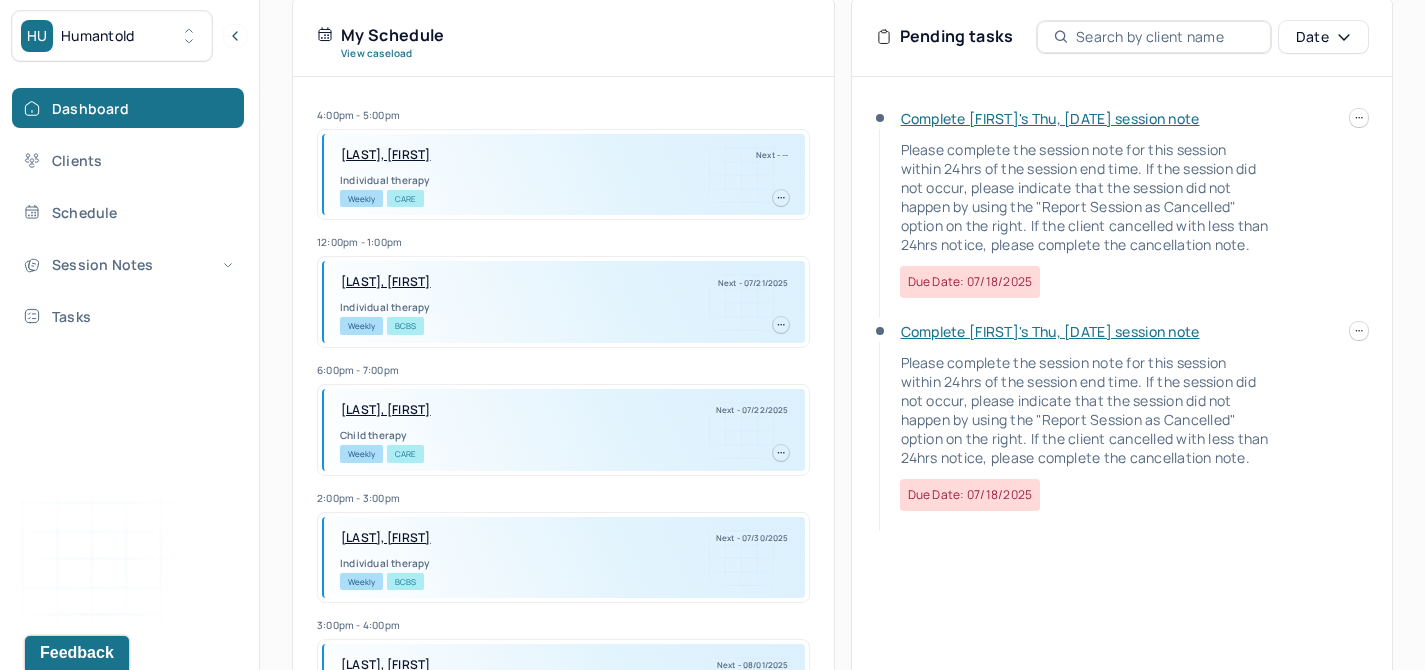 scroll, scrollTop: 433, scrollLeft: 0, axis: vertical 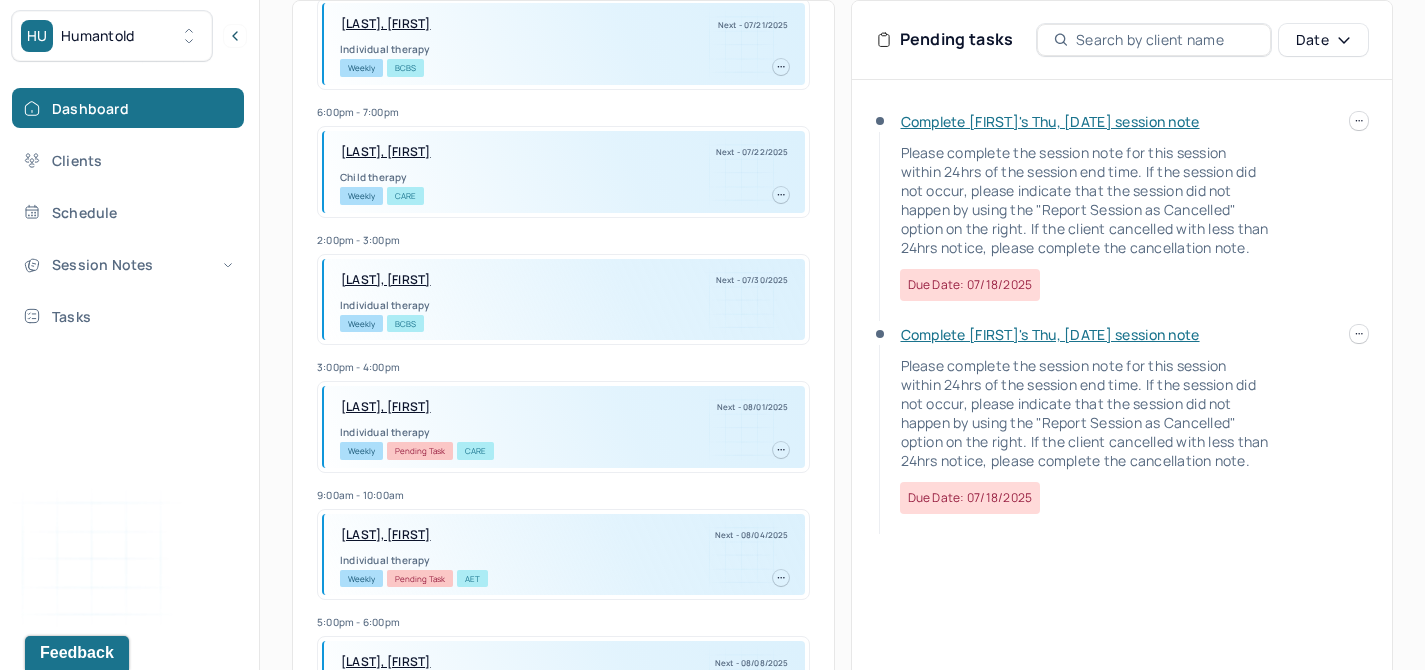click at bounding box center (781, 450) 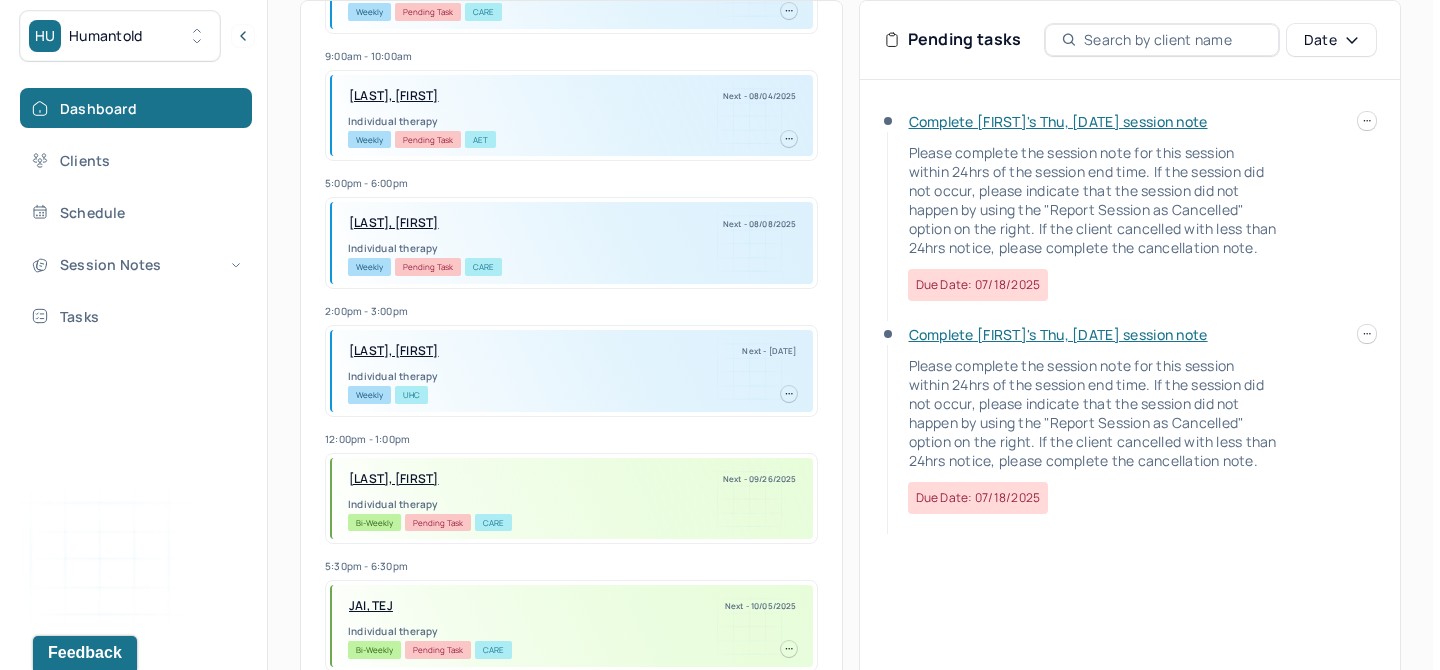 scroll, scrollTop: 749, scrollLeft: 0, axis: vertical 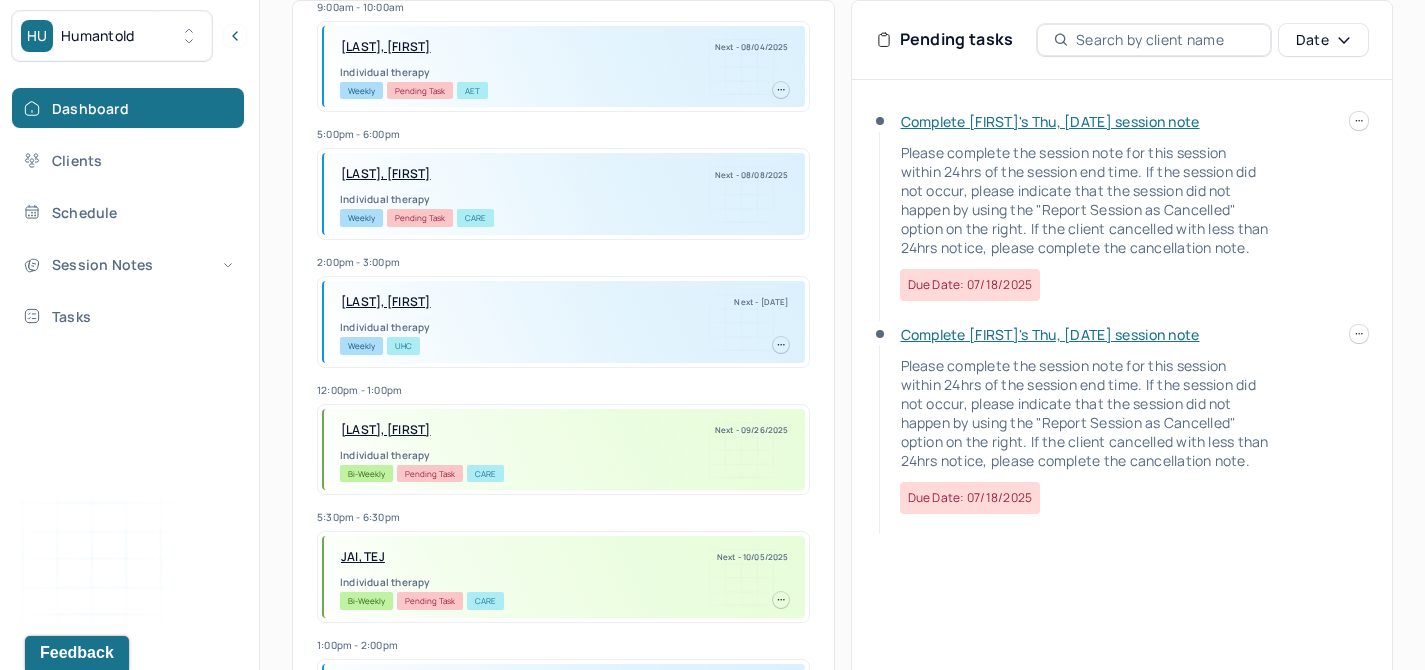 click on "Pending Task" at bounding box center [430, 474] 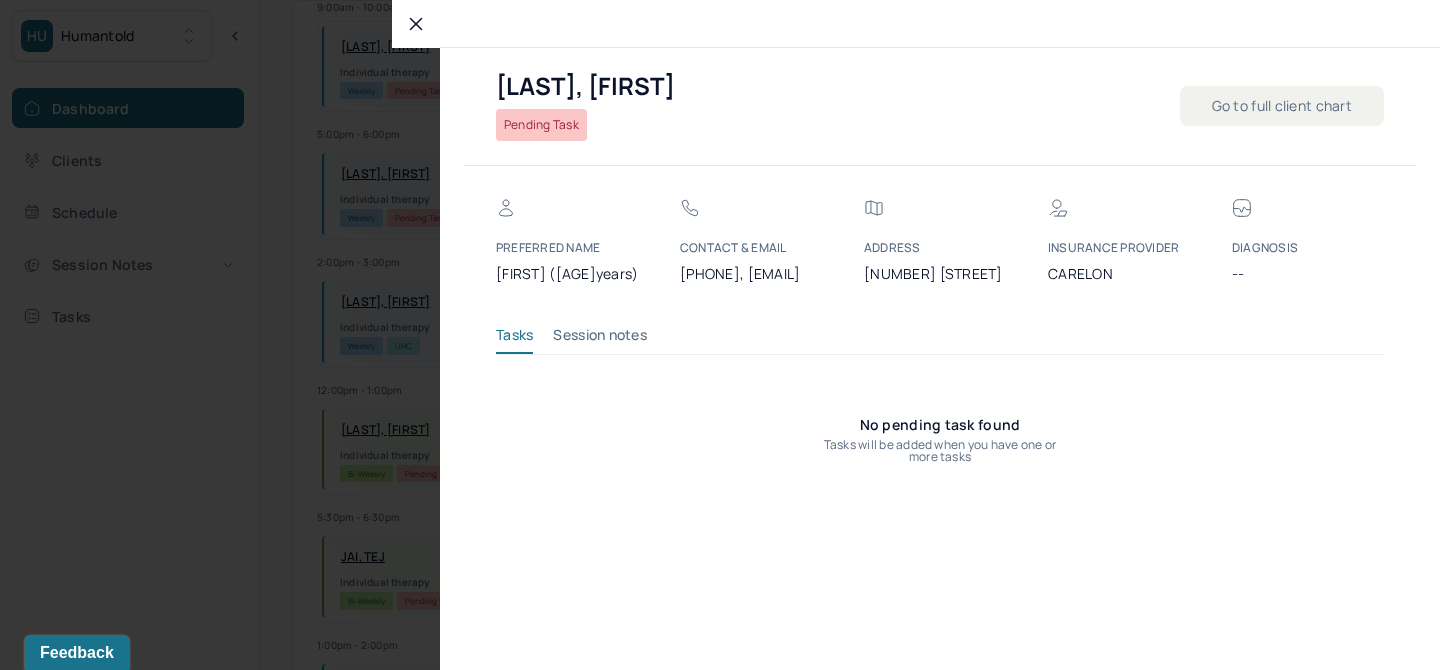 click on "Session notes" at bounding box center (600, 339) 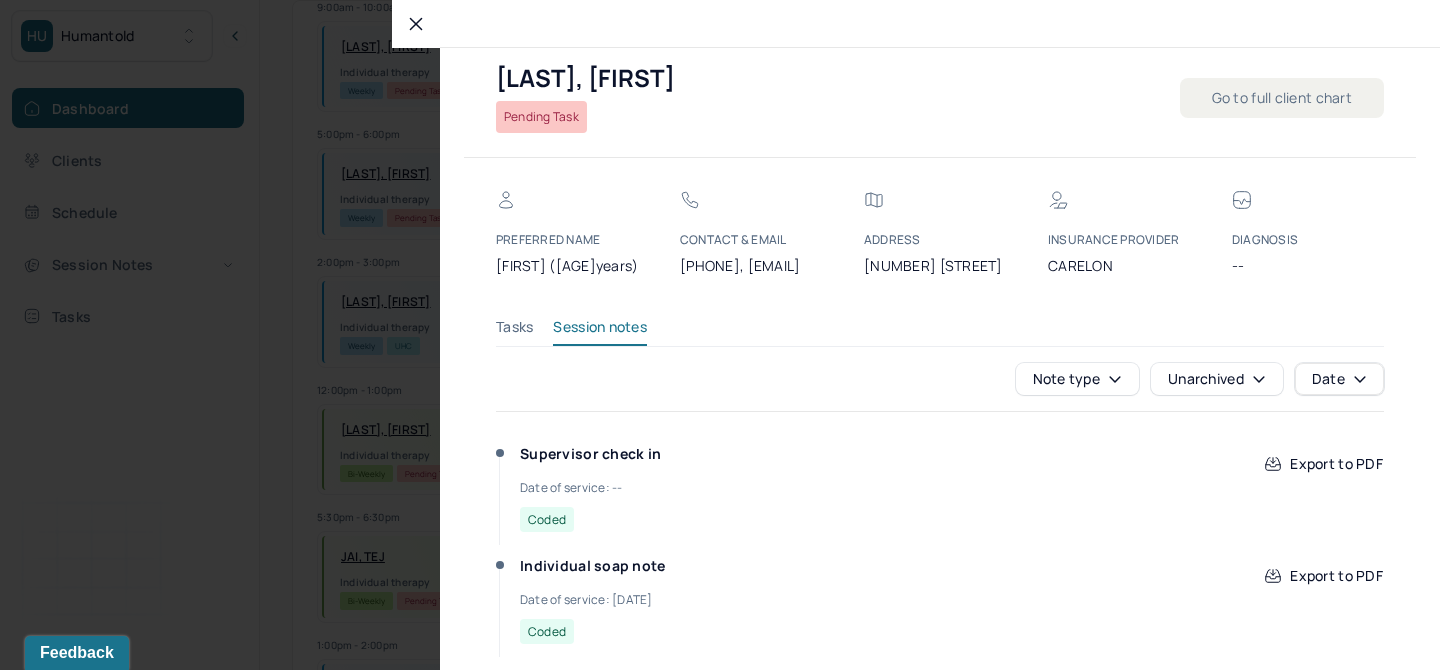 scroll, scrollTop: 0, scrollLeft: 0, axis: both 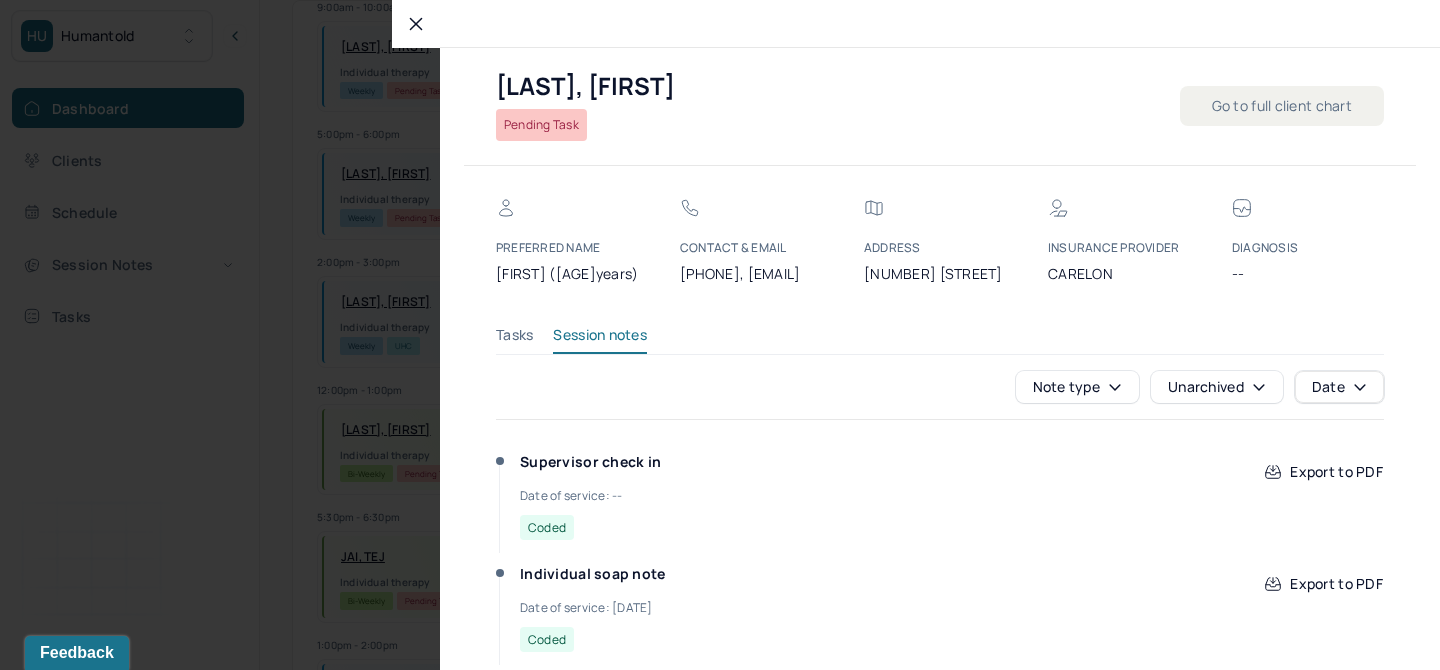 click on "Note type     Unarchived     Date" at bounding box center [940, 387] 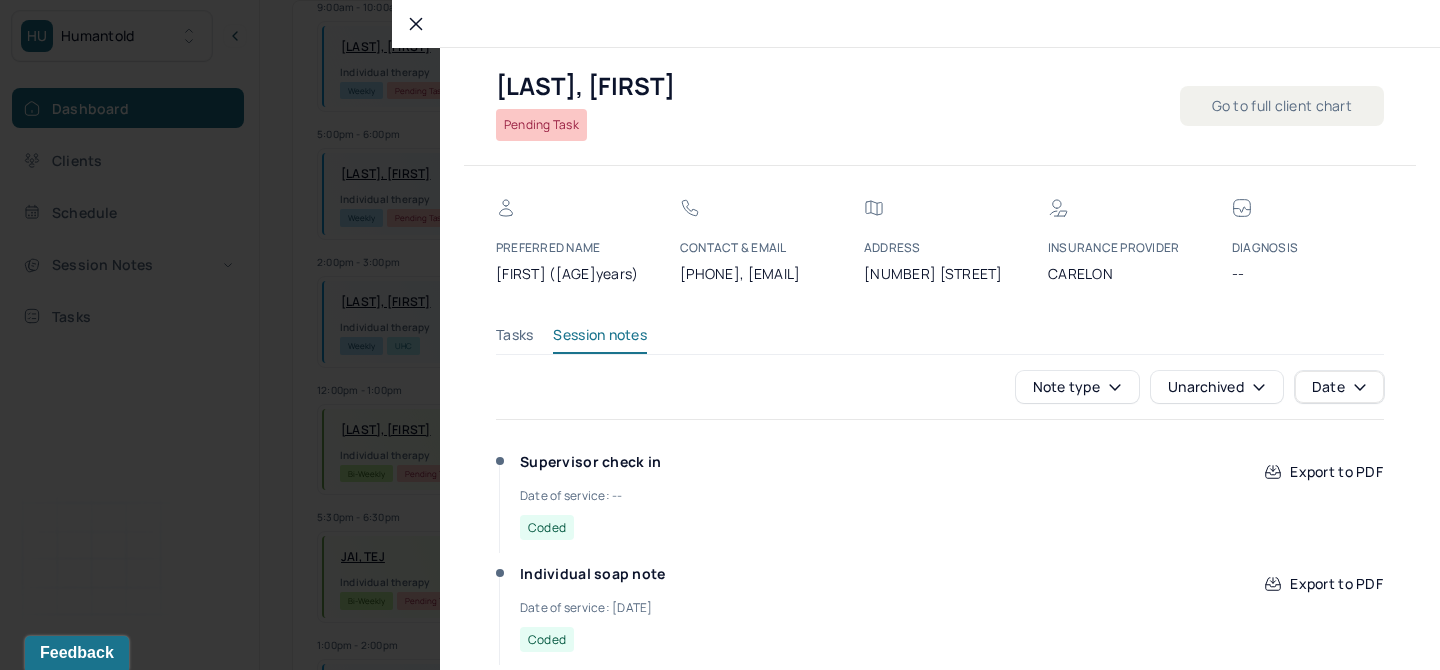 click on "Go to full client chart" at bounding box center [1282, 106] 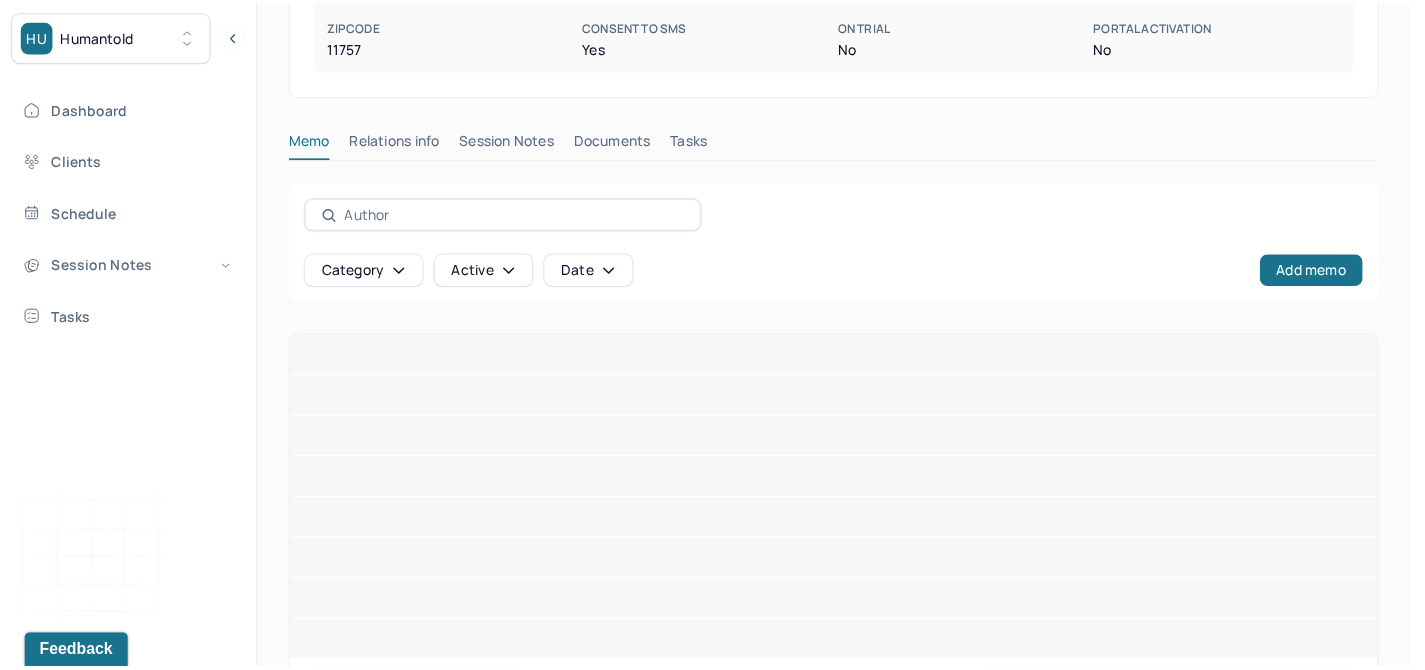 scroll, scrollTop: 166, scrollLeft: 0, axis: vertical 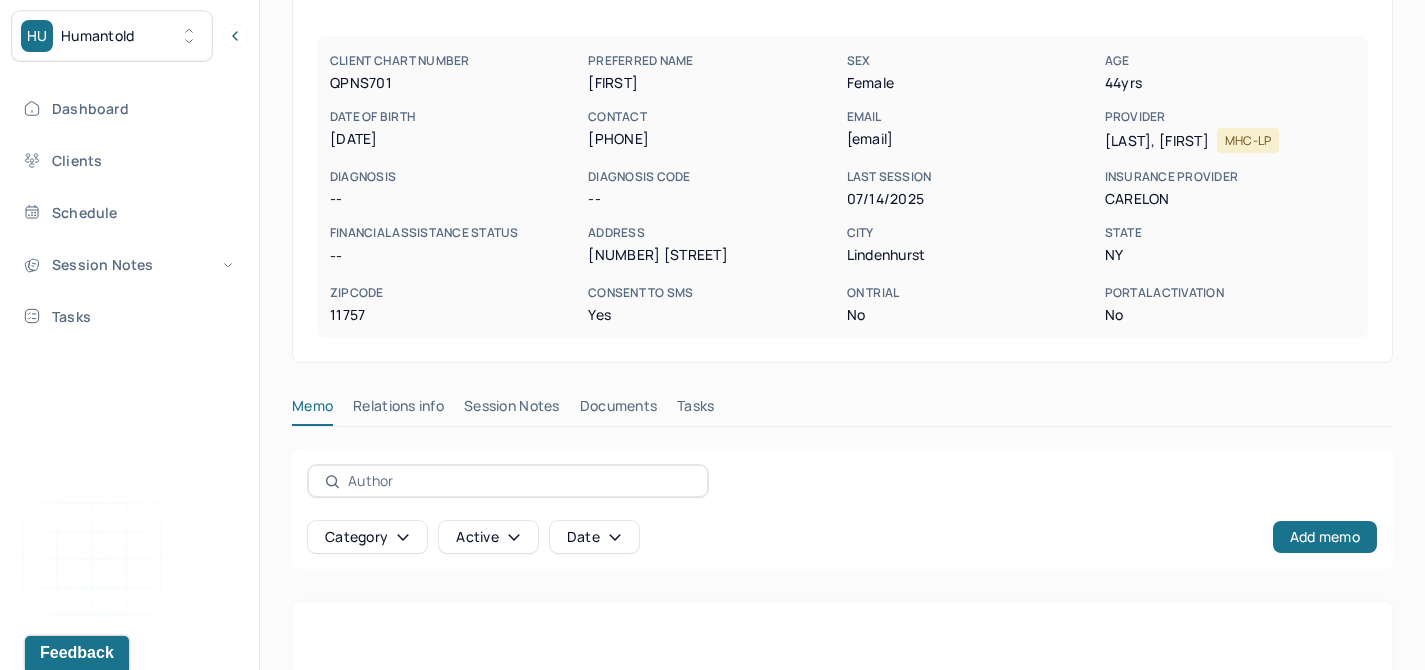 click on "Session Notes" at bounding box center (512, 410) 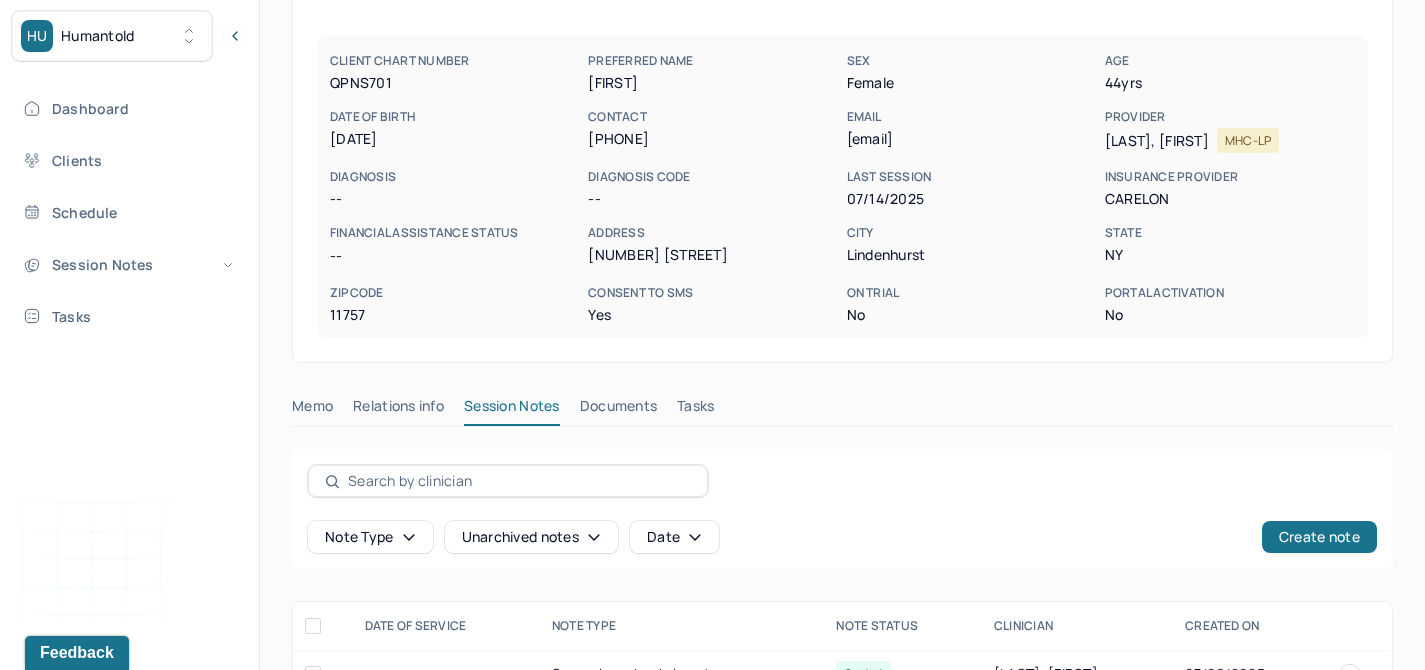 click on "Tasks" at bounding box center [695, 410] 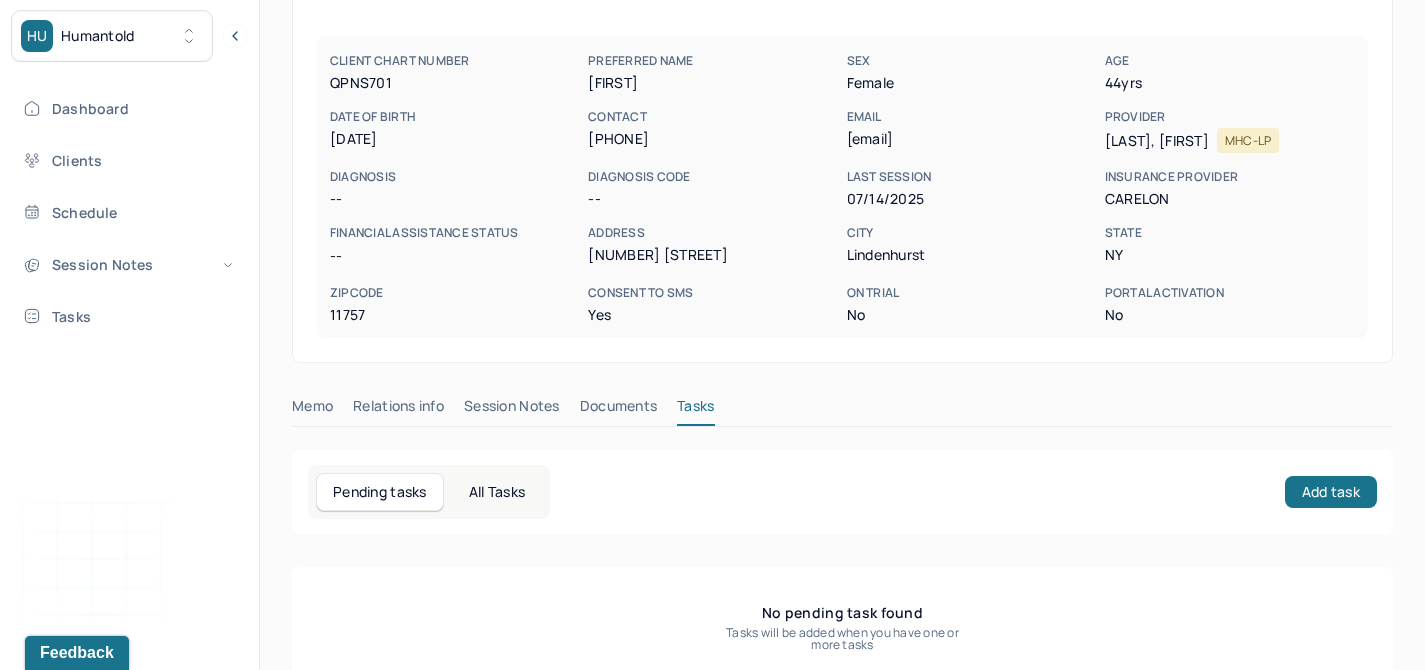 scroll, scrollTop: 207, scrollLeft: 0, axis: vertical 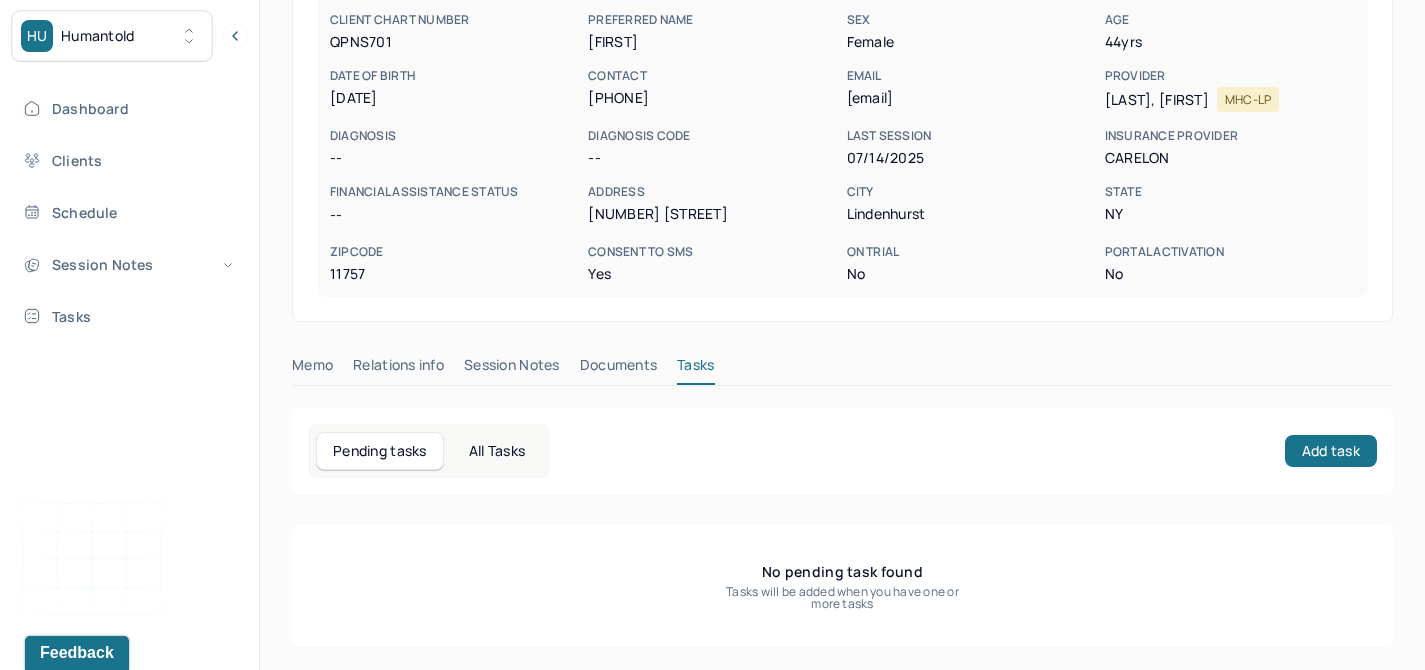click on "All Tasks" at bounding box center (497, 451) 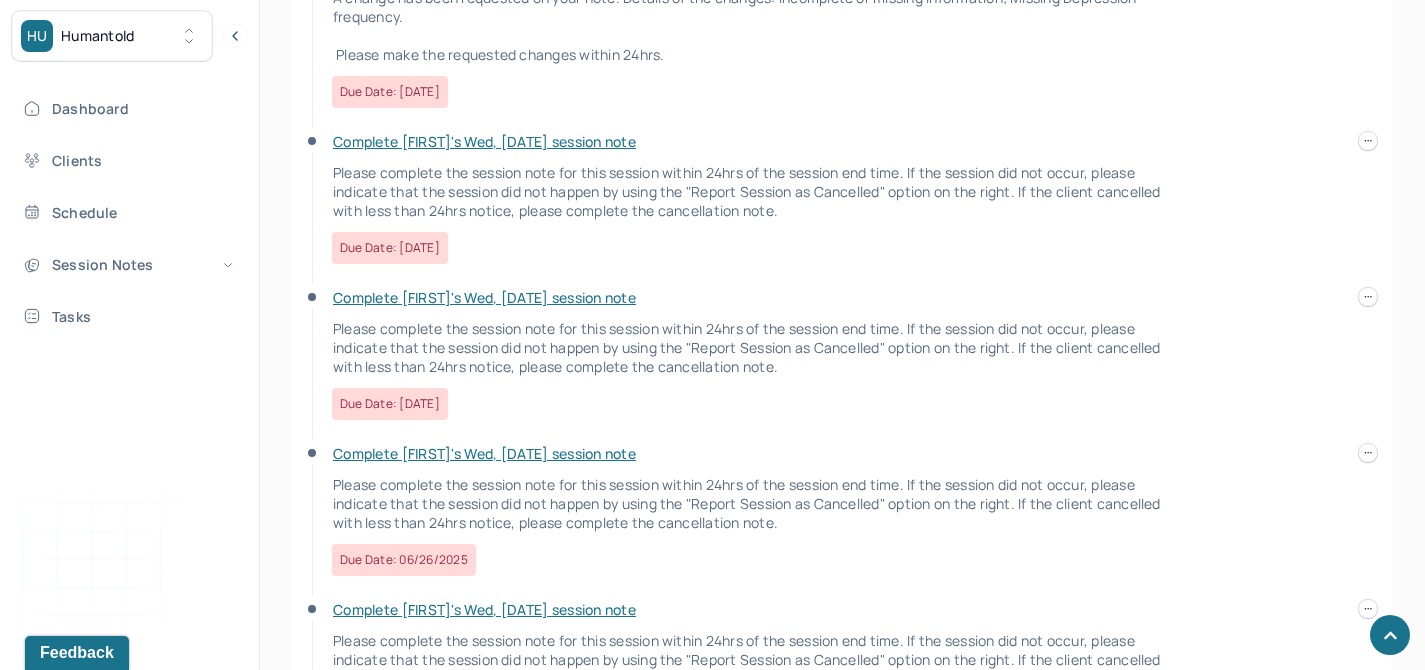 scroll, scrollTop: 1074, scrollLeft: 0, axis: vertical 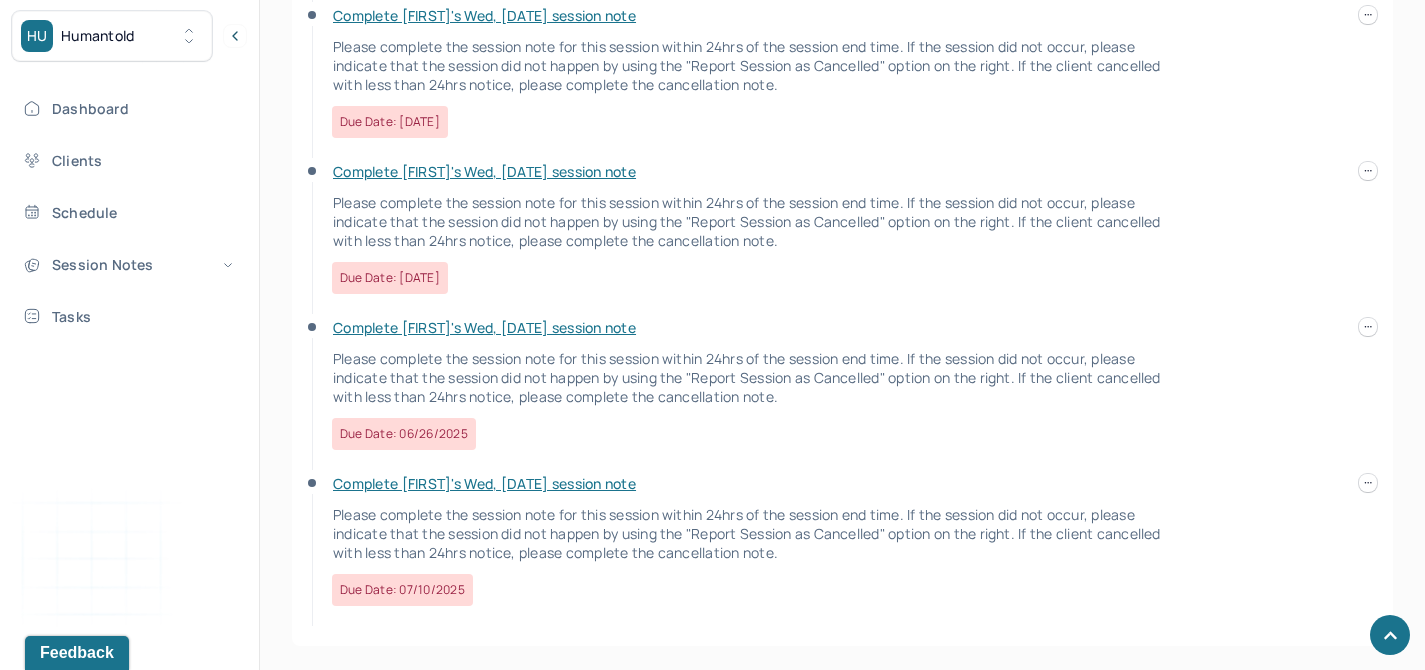 click on "Complete [FIRST]'s Wed, [DATE] session note Please complete the session note for this session within 24hrs of the session end time. If the session did not occur, please indicate that the session did not happen by using the "Report Session as Cancelled" option on the right. If the client cancelled with less than 24hrs notice, please complete the cancellation note. Due date: [DATE]     Make requested changes to [FIRST]'s note A change has been requested on your note. Details of the changes: Incomplete or missing information; Missing Depression frequency.
Please make the requested changes within 24hrs. Due date: [DATE]     Complete [FIRST]'s Wed, [DATE] session note Please complete the session note for this session within 24hrs of the session end time. If the session did not occur, please indicate that the session did not happen by using the "Report Session as Cancelled" option on the right. If the client cancelled with less than 24hrs notice, please complete the cancellation note." at bounding box center [842, 152] 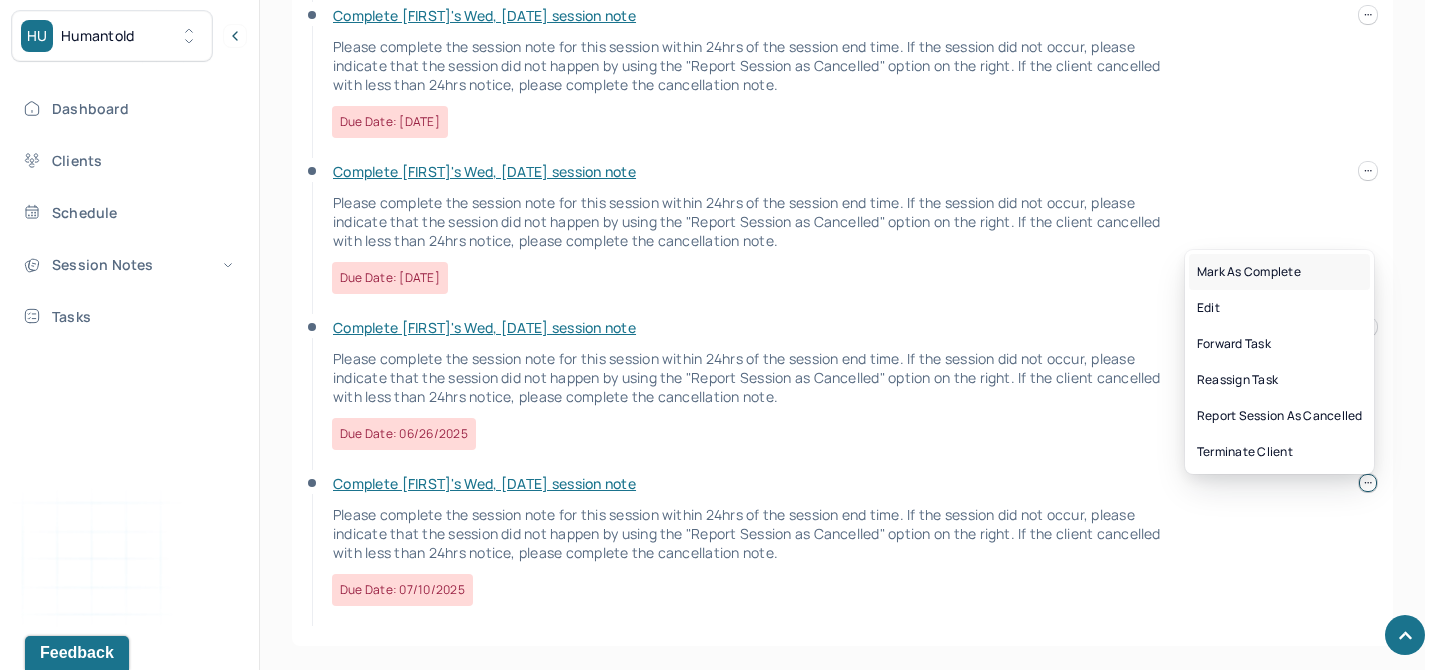 click on "Mark as complete" at bounding box center [1279, 272] 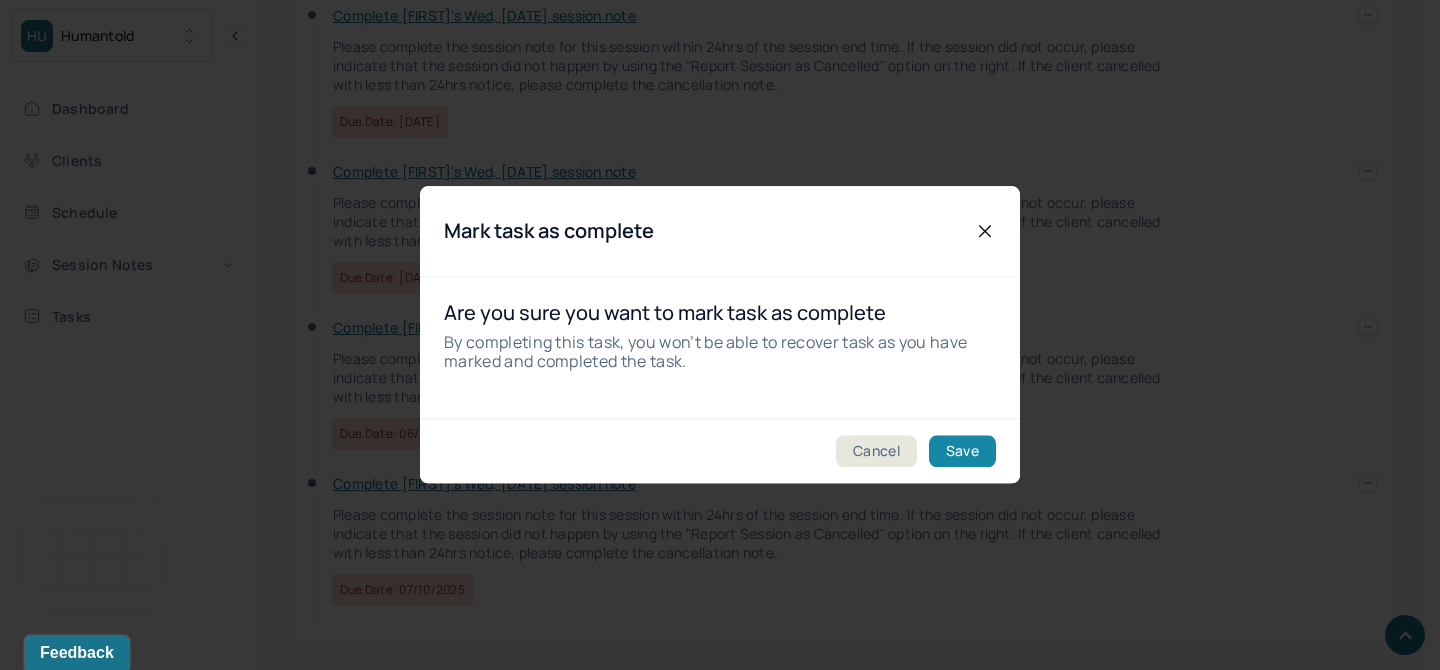click on "Save" at bounding box center (962, 452) 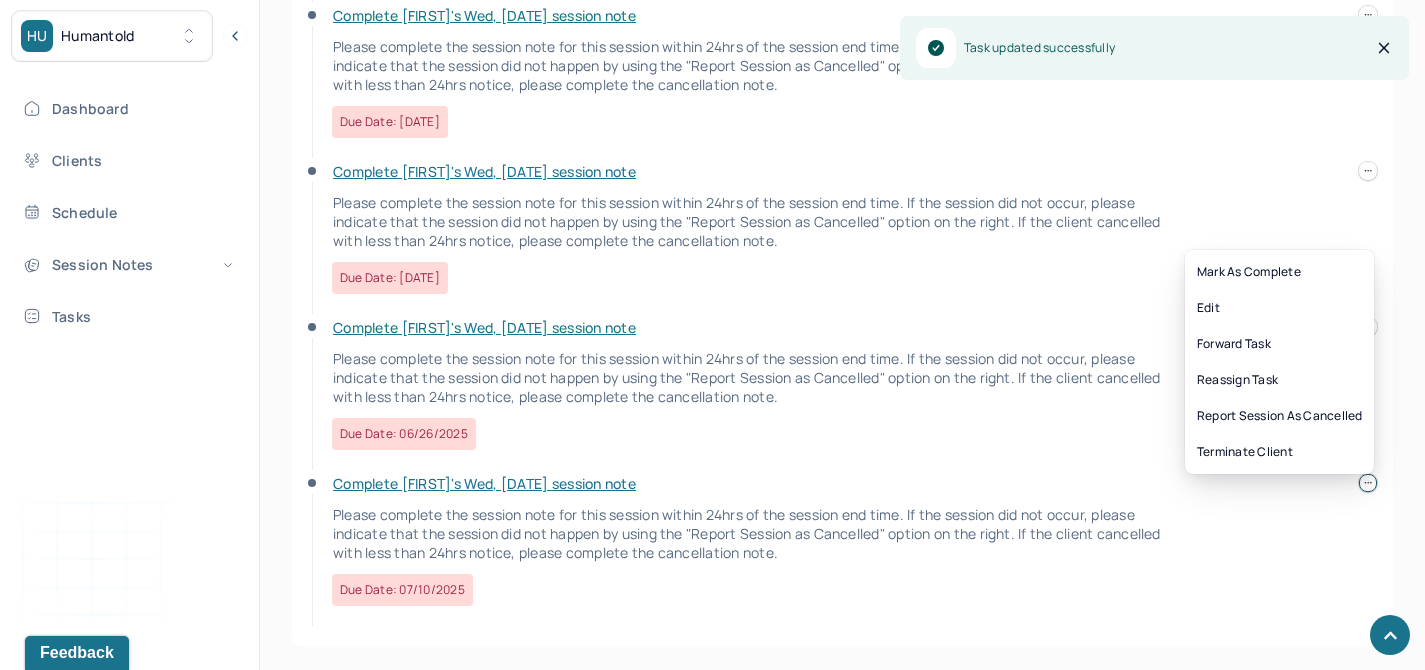click at bounding box center (1368, 483) 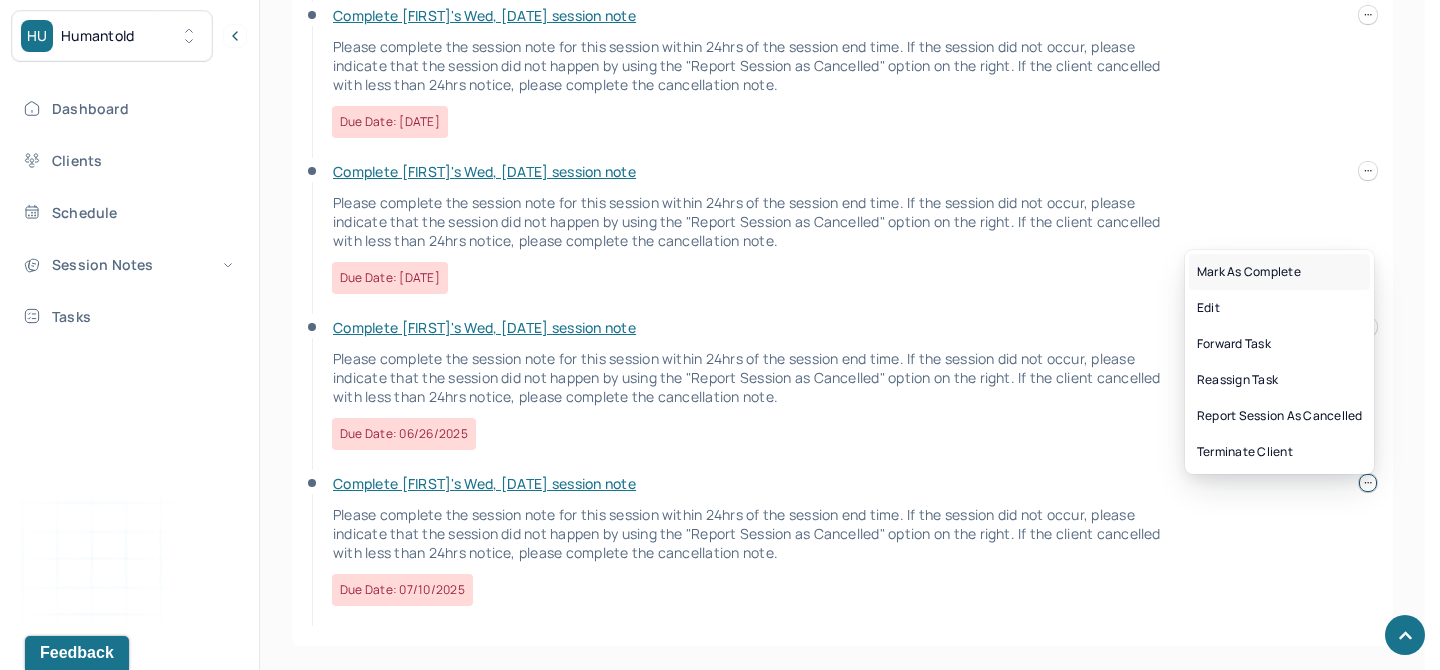 click on "Mark as complete" at bounding box center (1279, 272) 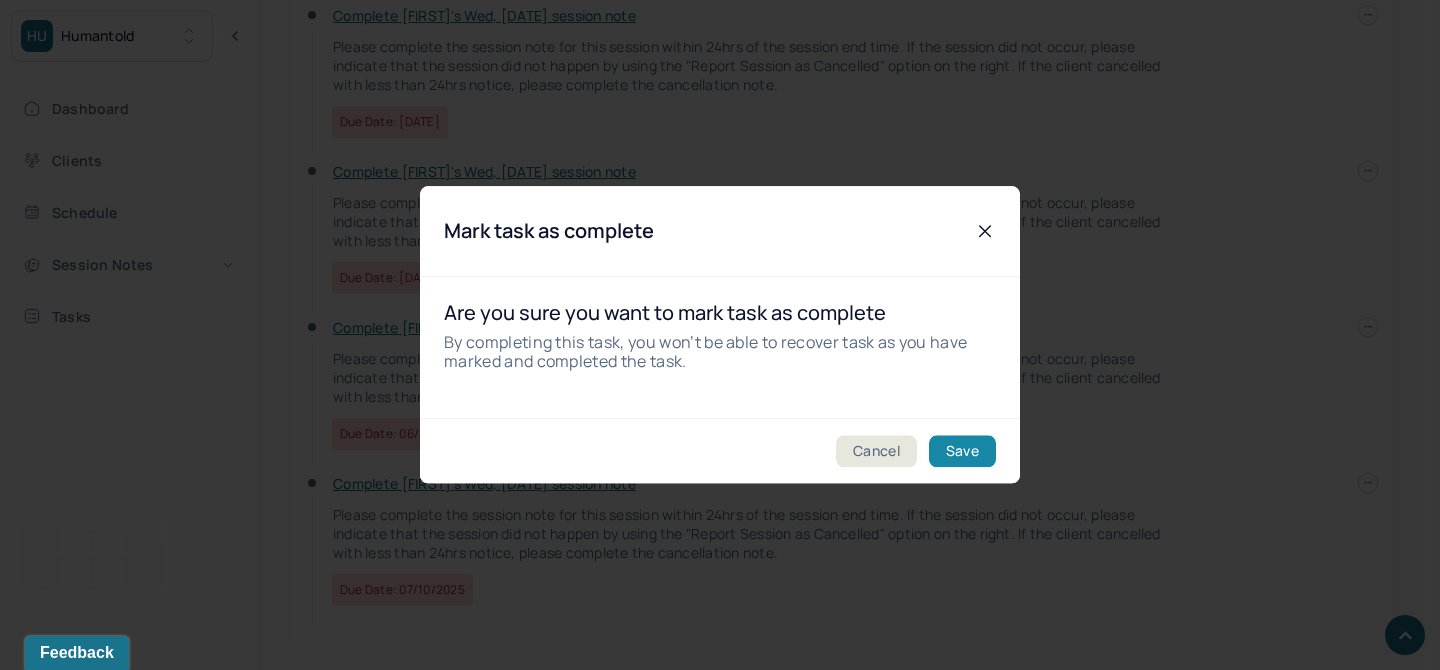 click on "Save" at bounding box center (962, 452) 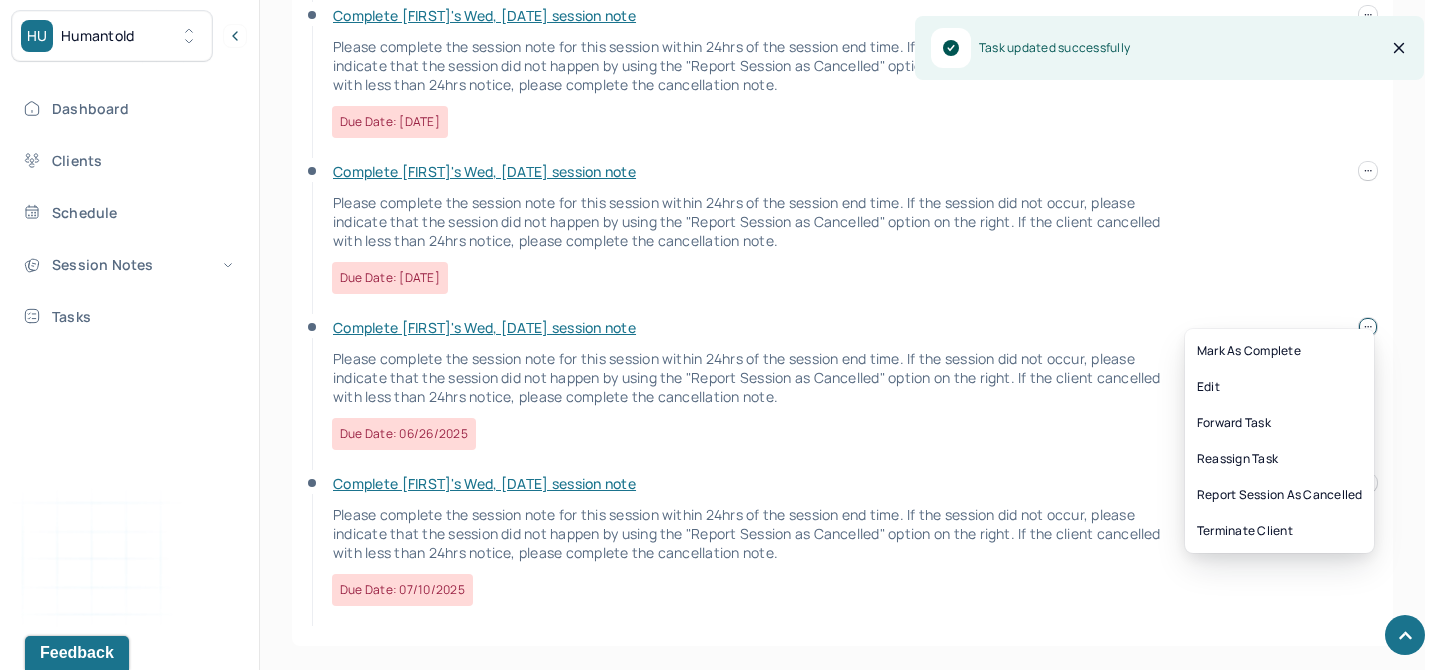 click on "HU Humantold       Dashboard Clients Schedule Session Notes Tasks LD [FIRST]   Deuschle provider   Logout Client   Search by client name, chart number     FAQs     LD [FIRST] [LAST], [FIRST] active         -- CLIENT CHART NUMBER QPNS701 PREFERRED NAME [FIRST] SEX female AGE [AGE]  yrs DATE OF BIRTH [DATE]  CONTACT [PHONE] EMAIL [EMAIL] PROVIDER [LAST], [FIRST] MHC-LP DIAGNOSIS -- DIAGNOSIS CODE -- LAST SESSION [DATE] insurance provider CARELON FINANCIAL ASSISTANCE STATUS -- Address [NUMBER] [STREET] City [CITY] State NY Zipcode [POSTAL_CODE] Consent to Sms Yes On Trial No Portal Activation No   Memo     Relations info     Session Notes     Documents     Tasks 6     Pending tasks     All Tasks     Add task   Complete [FIRST]'s Wed, [DATE] session note Due date: [DATE]     Make requested changes to [FIRST]'s note Due date: [DATE]     Complete [FIRST]'s Wed, [DATE] session note Due date: [DATE]     Complete [FIRST]'s Wed, [DATE] session note" at bounding box center (712, -202) 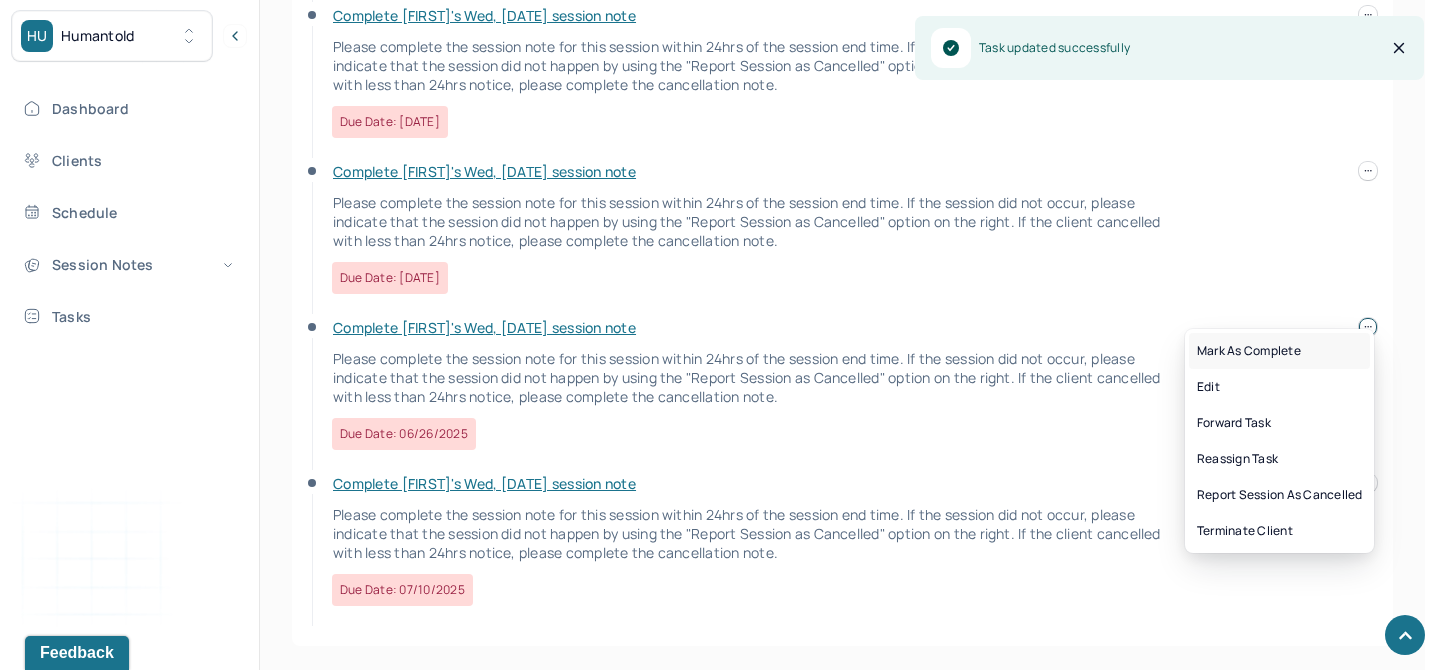 click on "Mark as complete" at bounding box center (1279, 351) 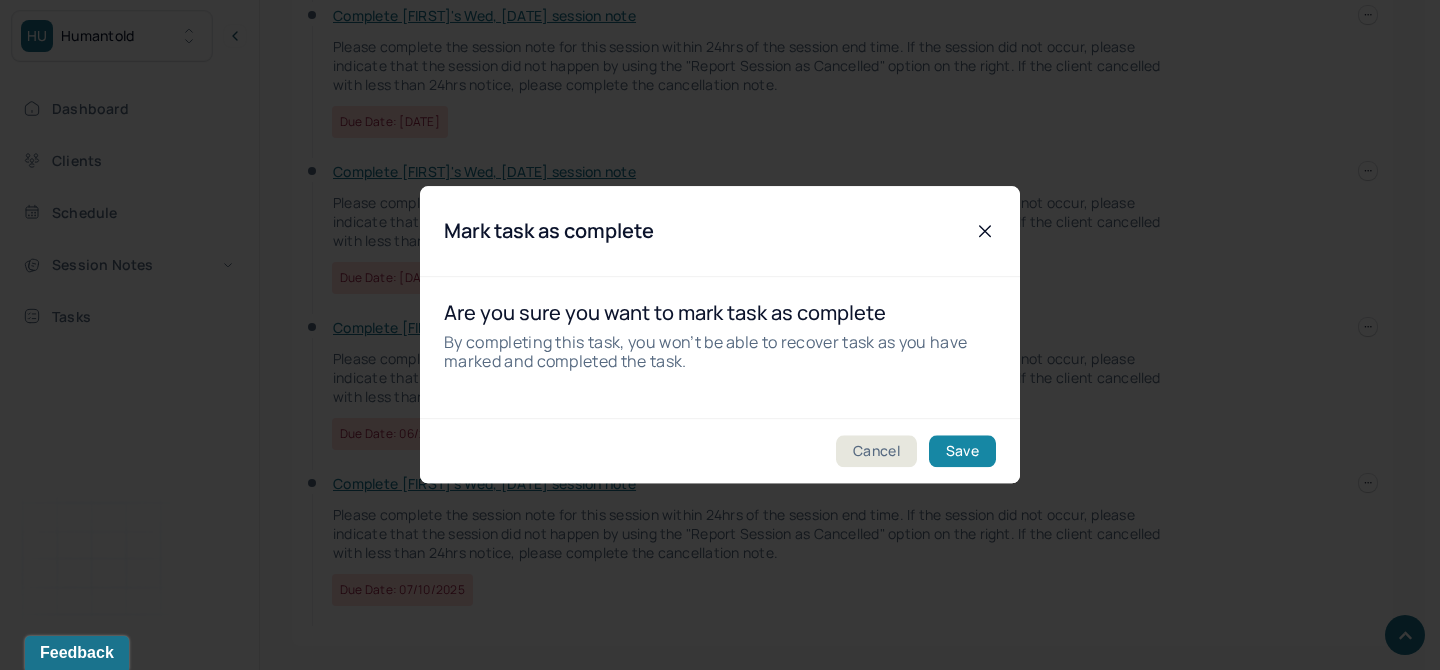 click on "Save" at bounding box center [962, 452] 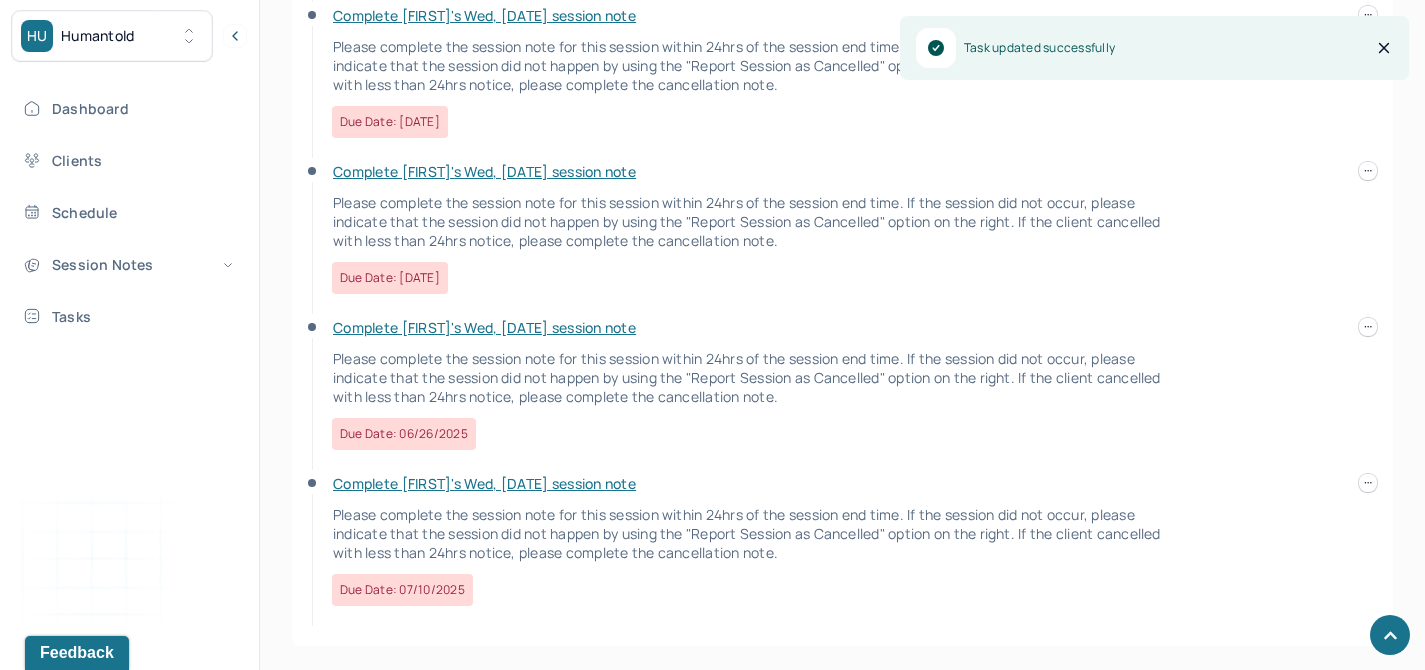 click on "HU Humantold       Dashboard Clients Schedule Session Notes Tasks LD [FIRST]   Deuschle provider   Logout Client   Search by client name, chart number     FAQs     LD [FIRST] [LAST], [FIRST] active         -- CLIENT CHART NUMBER QPNS701 PREFERRED NAME [FIRST] SEX female AGE [AGE]  yrs DATE OF BIRTH [DATE]  CONTACT [PHONE] EMAIL [EMAIL] PROVIDER [LAST], [FIRST] MHC-LP DIAGNOSIS -- DIAGNOSIS CODE -- LAST SESSION [DATE] insurance provider CARELON FINANCIAL ASSISTANCE STATUS -- Address [NUMBER] [STREET] City [CITY] State NY Zipcode [POSTAL_CODE] Consent to Sms Yes On Trial No Portal Activation No   Memo     Relations info     Session Notes     Documents     Tasks 6     Pending tasks     All Tasks     Add task   Complete [FIRST]'s Wed, [DATE] session note Due date: [DATE]     Make requested changes to [FIRST]'s note Due date: [DATE]     Complete [FIRST]'s Wed, [DATE] session note Due date: [DATE]     Complete [FIRST]'s Wed, [DATE] session note" at bounding box center [712, -202] 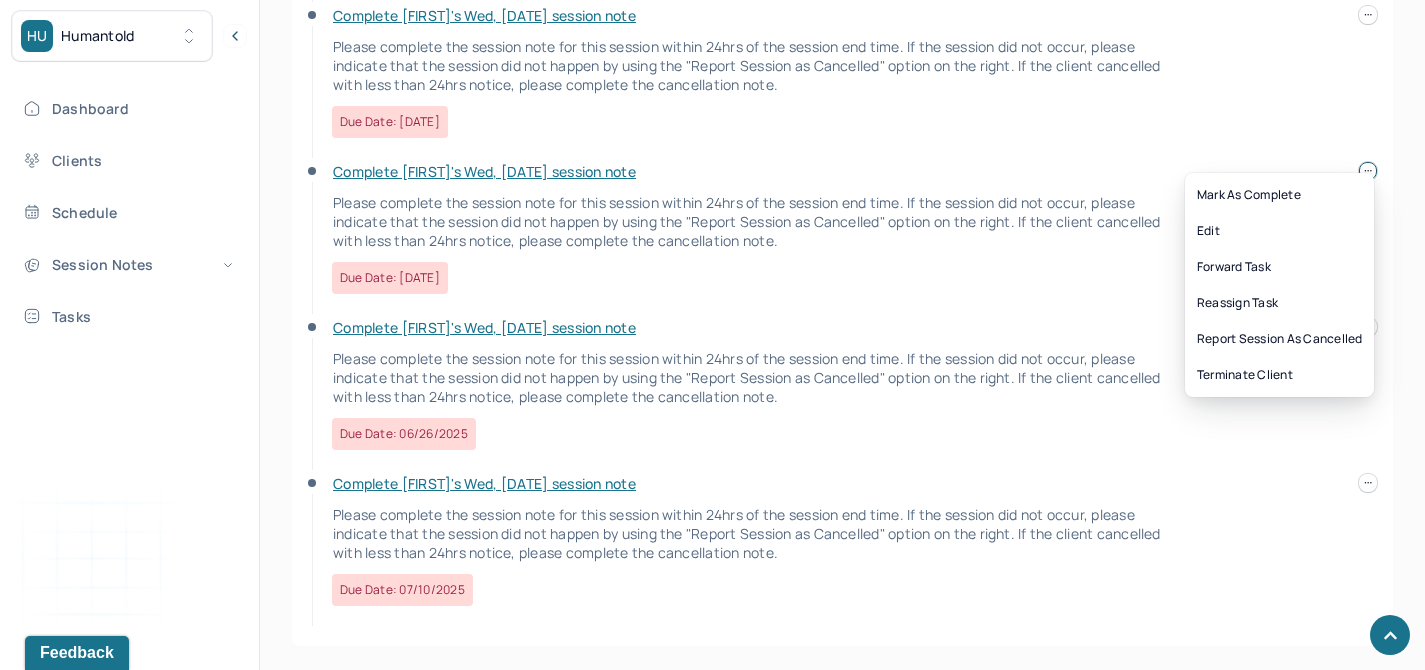 click on "Complete [FIRST]'s Wed, [DATE] session note Please complete the session note for this session within 24hrs of the session end time. If the session did not occur, please indicate that the session did not happen by using the "Report Session as Cancelled" option on the right. If the client cancelled with less than 24hrs notice, please complete the cancellation note. Due date: [DATE]" at bounding box center (842, 240) 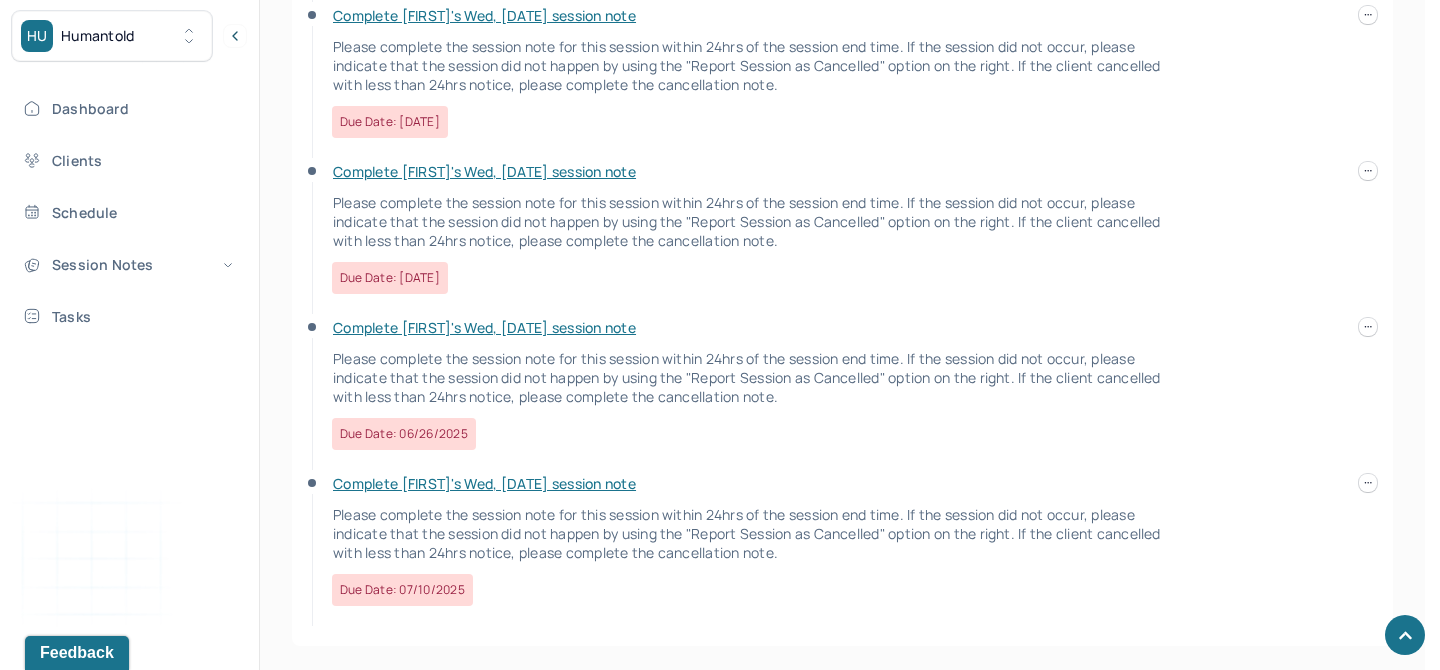 click on "HU Humantold       Dashboard Clients Schedule Session Notes Tasks LD [FIRST]   Deuschle provider   Logout Client   Search by client name, chart number     FAQs     LD [FIRST] [LAST], [FIRST] active         -- CLIENT CHART NUMBER QPNS701 PREFERRED NAME [FIRST] SEX female AGE [AGE]  yrs DATE OF BIRTH [DATE]  CONTACT [PHONE] EMAIL [EMAIL] PROVIDER [LAST], [FIRST] MHC-LP DIAGNOSIS -- DIAGNOSIS CODE -- LAST SESSION [DATE] insurance provider CARELON FINANCIAL ASSISTANCE STATUS -- Address [NUMBER] [STREET] City [CITY] State NY Zipcode [POSTAL_CODE] Consent to Sms Yes On Trial No Portal Activation No   Memo     Relations info     Session Notes     Documents     Tasks 6     Pending tasks     All Tasks     Add task   Complete [FIRST]'s Wed, [DATE] session note Due date: [DATE]     Make requested changes to [FIRST]'s note Due date: [DATE]     Complete [FIRST]'s Wed, [DATE] session note Due date: [DATE]     Complete [FIRST]'s Wed, [DATE] session note" at bounding box center (712, -202) 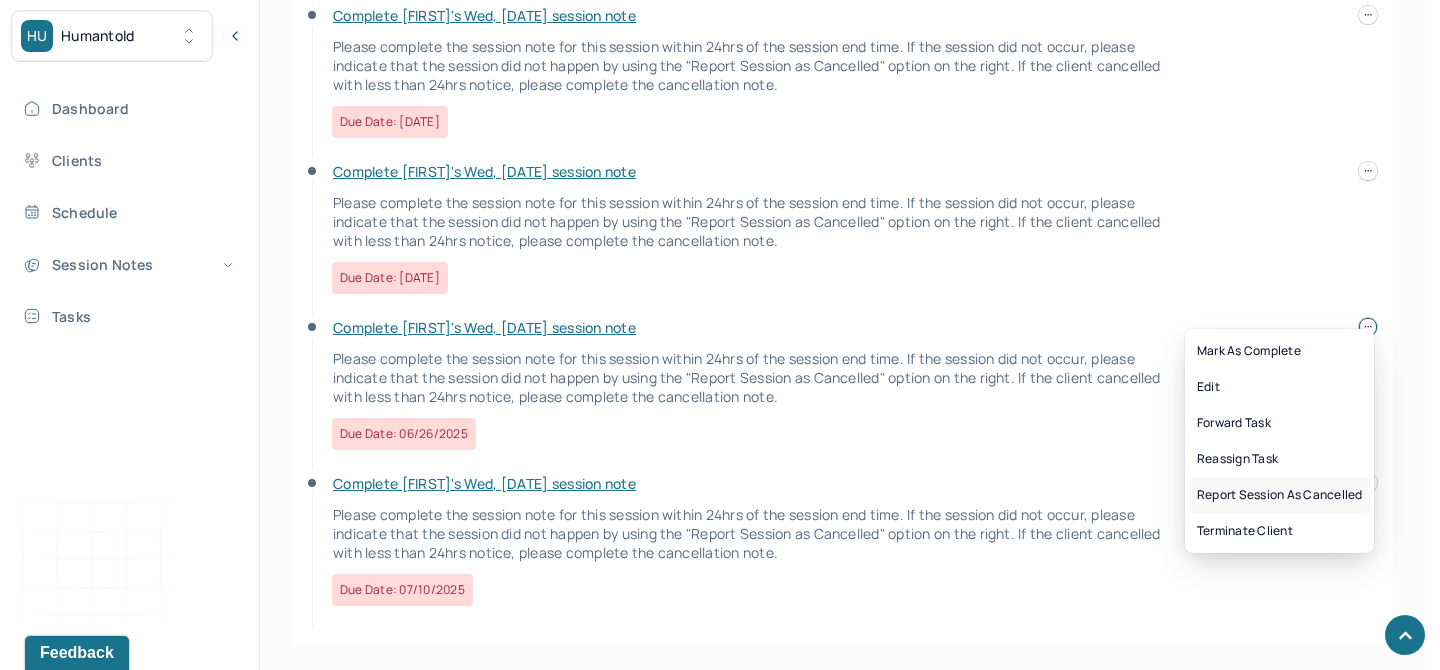 click on "Report session as cancelled" at bounding box center [1279, 495] 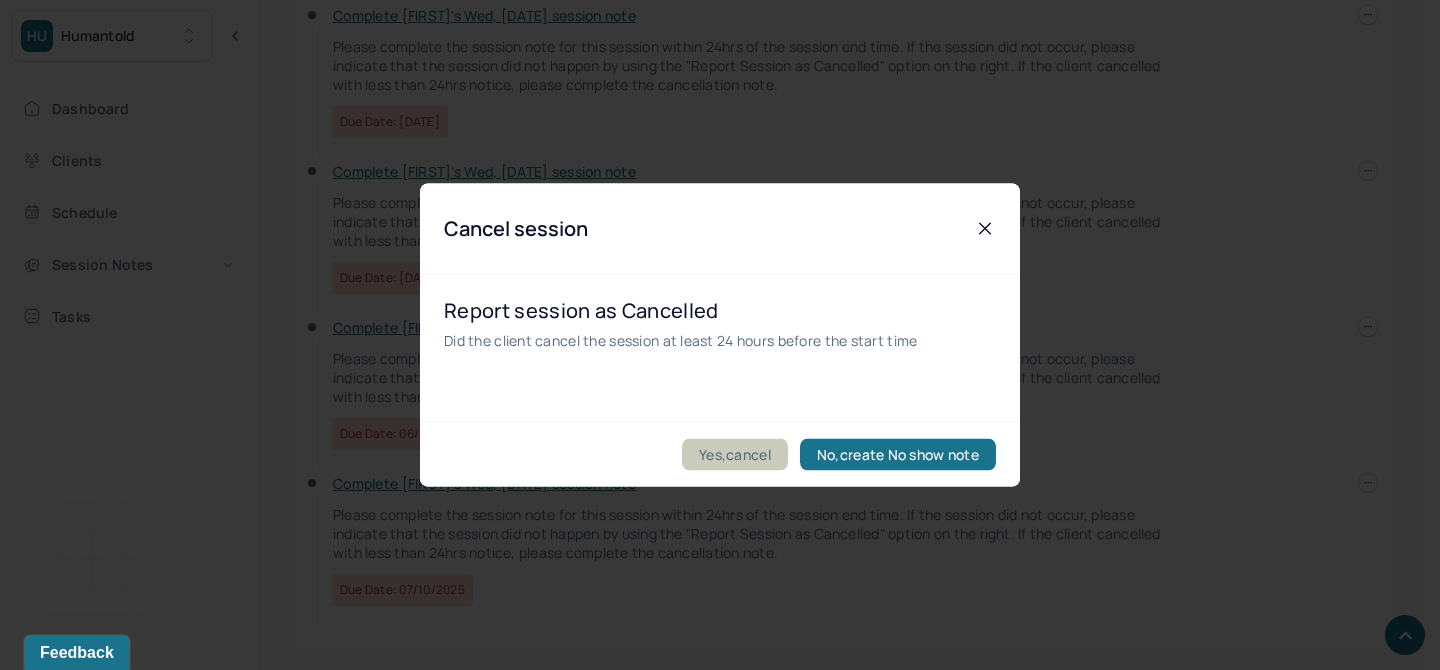 click on "Yes,cancel" at bounding box center (735, 455) 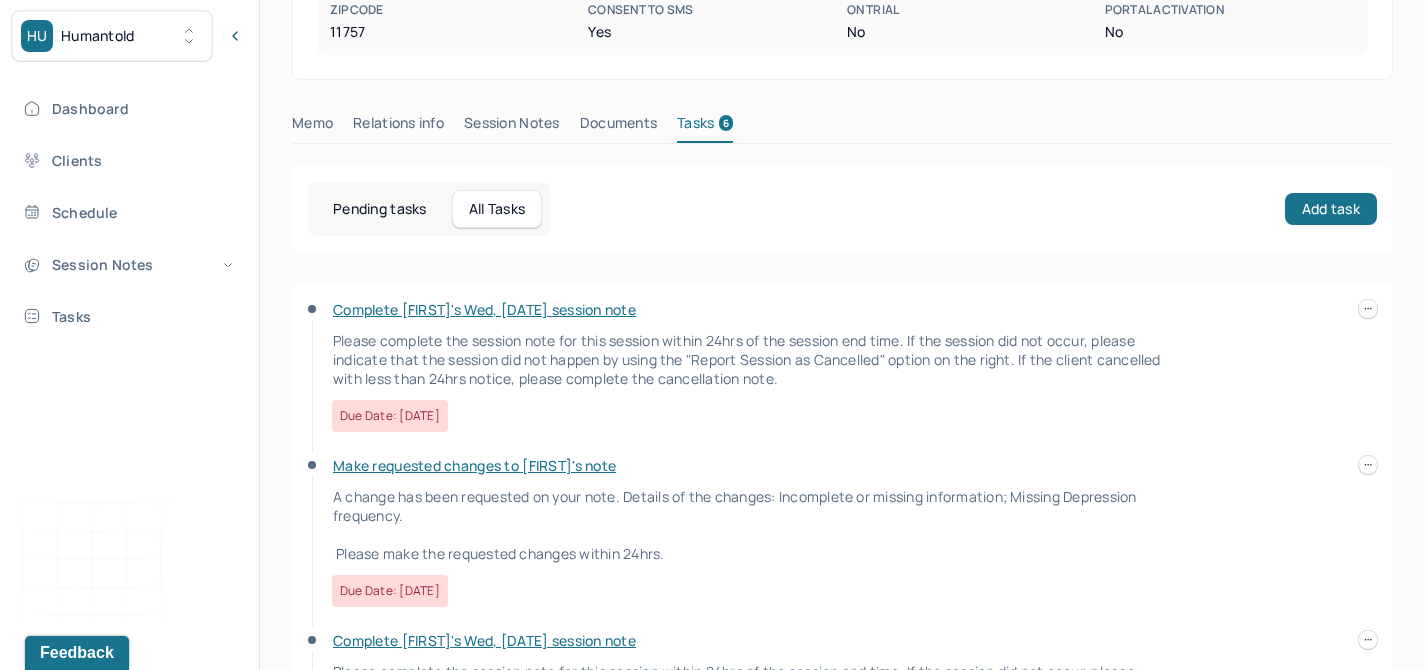 scroll, scrollTop: 0, scrollLeft: 0, axis: both 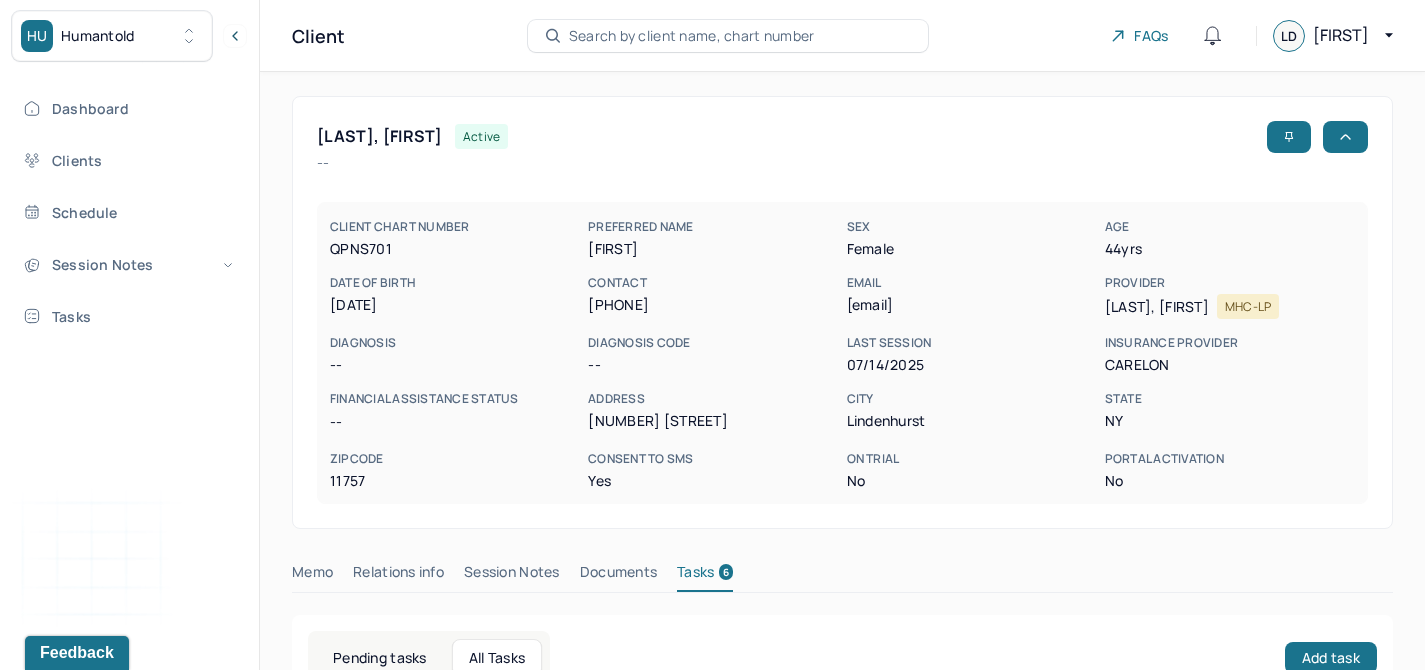 click on "Dashboard Clients Schedule Session Notes Tasks" at bounding box center (129, 212) 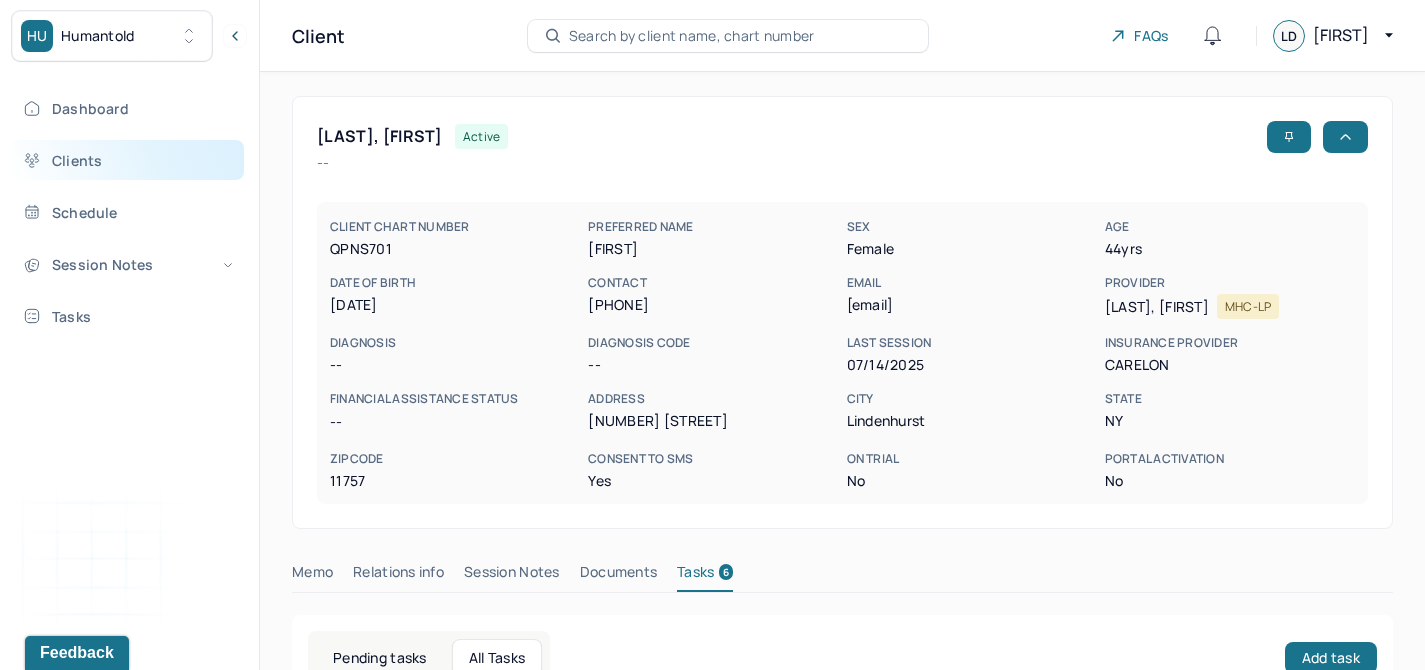 click on "Clients" at bounding box center [128, 160] 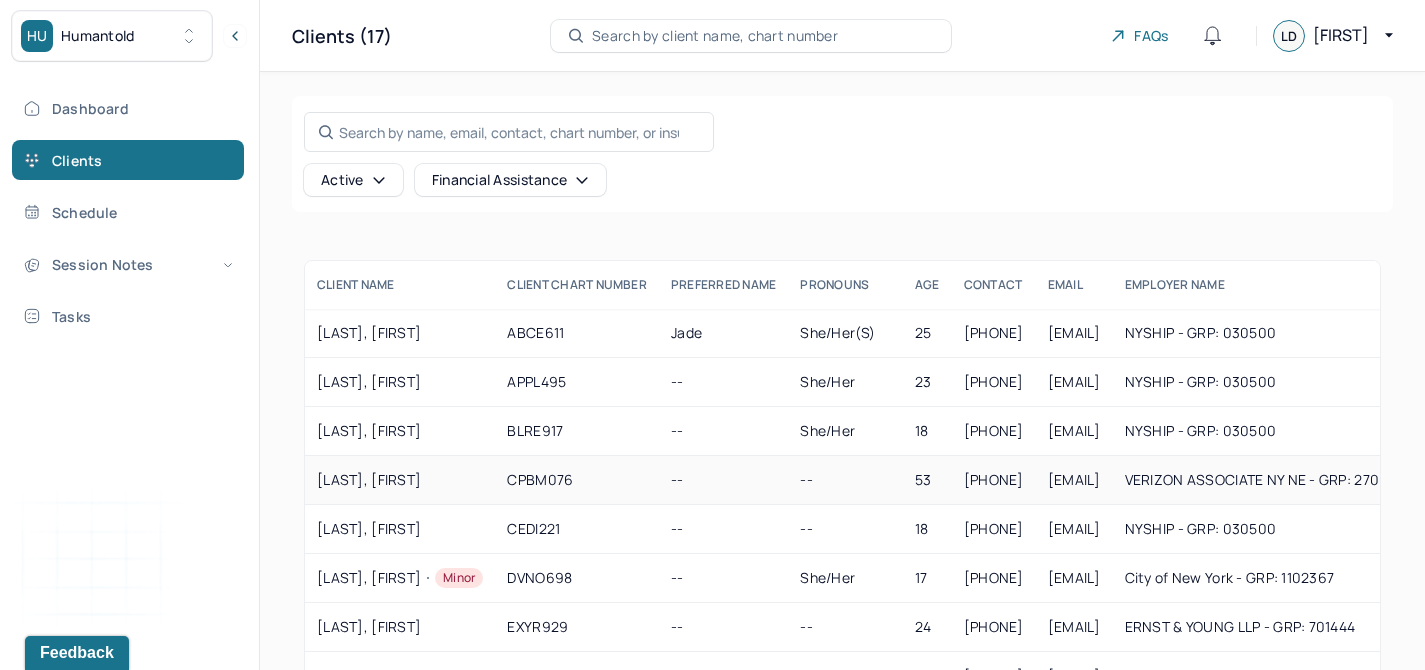 scroll, scrollTop: 362, scrollLeft: 0, axis: vertical 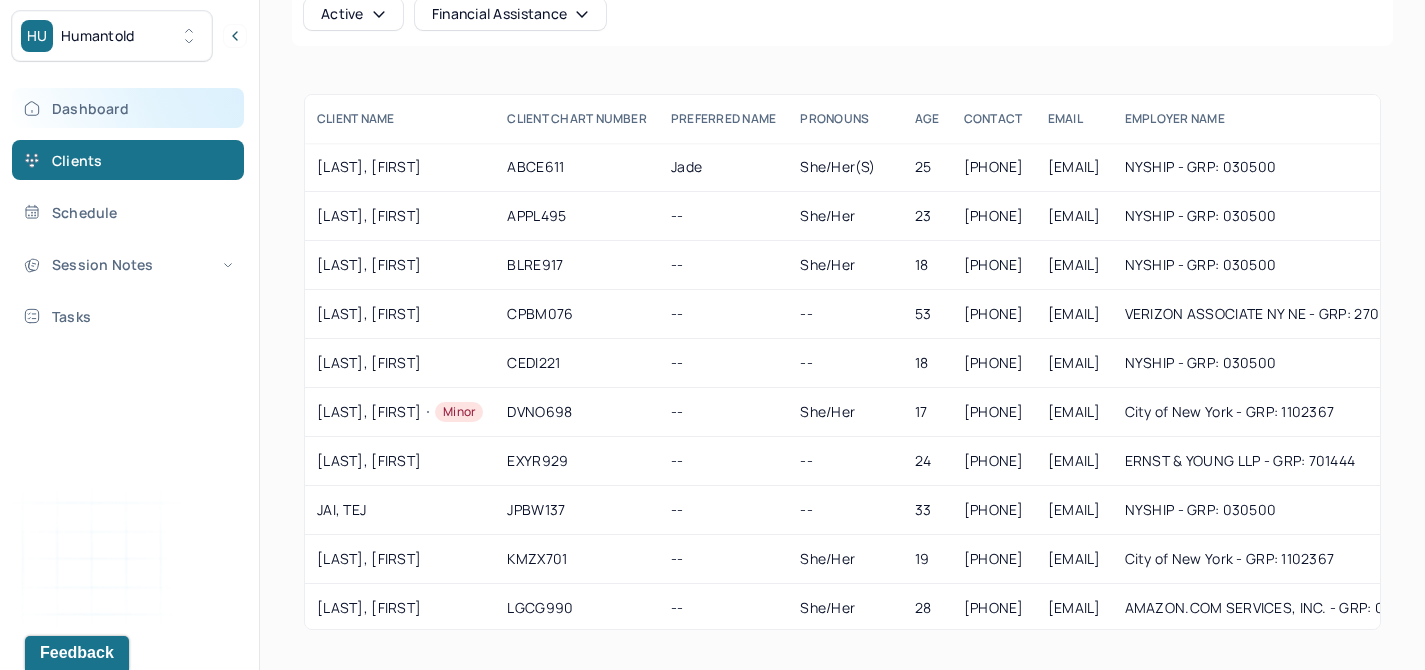 click on "Dashboard" at bounding box center [128, 108] 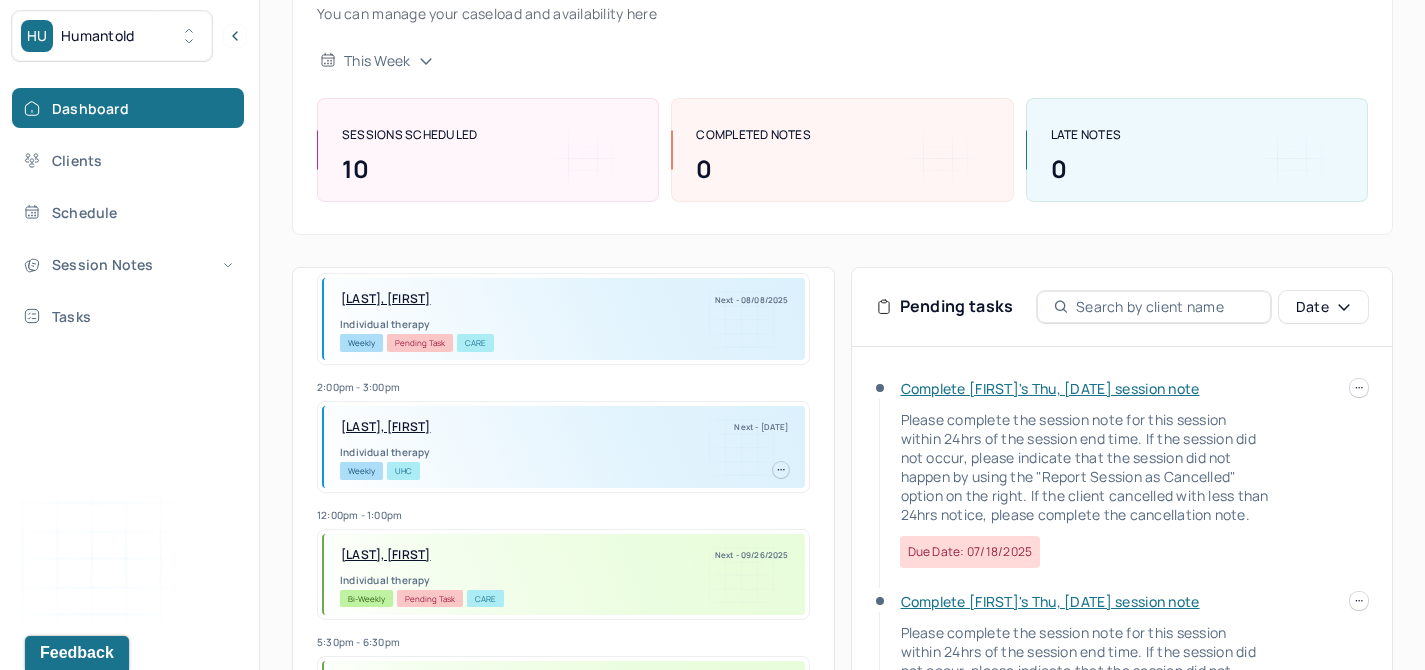 scroll, scrollTop: 896, scrollLeft: 0, axis: vertical 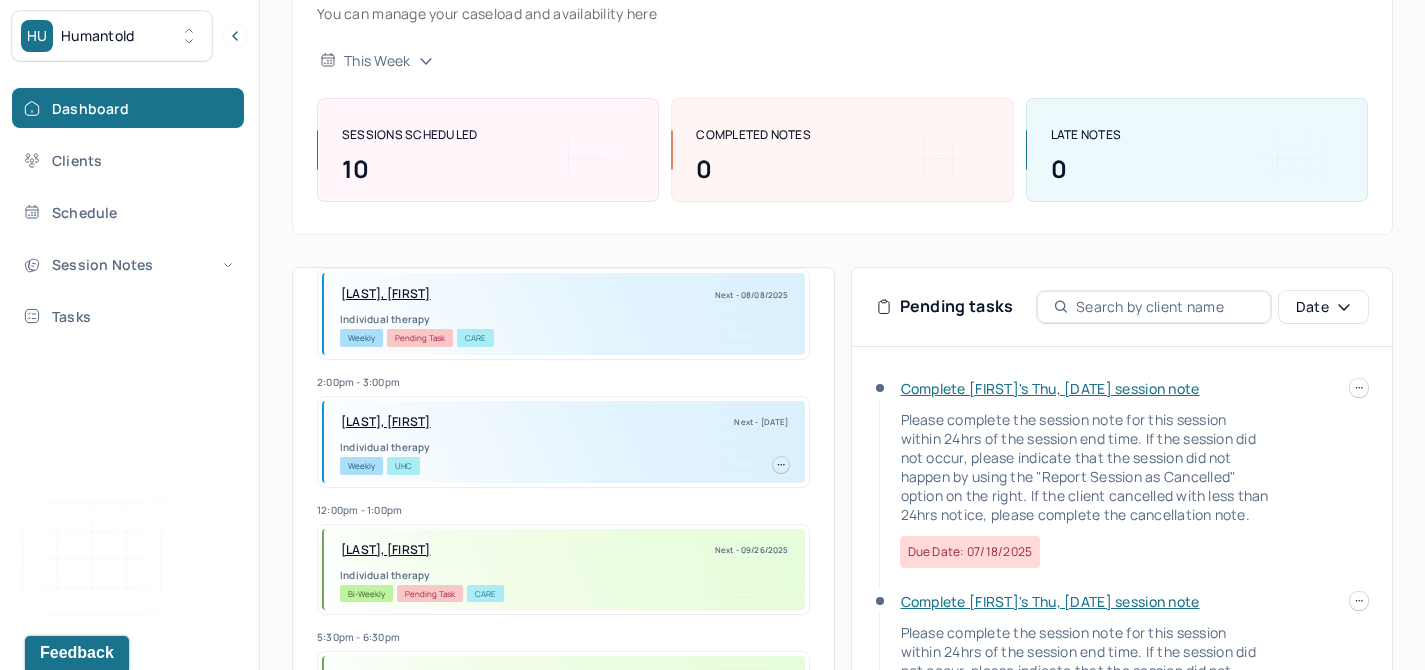 click on "[LAST], [FIRST]" at bounding box center (386, 294) 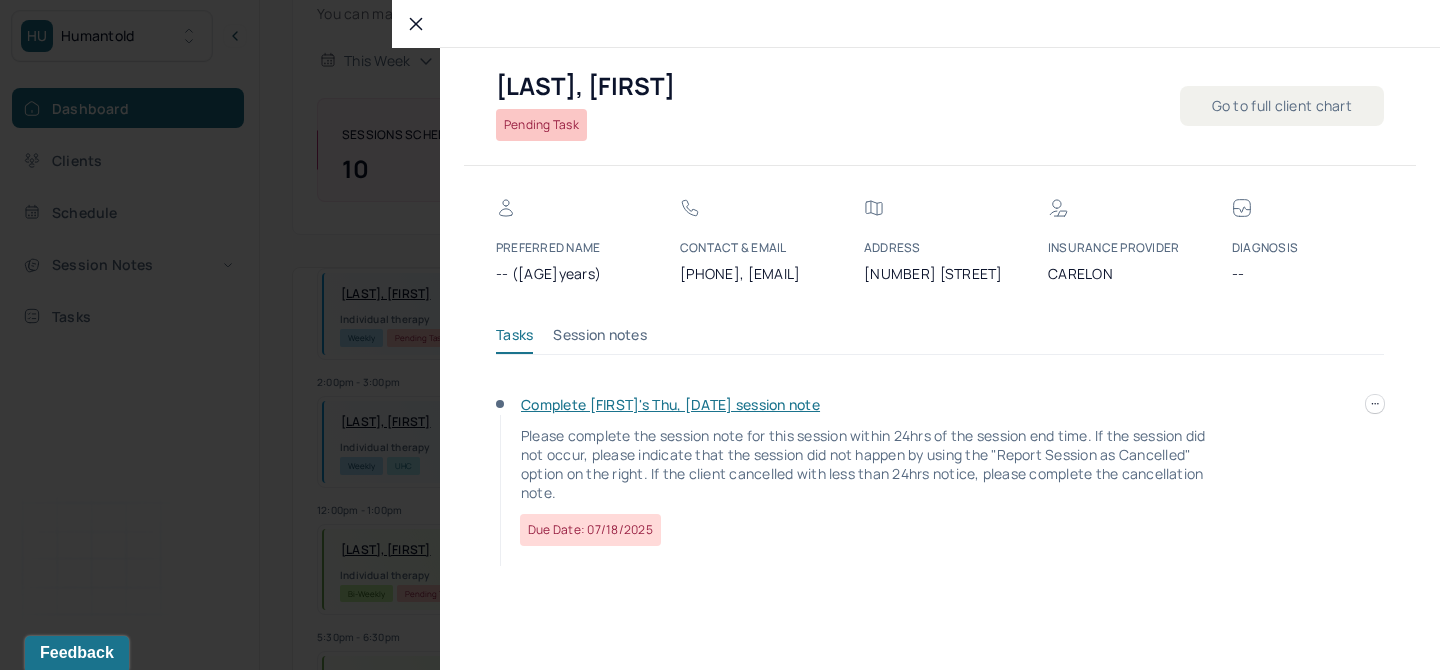 click at bounding box center (720, 335) 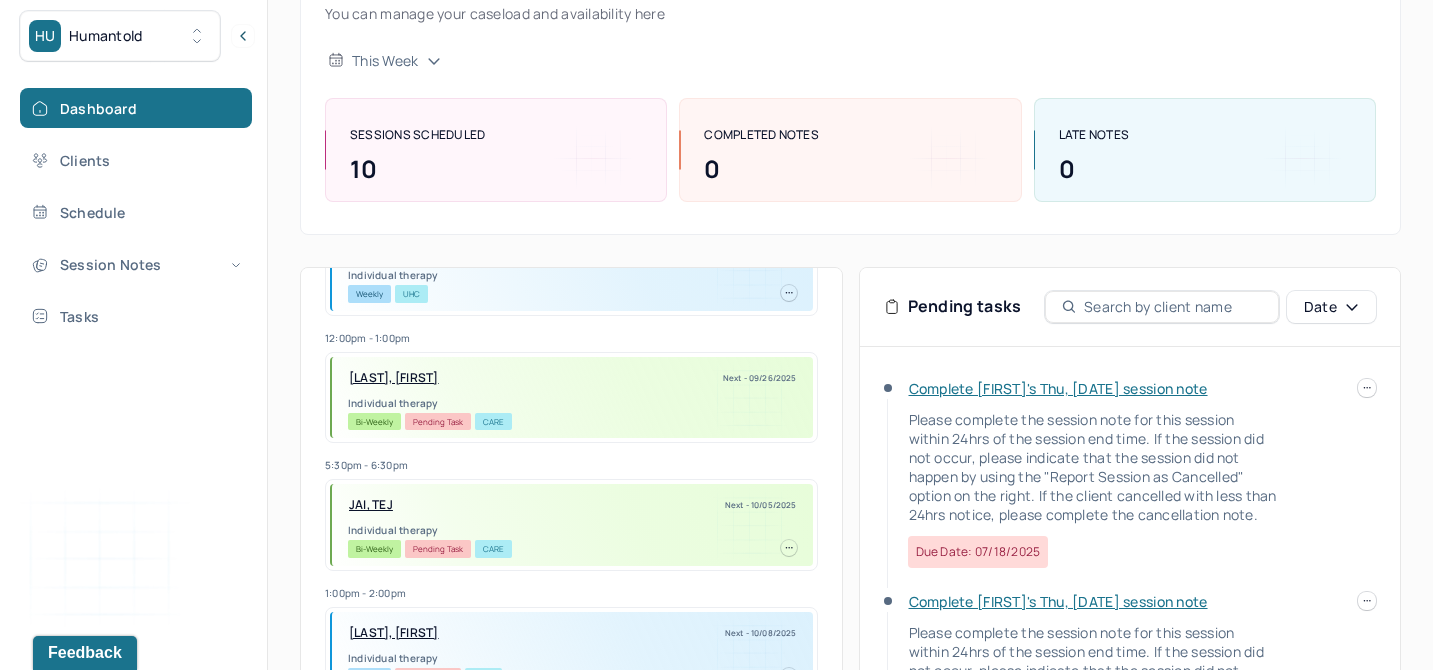 scroll, scrollTop: 1161, scrollLeft: 0, axis: vertical 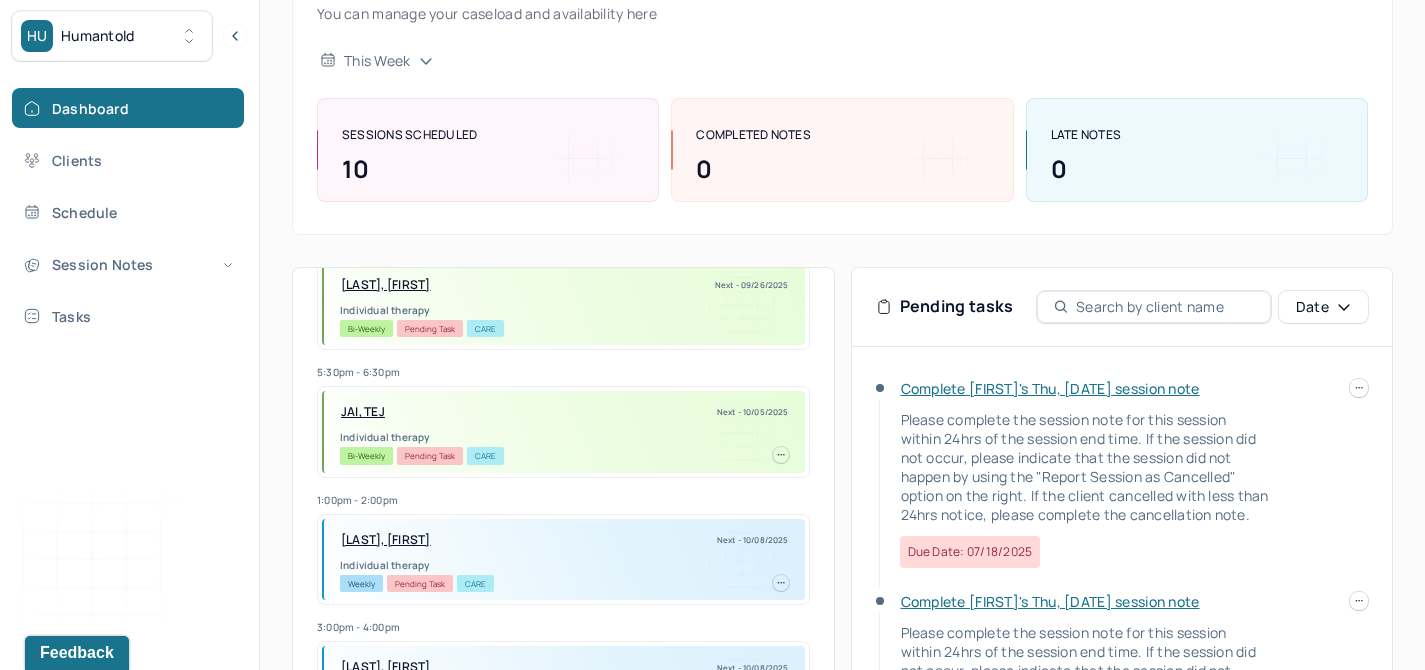 click on "JAI, TEJ" at bounding box center [363, 412] 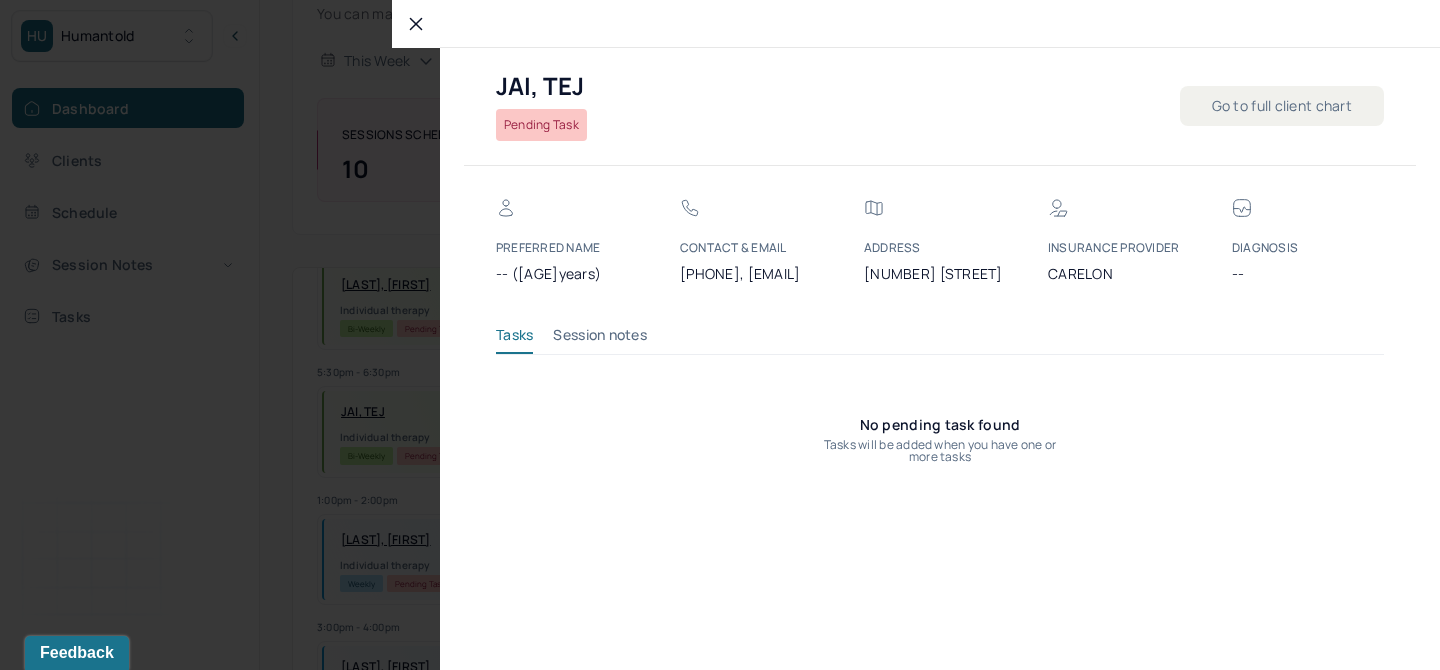 click on "Pending Task" at bounding box center (541, 125) 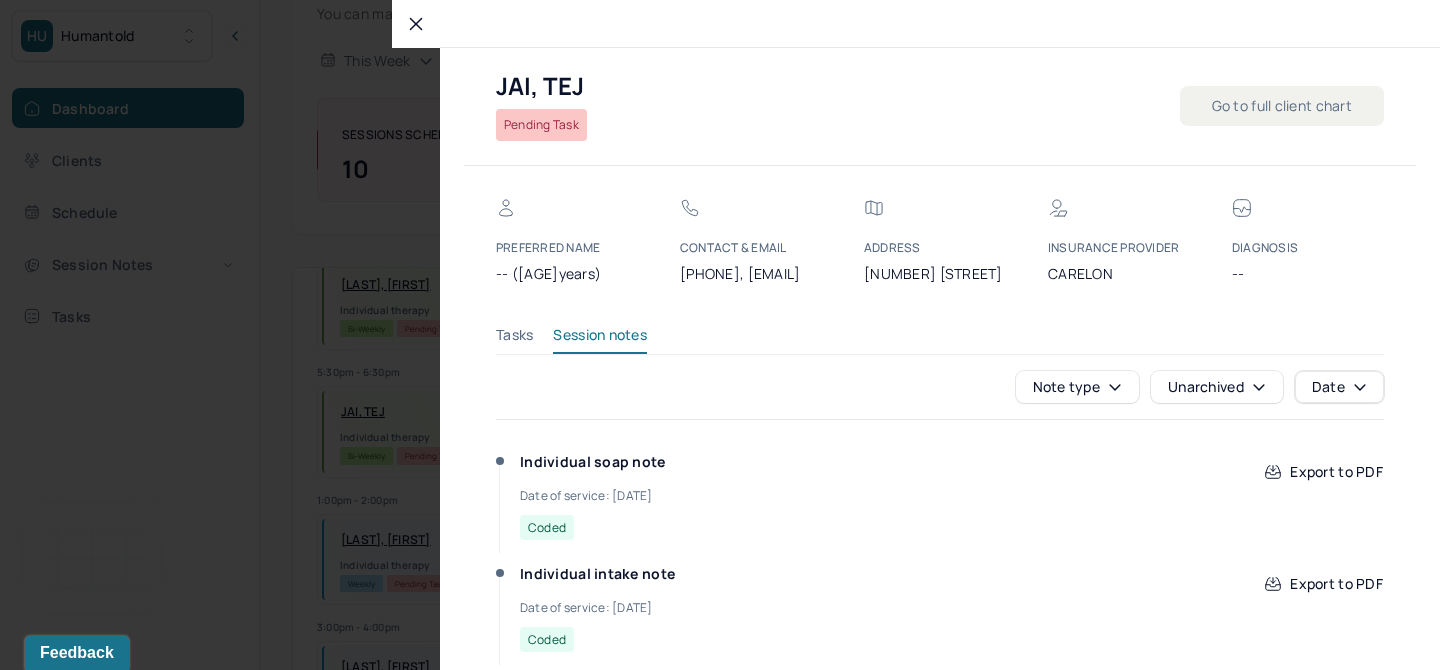 click on "Tasks" at bounding box center (514, 339) 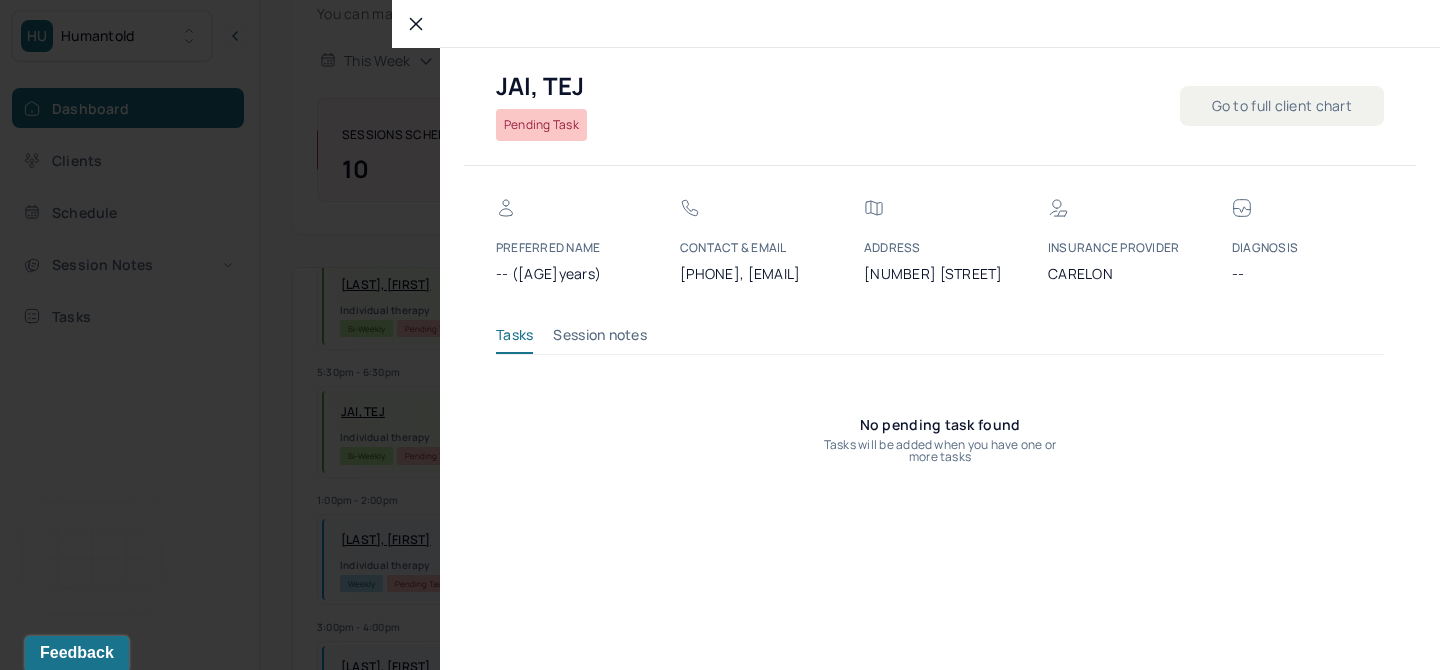click on "Go to full client chart" at bounding box center (1282, 106) 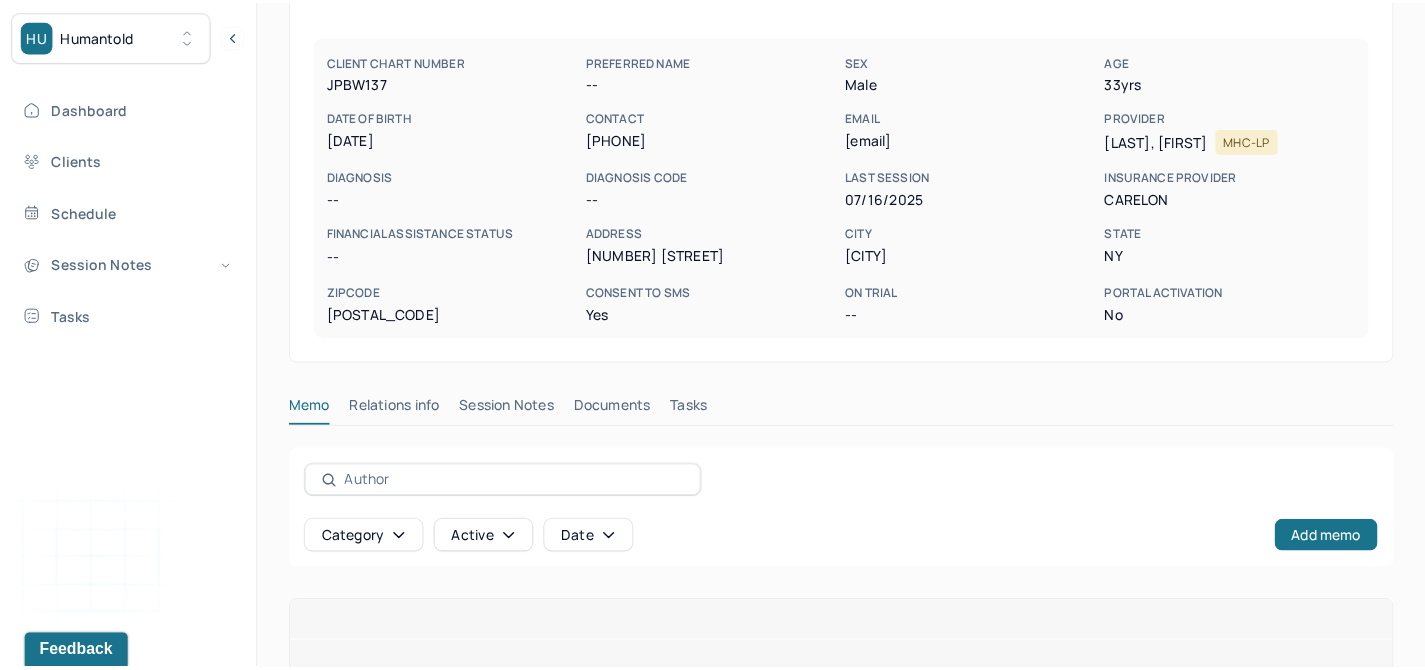 scroll, scrollTop: 94, scrollLeft: 0, axis: vertical 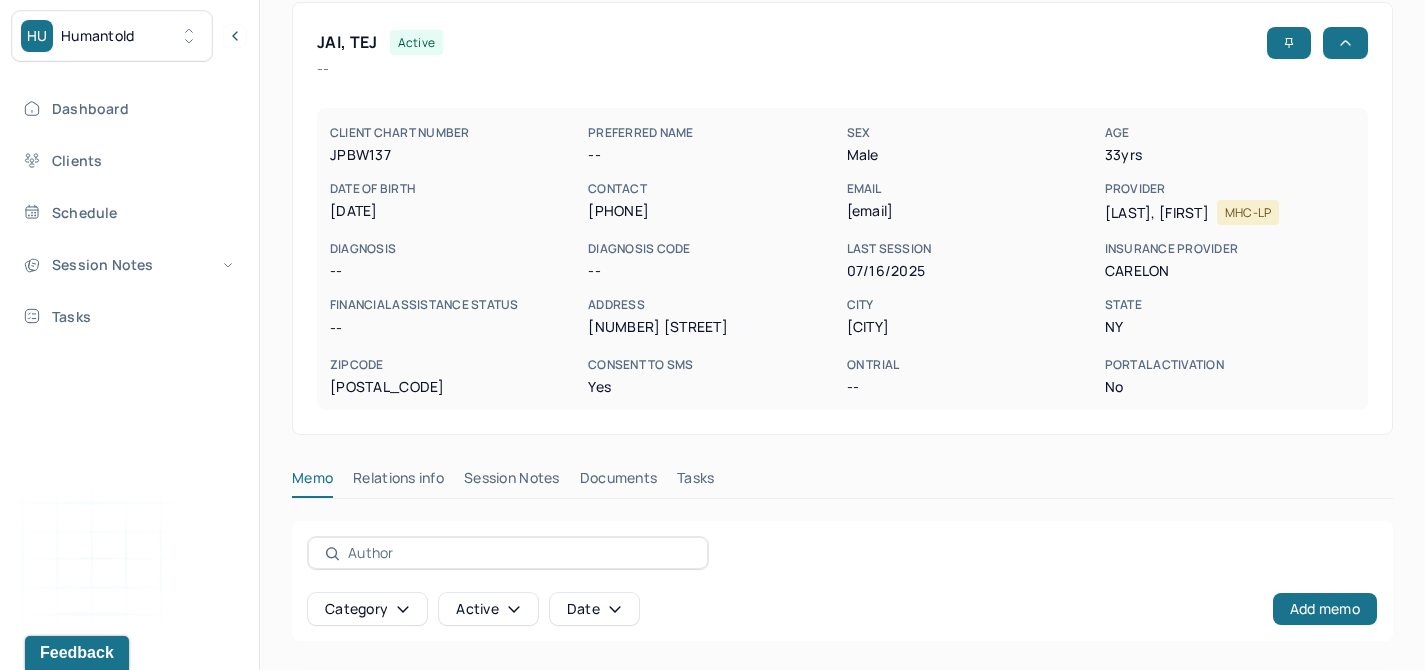 click on "Tasks" at bounding box center [695, 482] 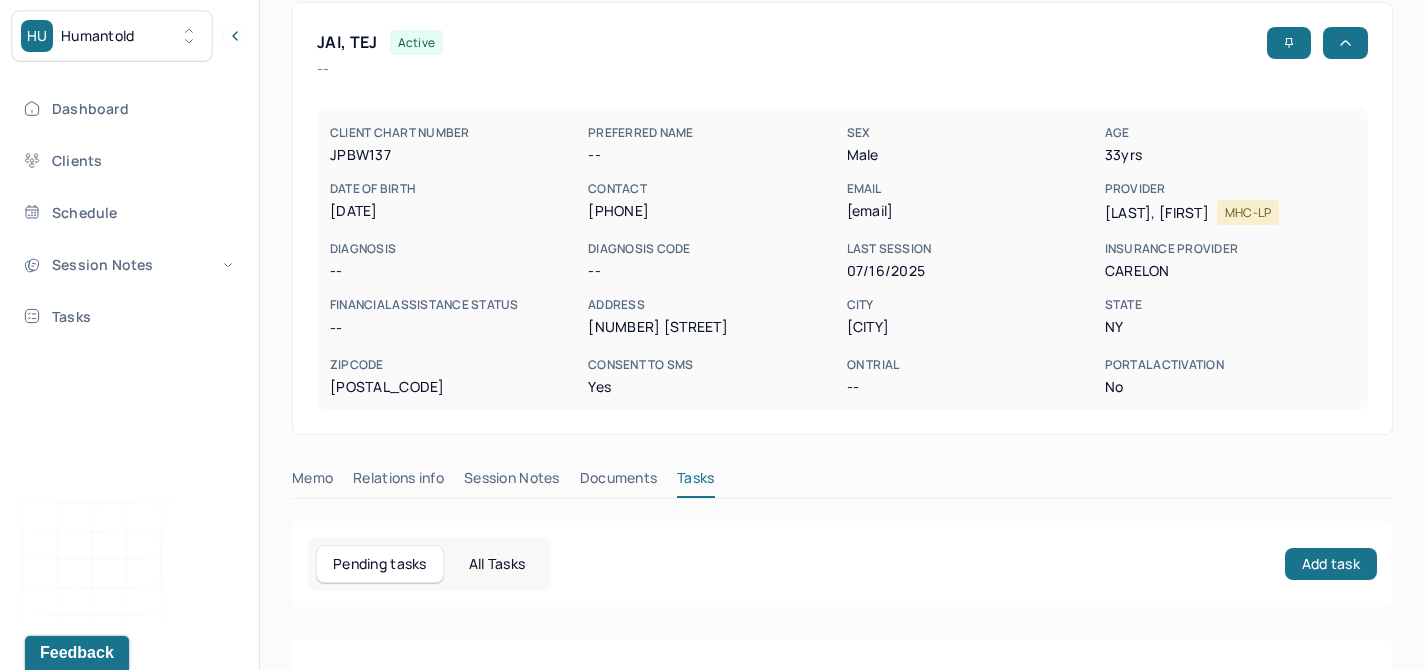 scroll, scrollTop: 207, scrollLeft: 0, axis: vertical 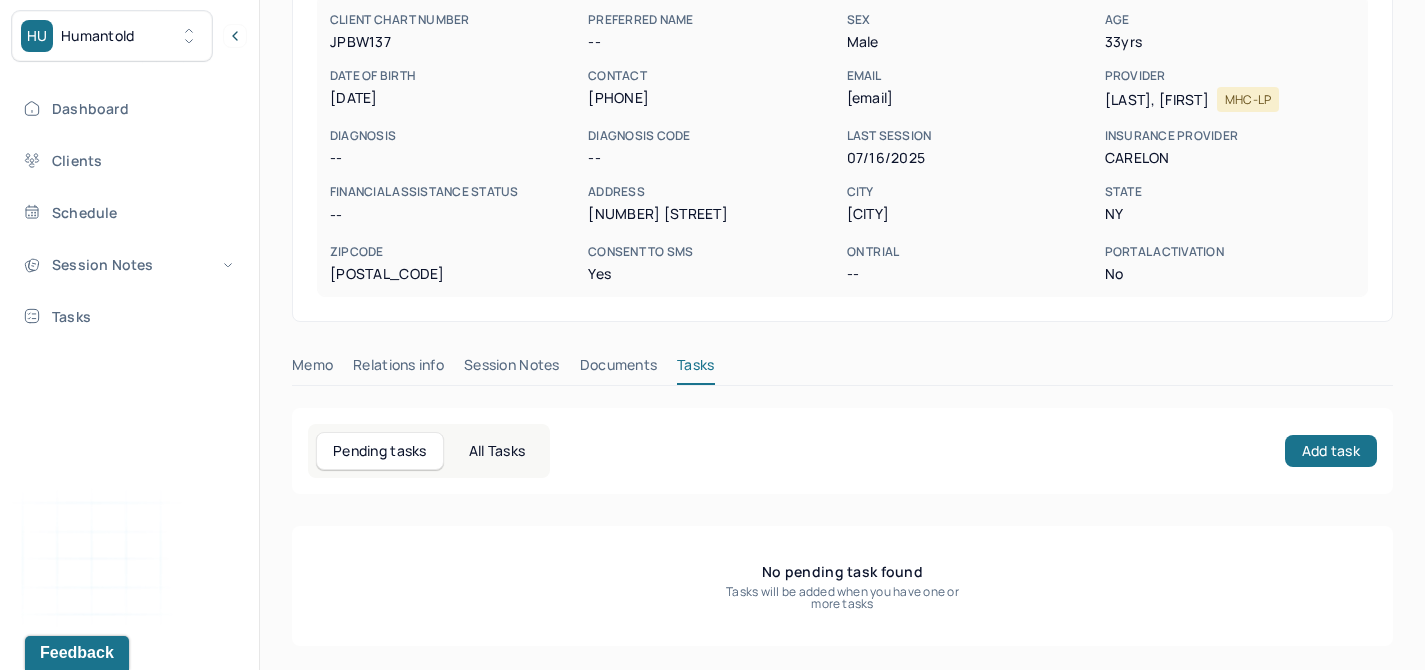 click on "All Tasks" at bounding box center (497, 451) 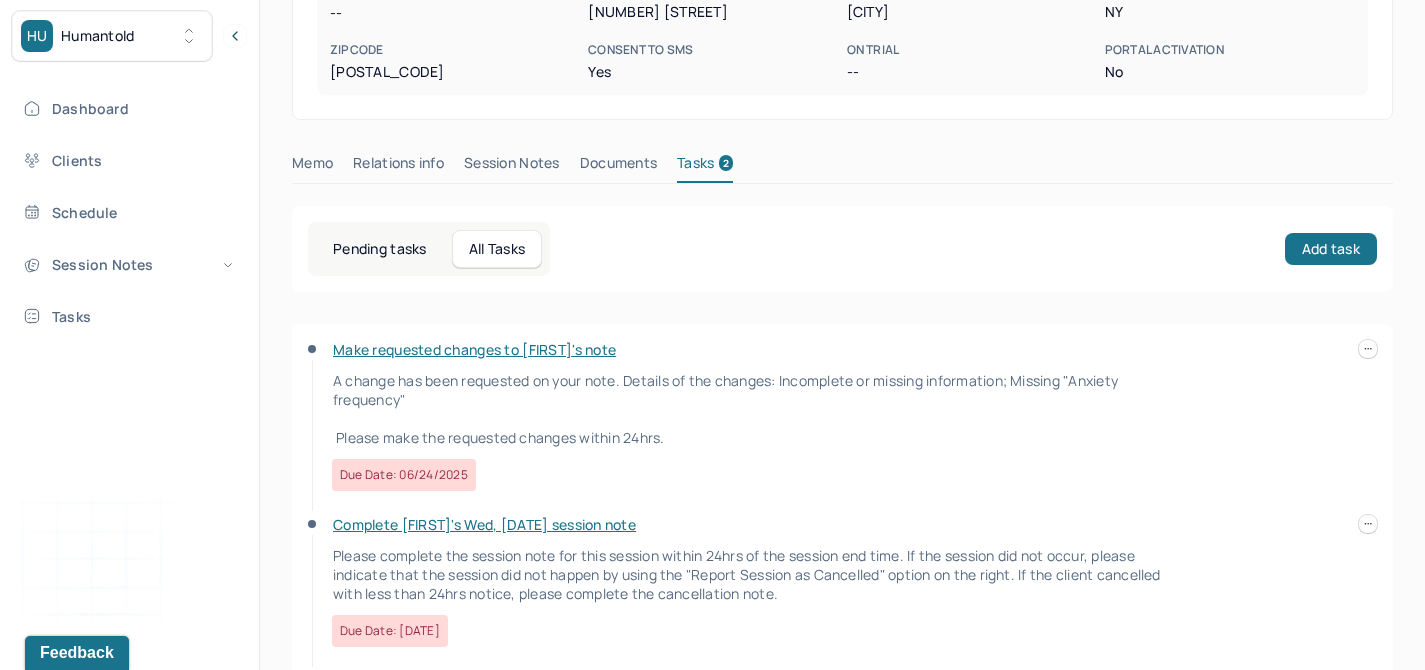 scroll, scrollTop: 450, scrollLeft: 0, axis: vertical 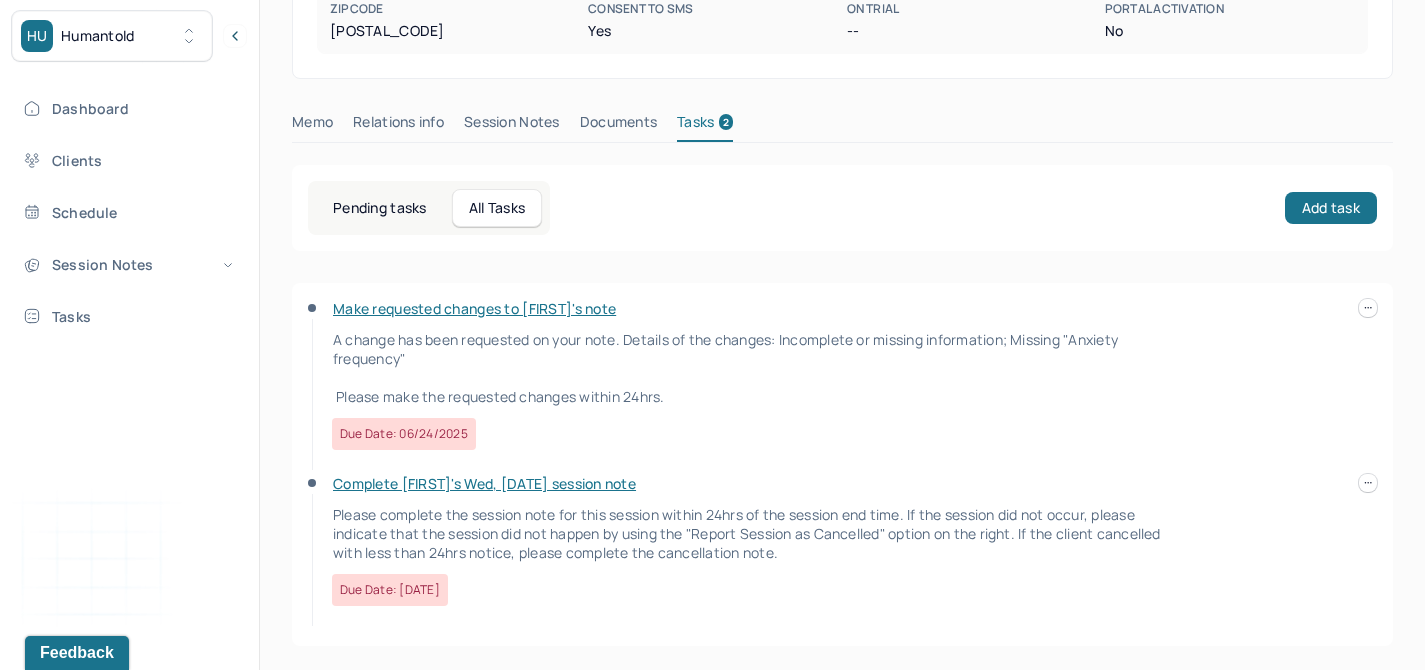 click at bounding box center [1368, 483] 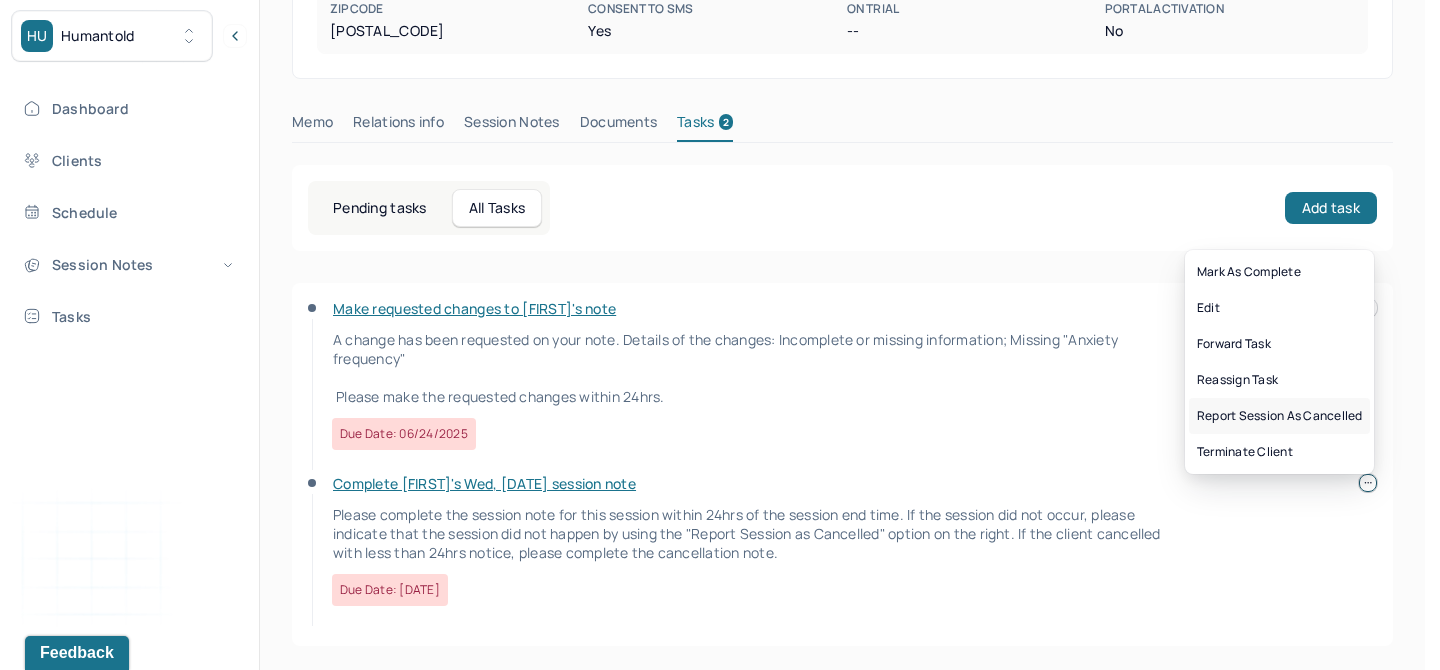 click on "Report session as cancelled" at bounding box center [1279, 416] 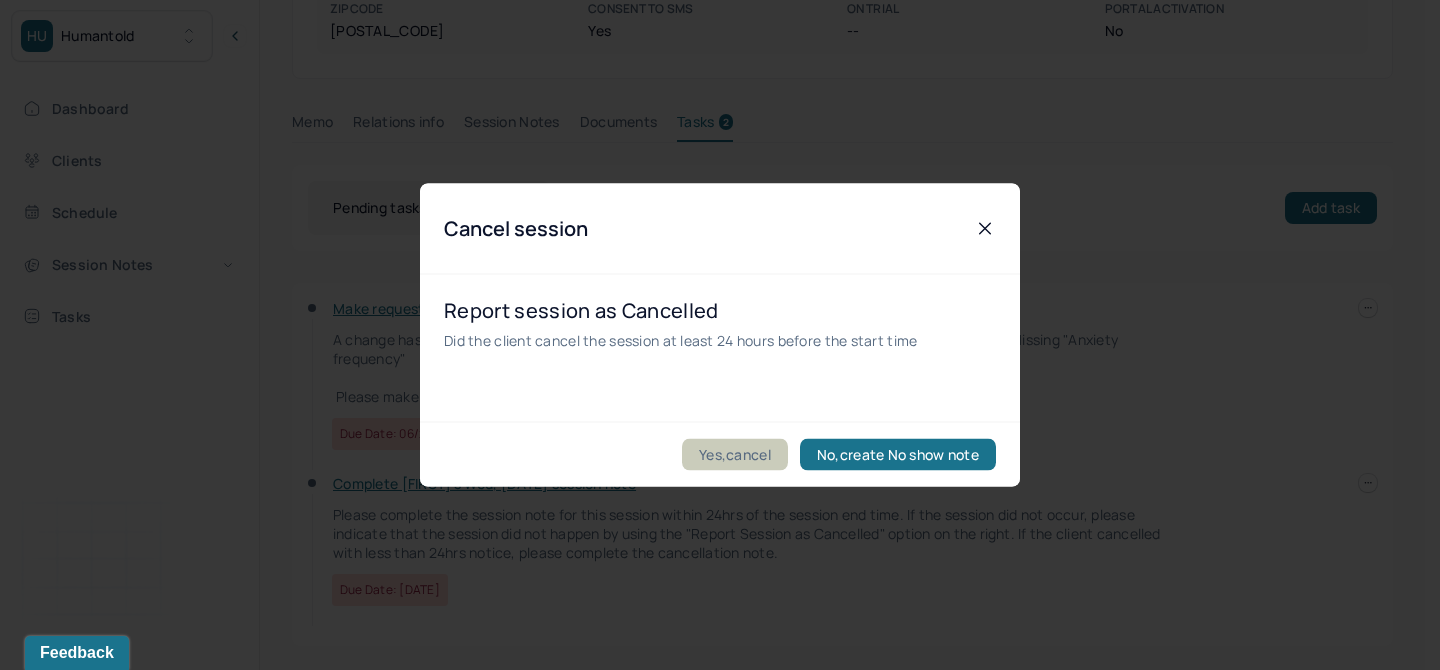 click on "Yes,cancel" at bounding box center (735, 455) 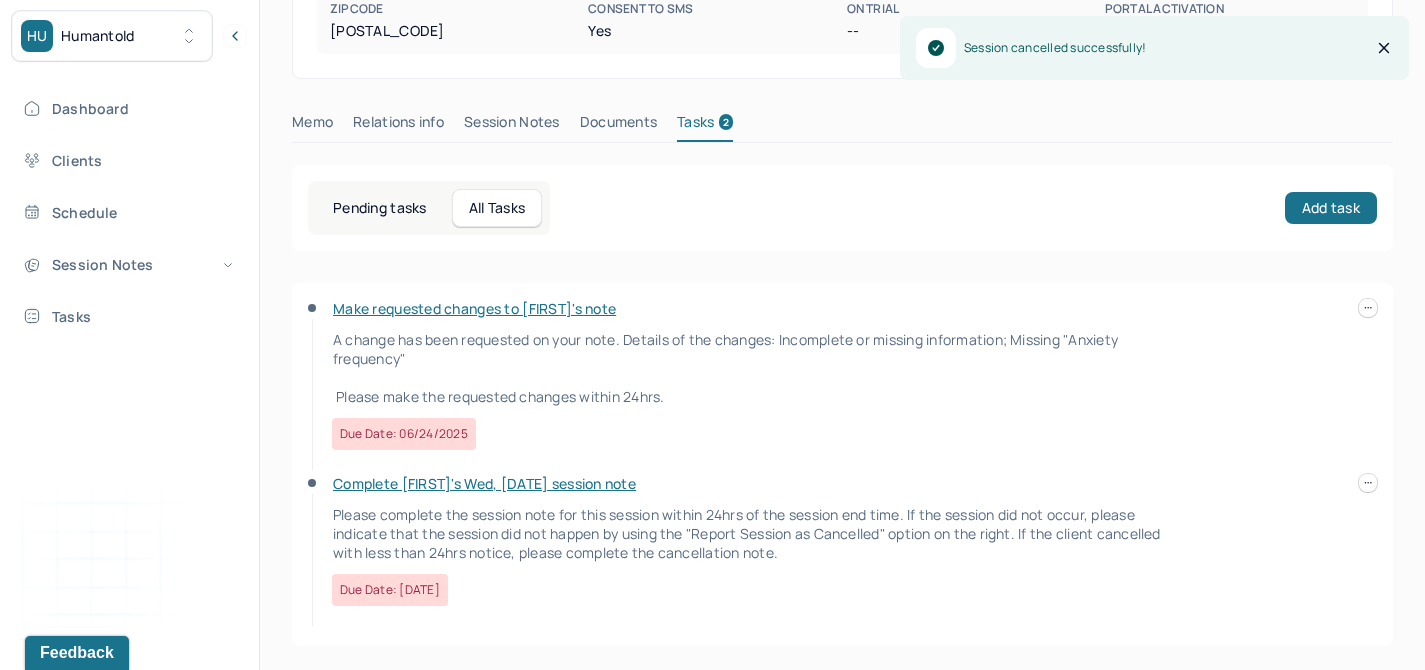 scroll, scrollTop: 0, scrollLeft: 0, axis: both 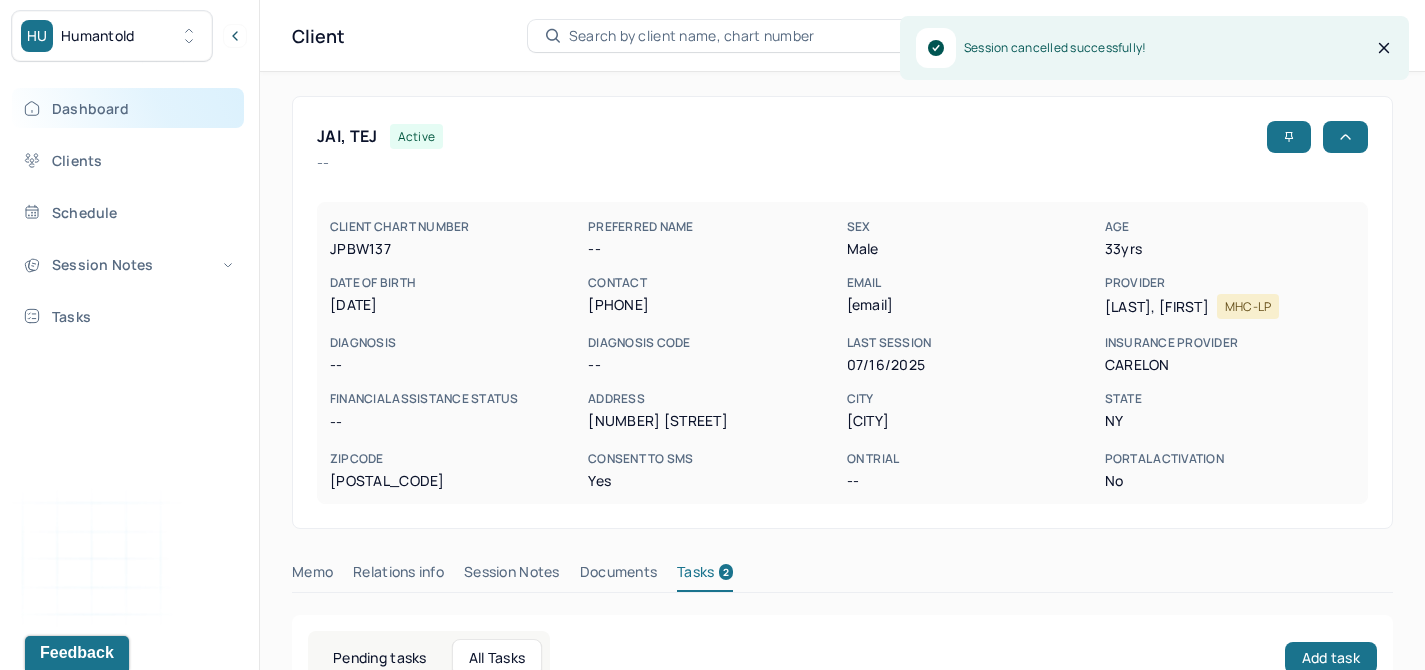 click on "Dashboard" at bounding box center (128, 108) 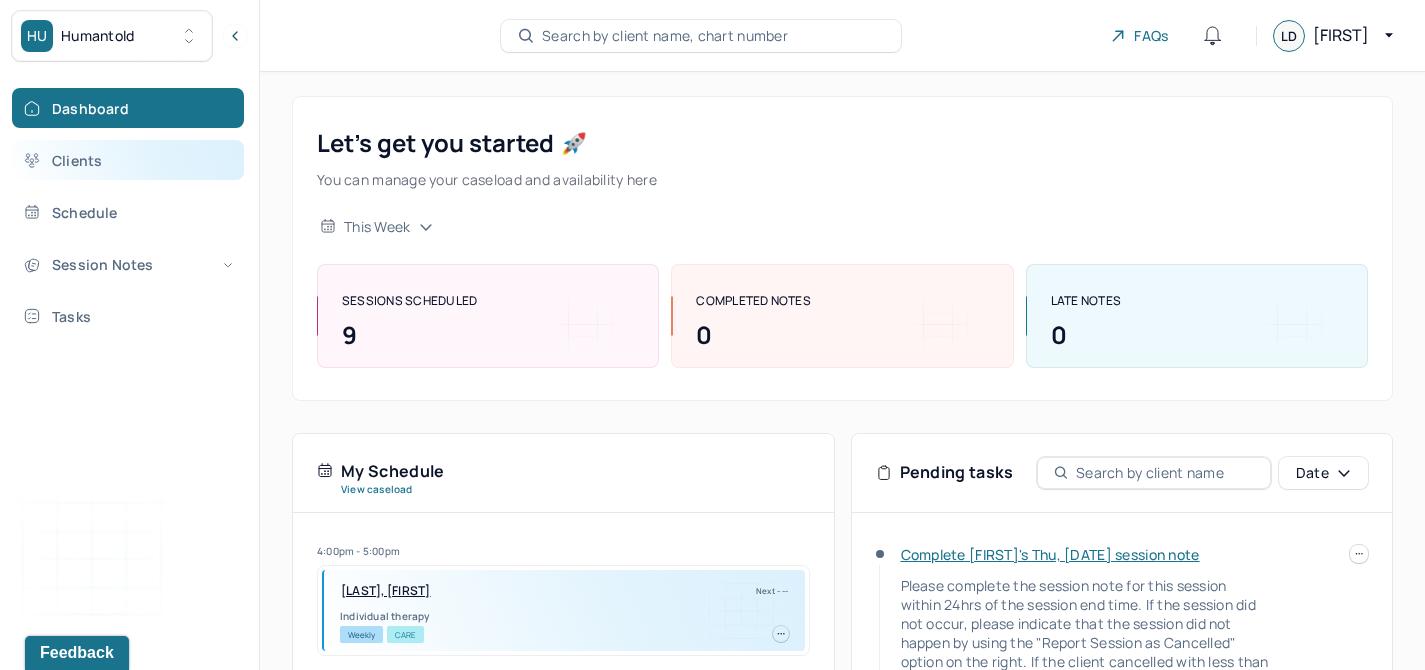 click on "Clients" at bounding box center (128, 160) 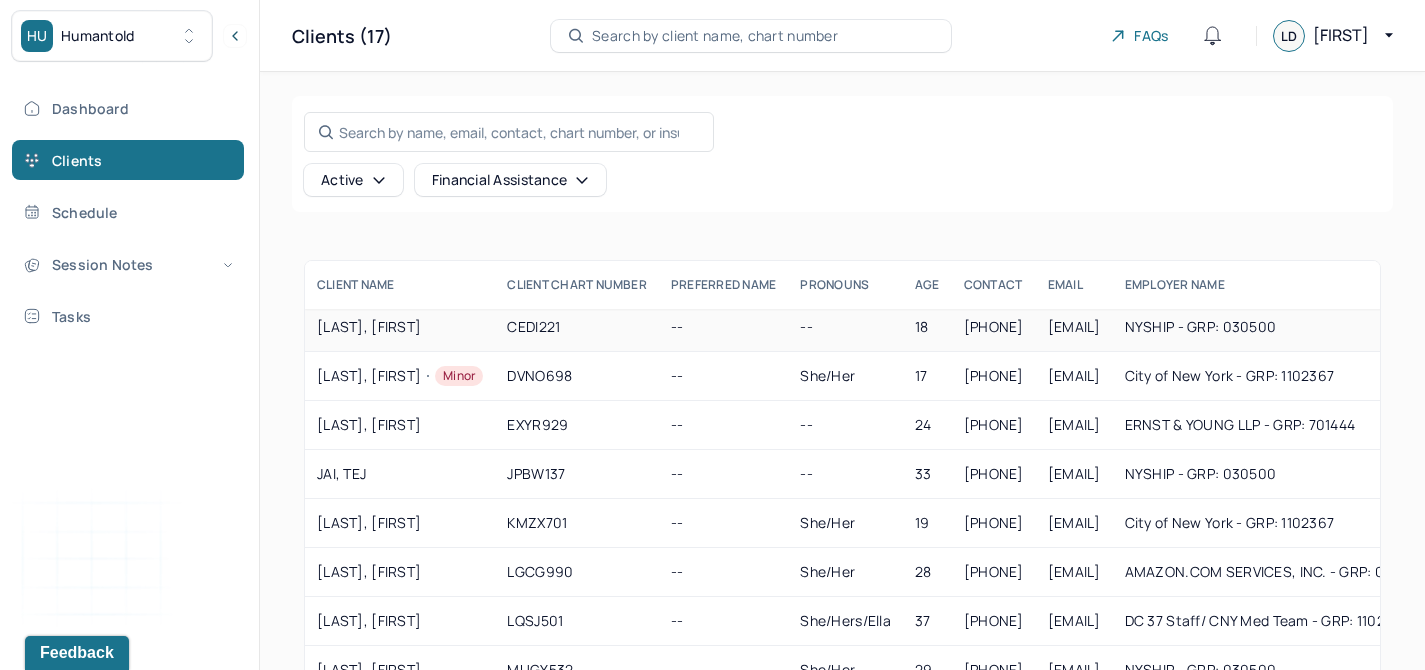 scroll, scrollTop: 203, scrollLeft: 0, axis: vertical 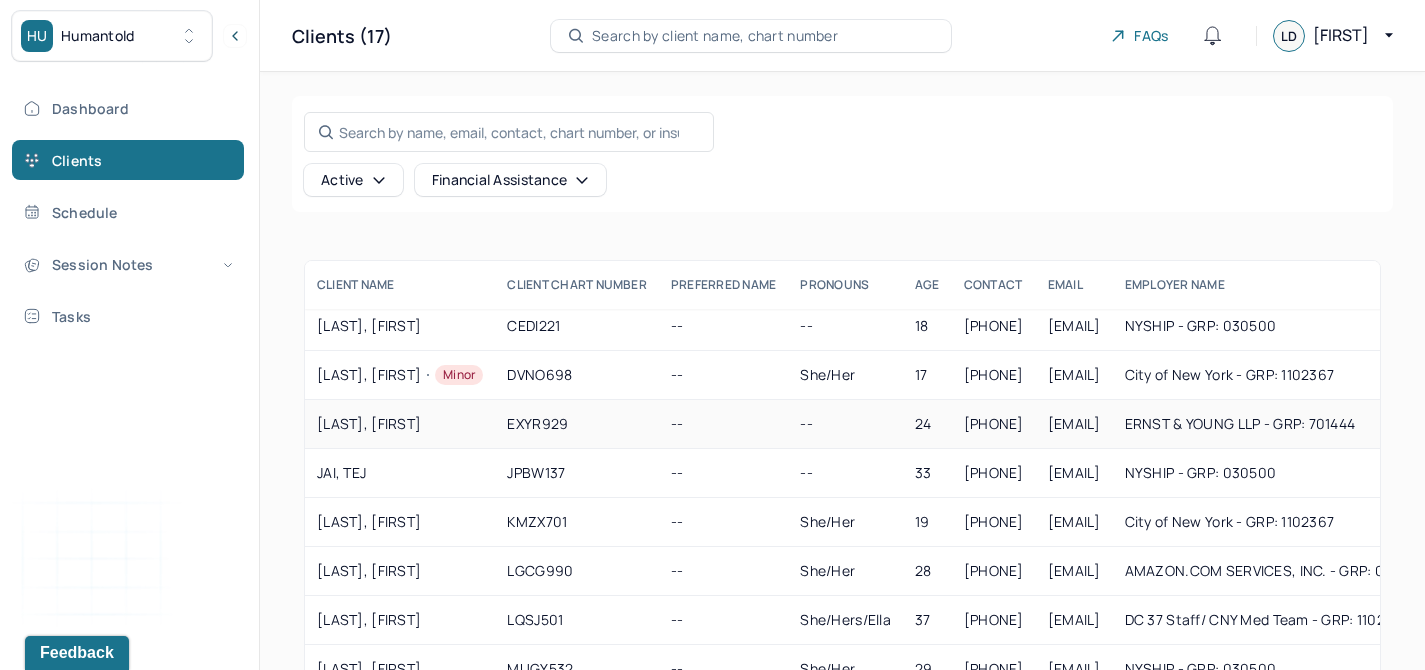 click on "[LAST], [FIRST]" at bounding box center (400, 424) 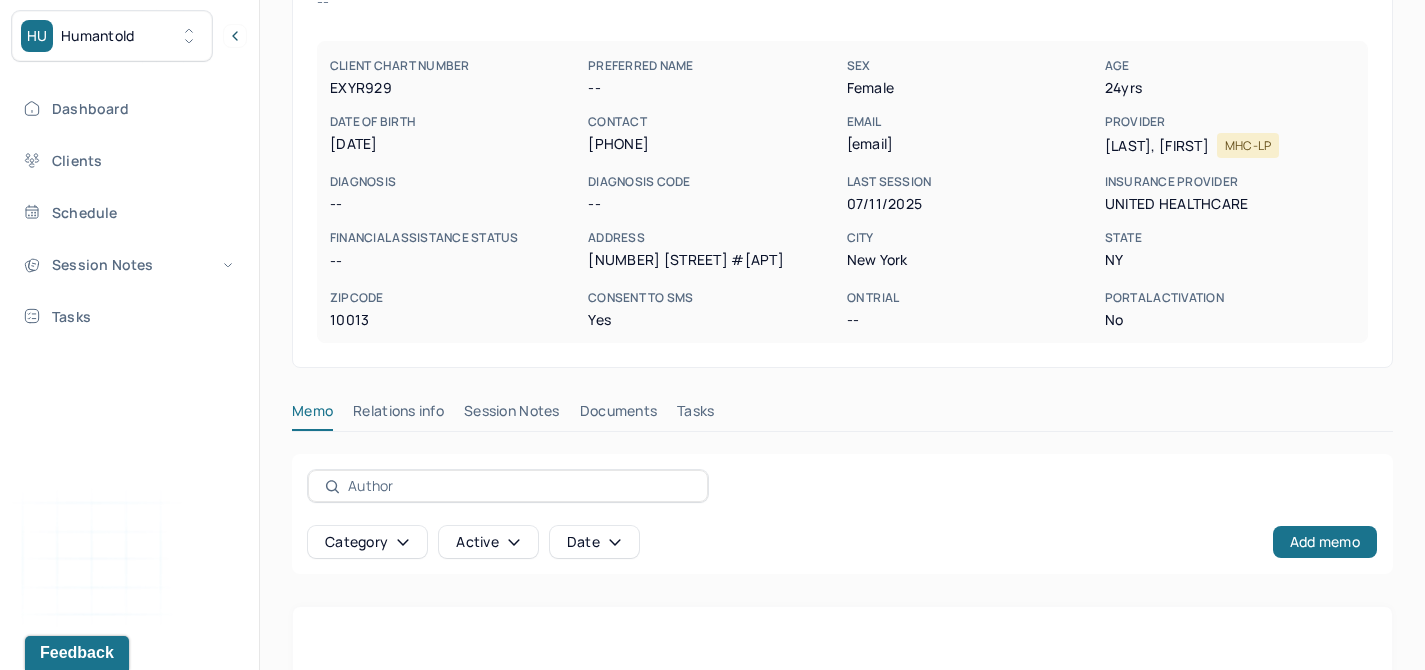 scroll, scrollTop: 150, scrollLeft: 0, axis: vertical 